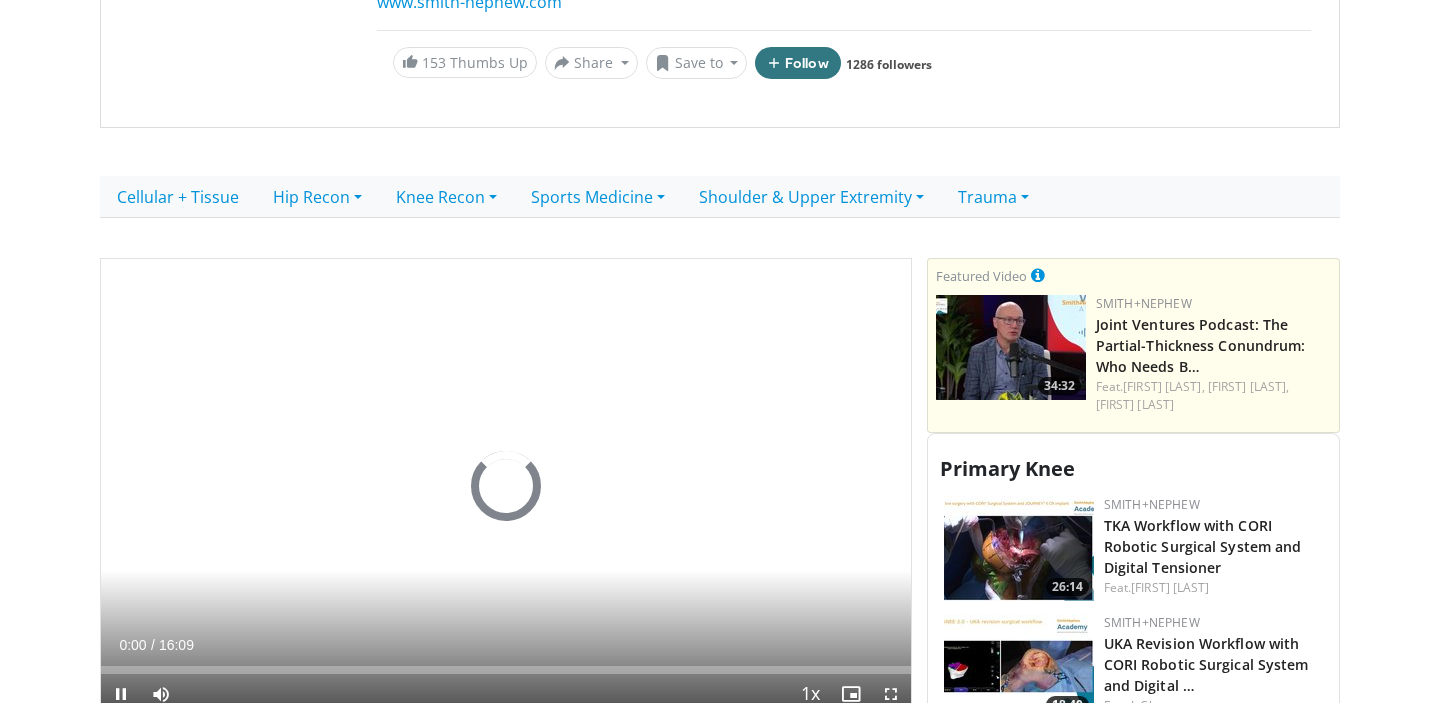 scroll, scrollTop: 492, scrollLeft: 0, axis: vertical 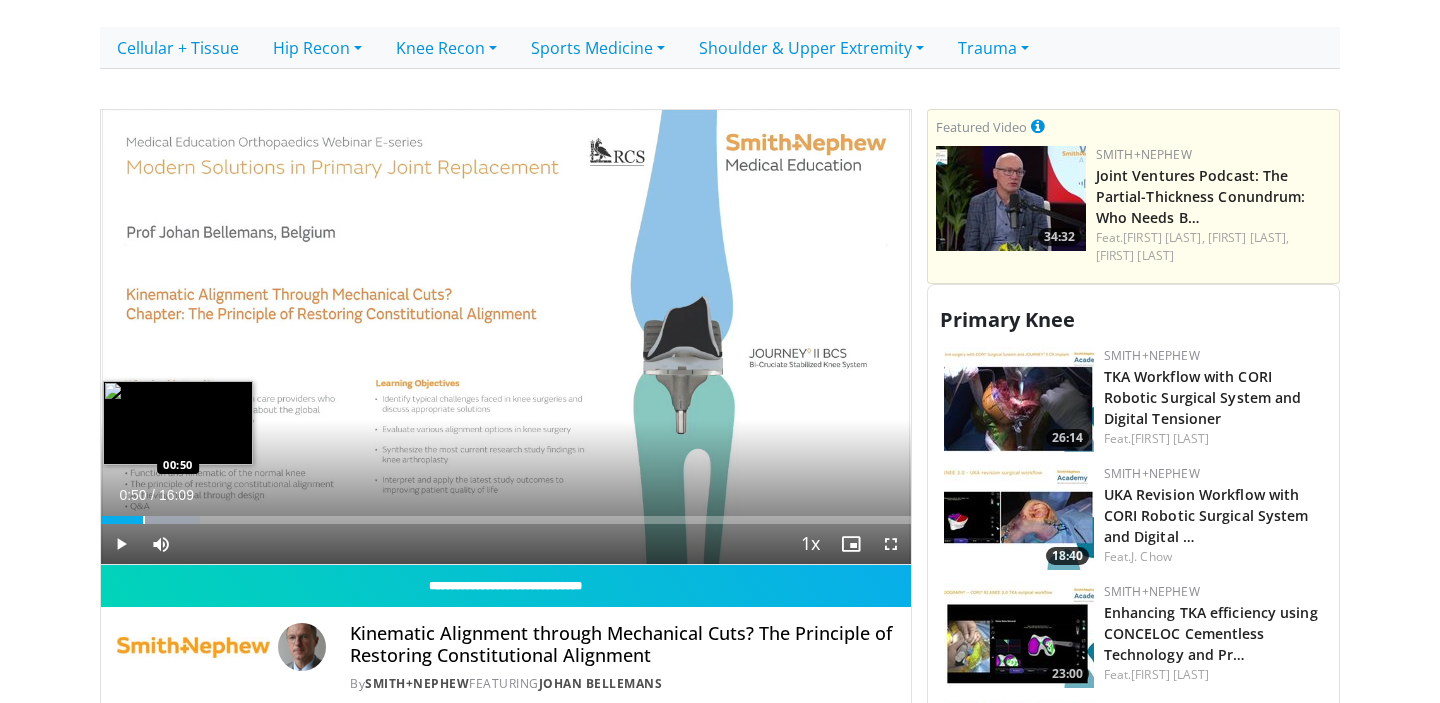 drag, startPoint x: 109, startPoint y: 520, endPoint x: 142, endPoint y: 520, distance: 33 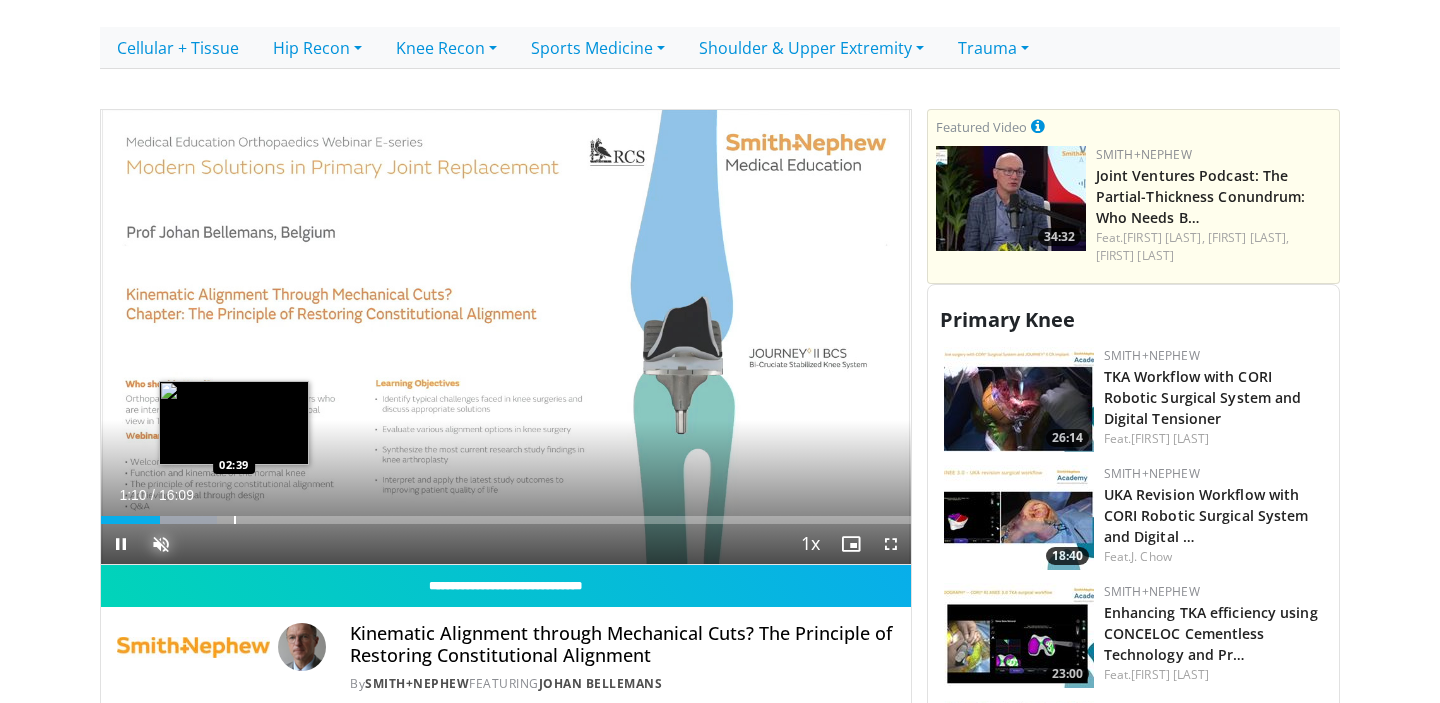 drag, startPoint x: 155, startPoint y: 525, endPoint x: 233, endPoint y: 523, distance: 78.025635 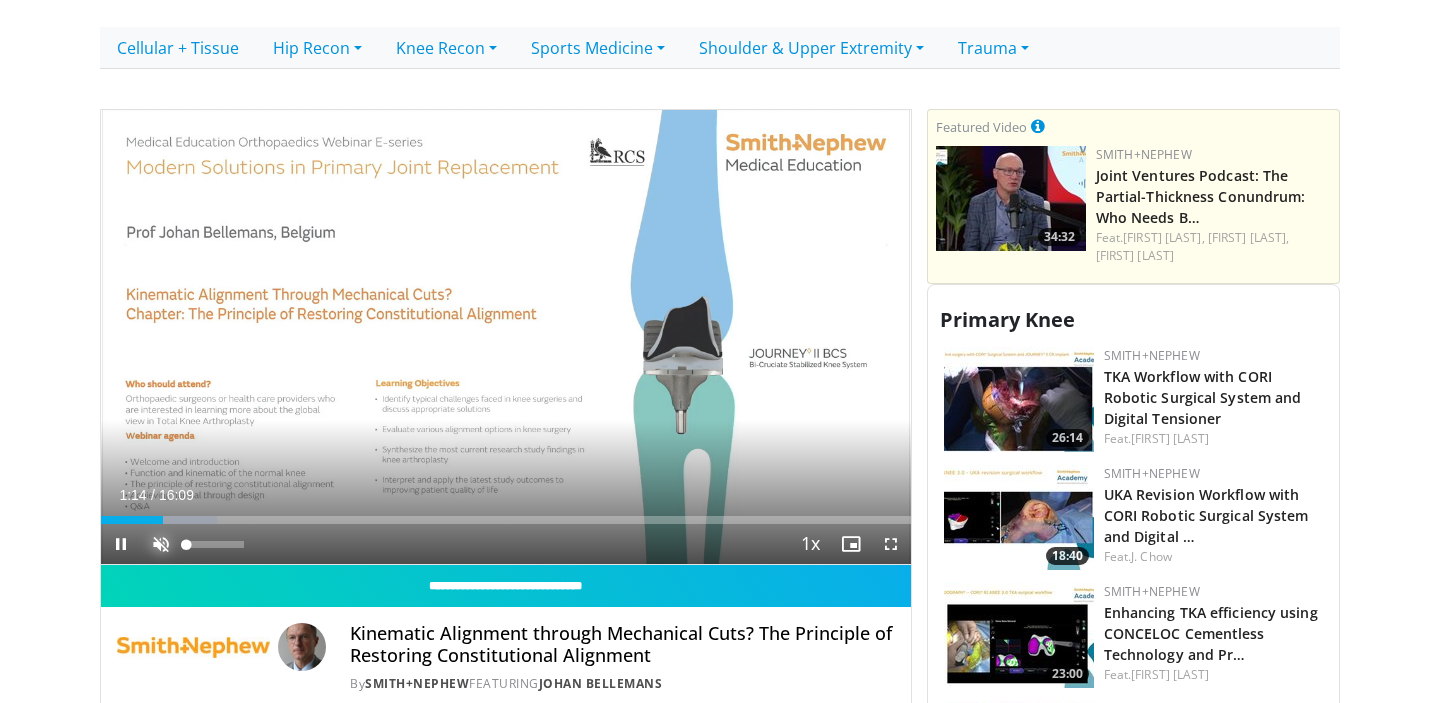 click at bounding box center [161, 544] 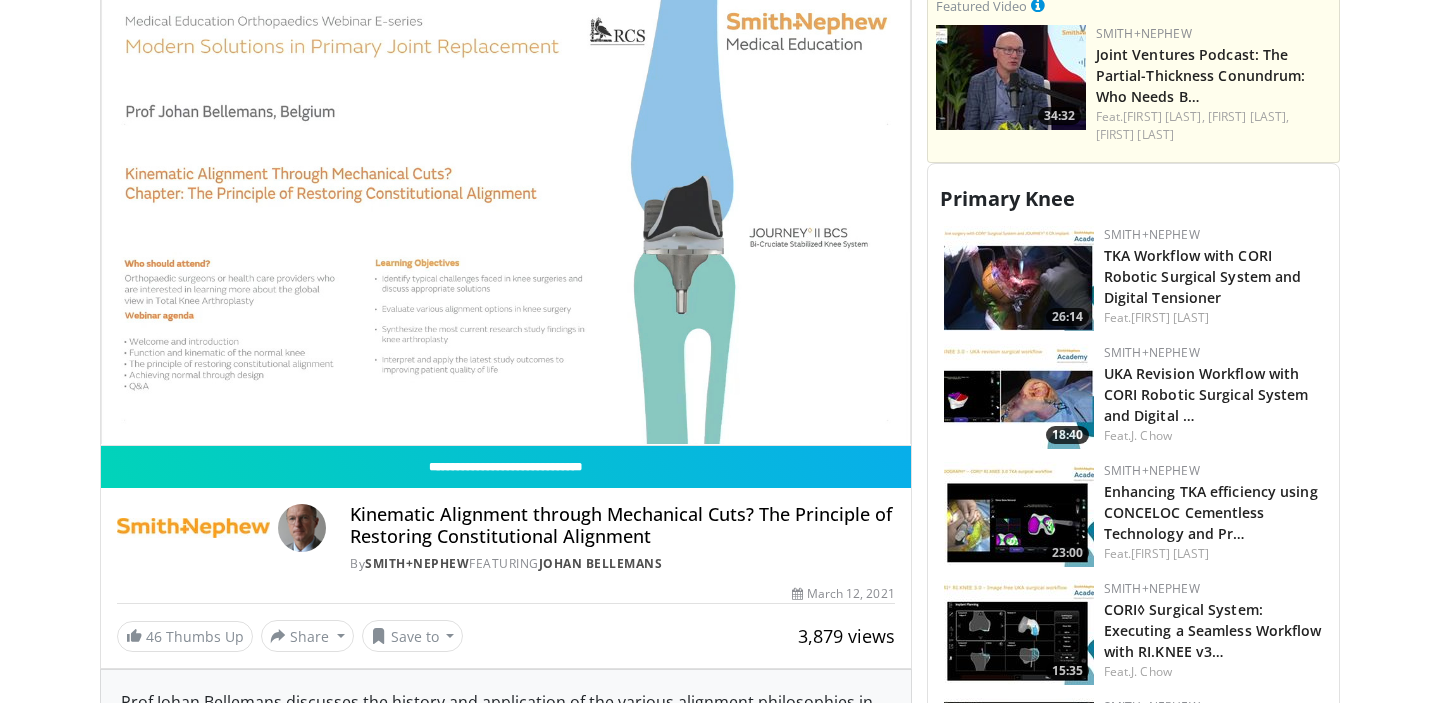 scroll, scrollTop: 600, scrollLeft: 0, axis: vertical 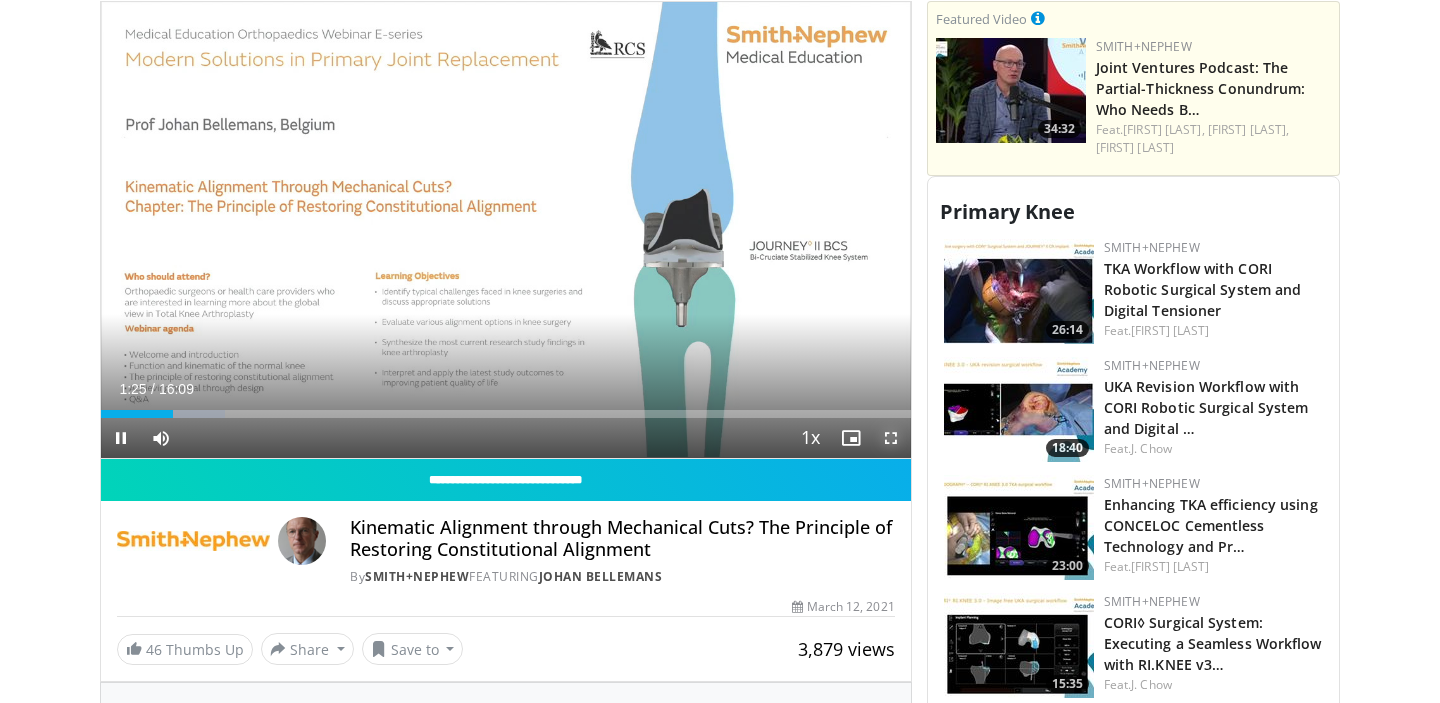 click at bounding box center (891, 438) 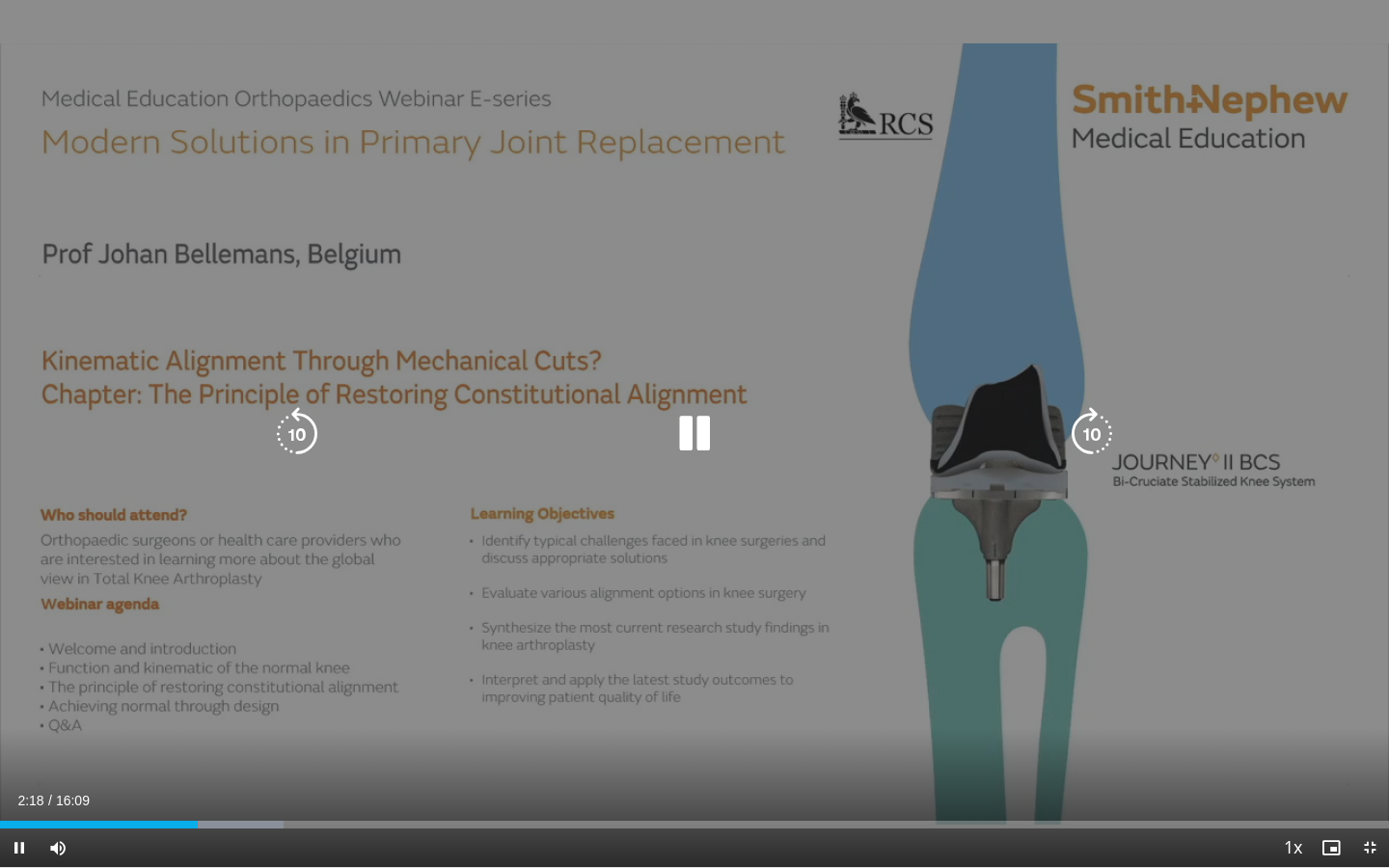 click at bounding box center [694, 434] 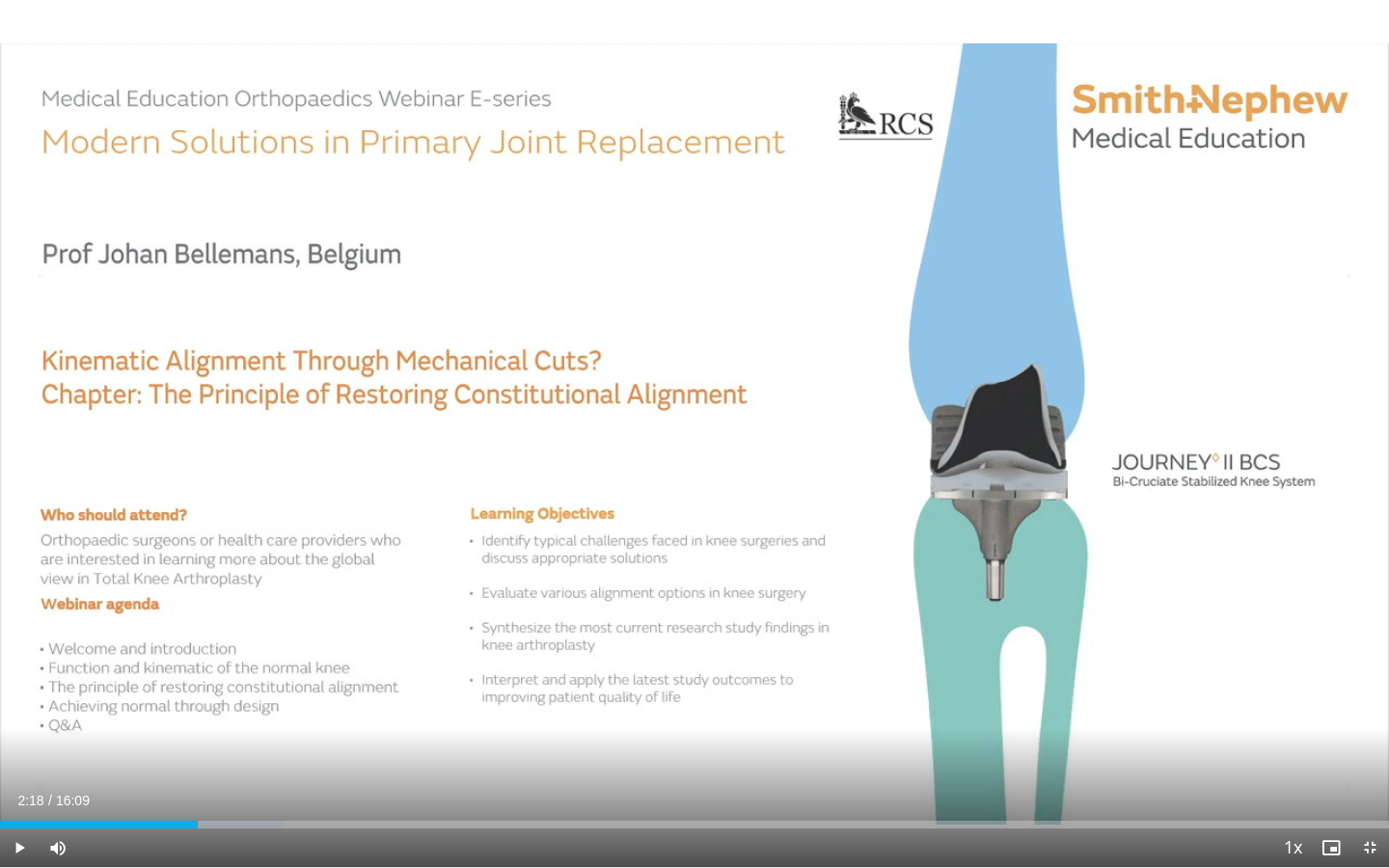 drag, startPoint x: 198, startPoint y: 829, endPoint x: 282, endPoint y: 829, distance: 84 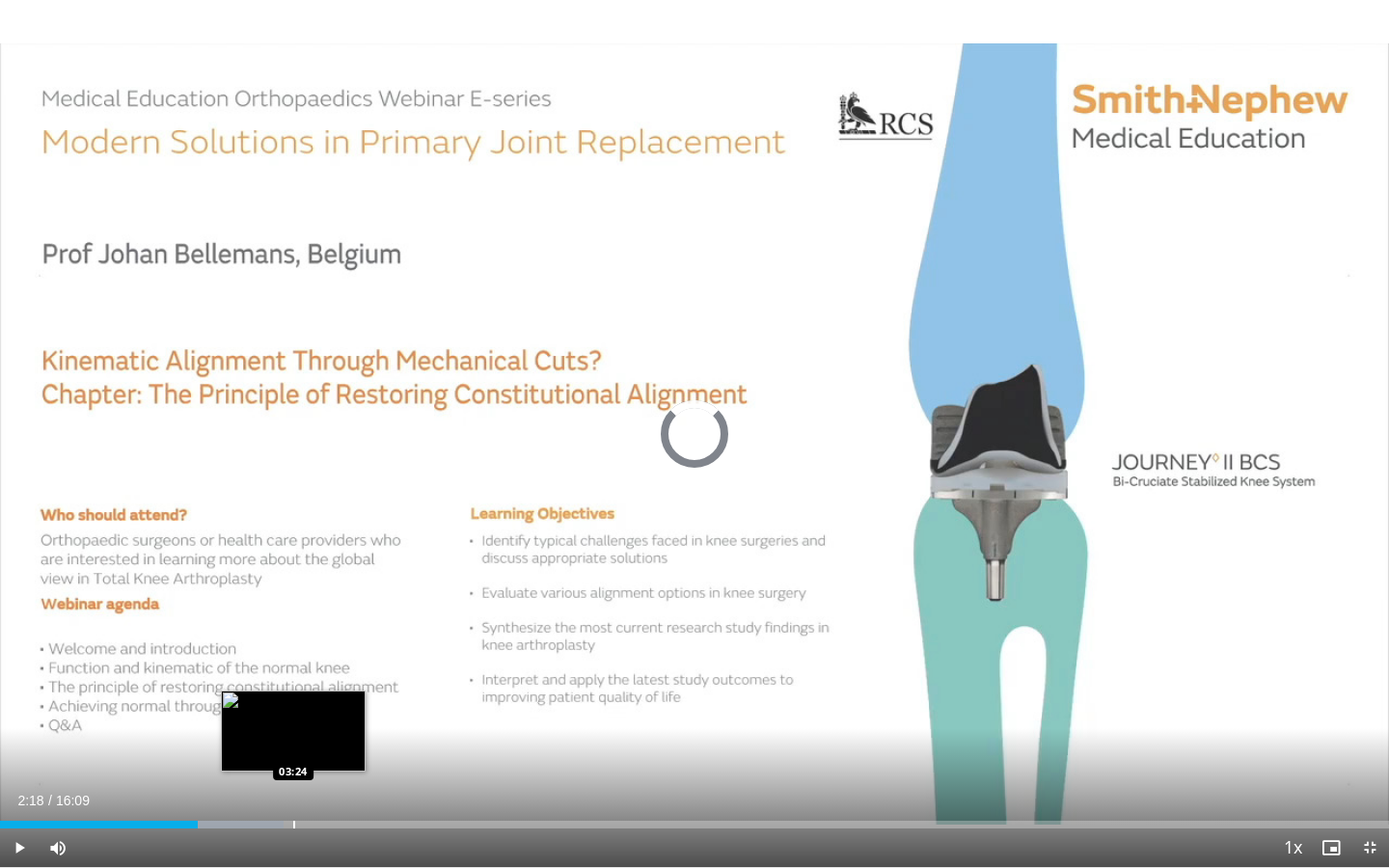 click at bounding box center [294, 825] 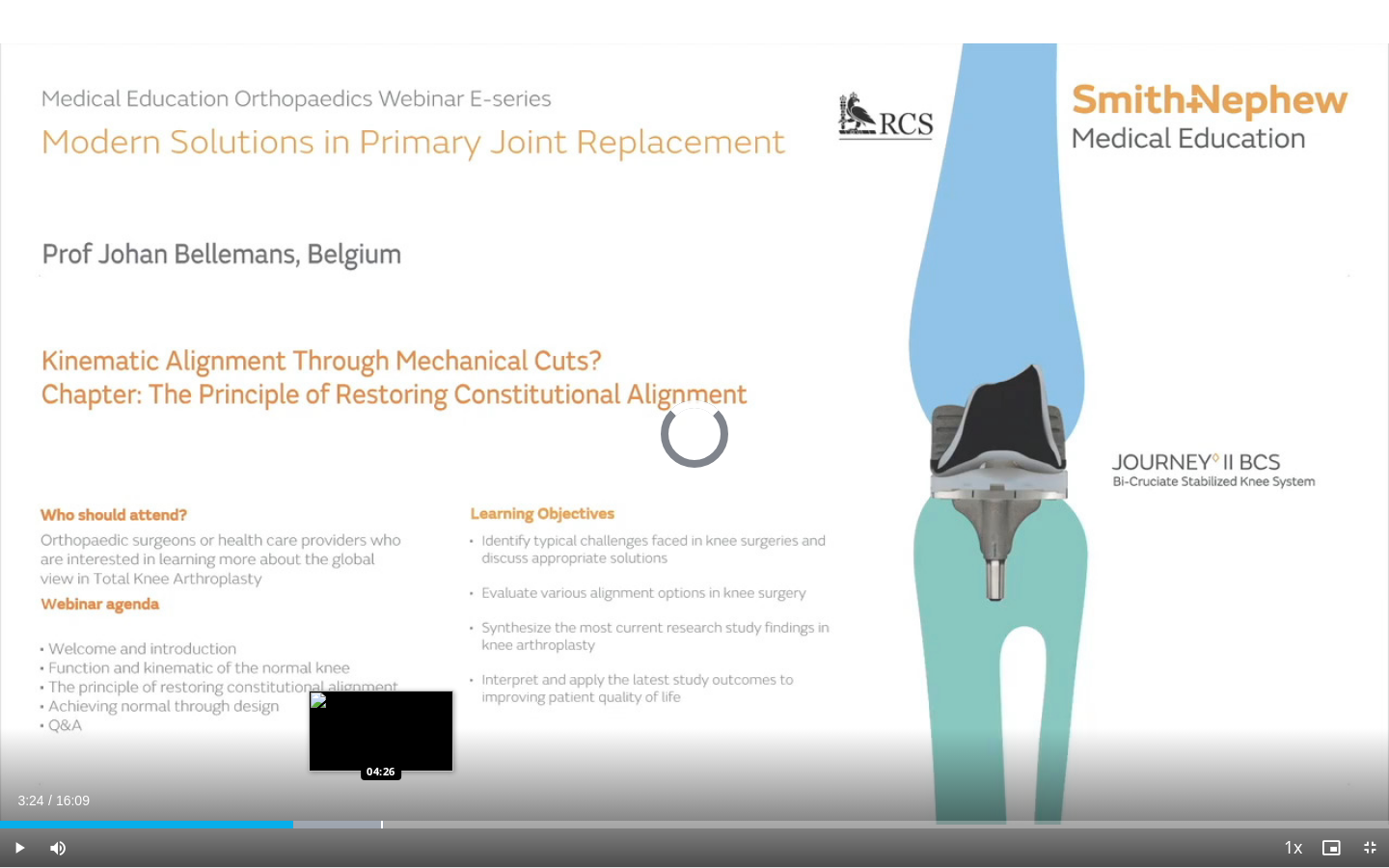 click on "Loaded :  27.61% 03:24 04:26" at bounding box center [694, 819] 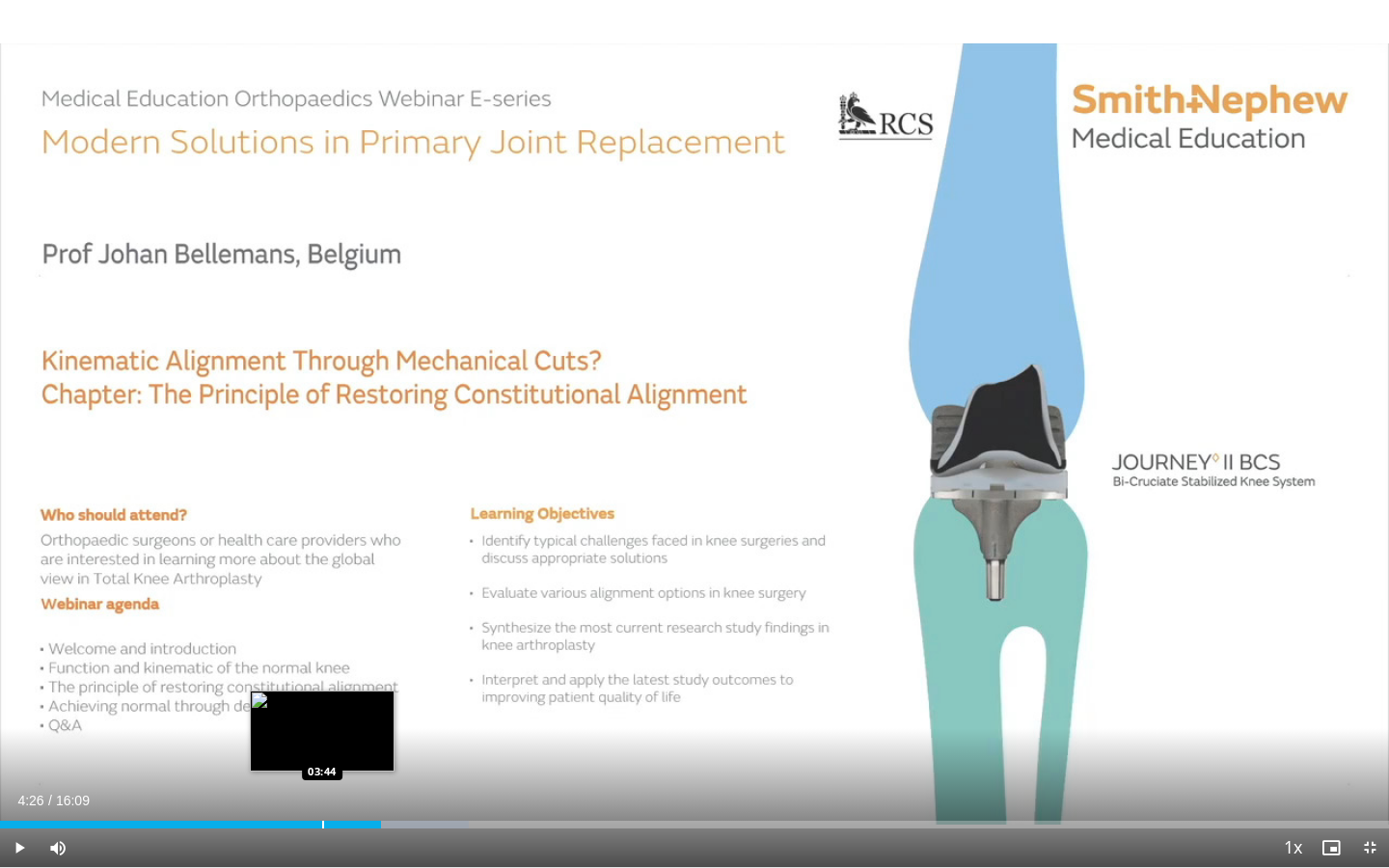 click at bounding box center [323, 825] 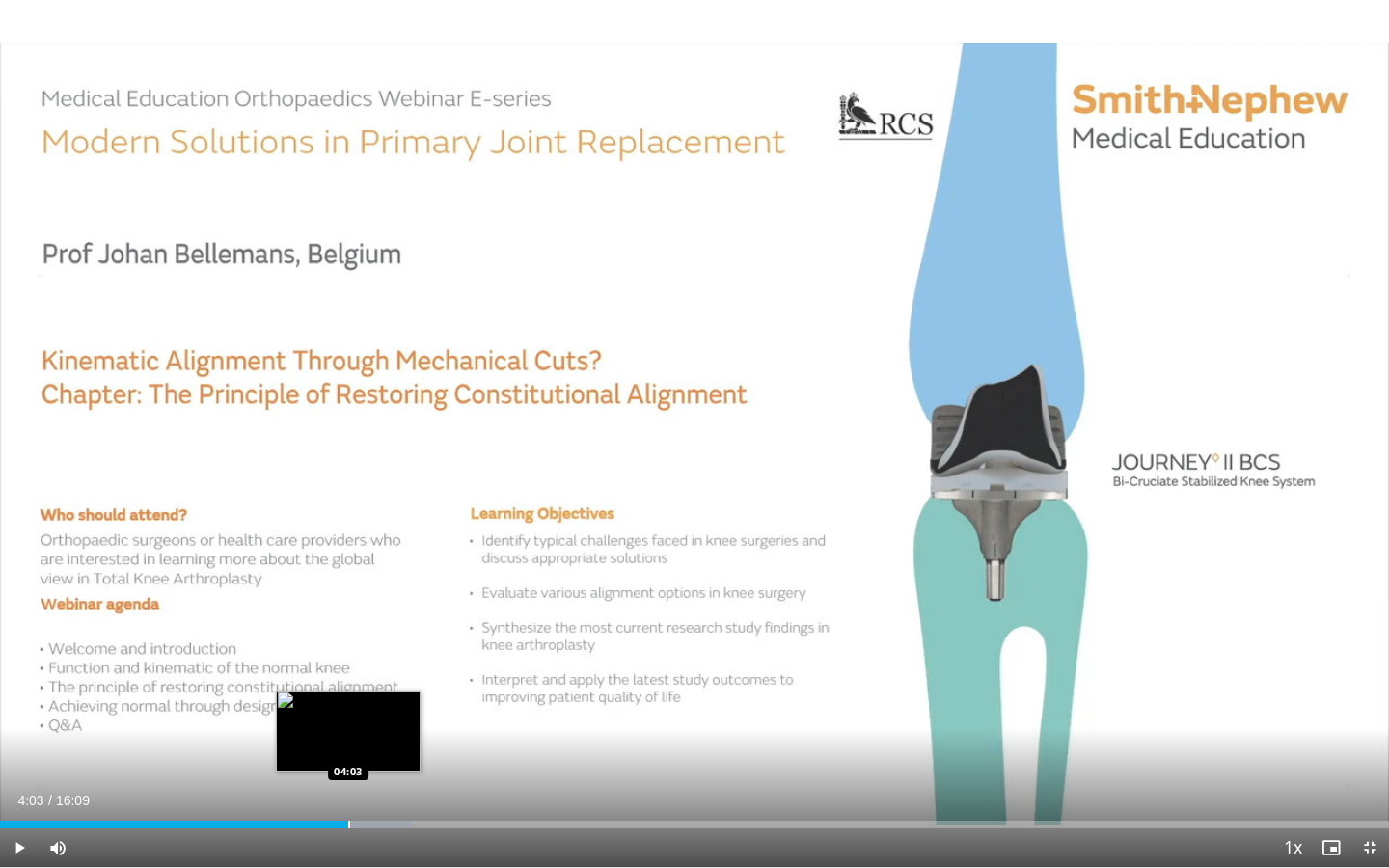 click at bounding box center (349, 825) 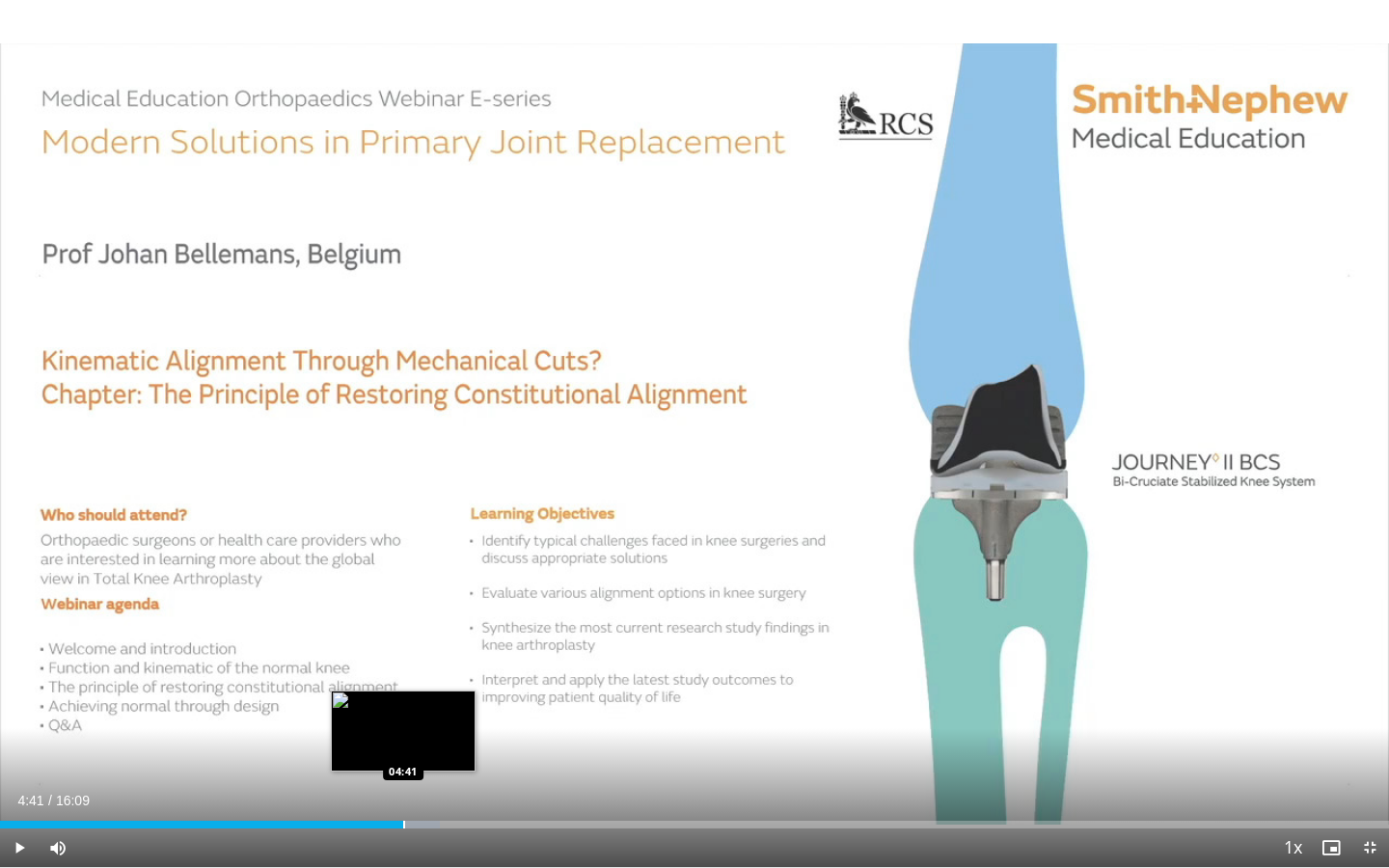 click at bounding box center [404, 825] 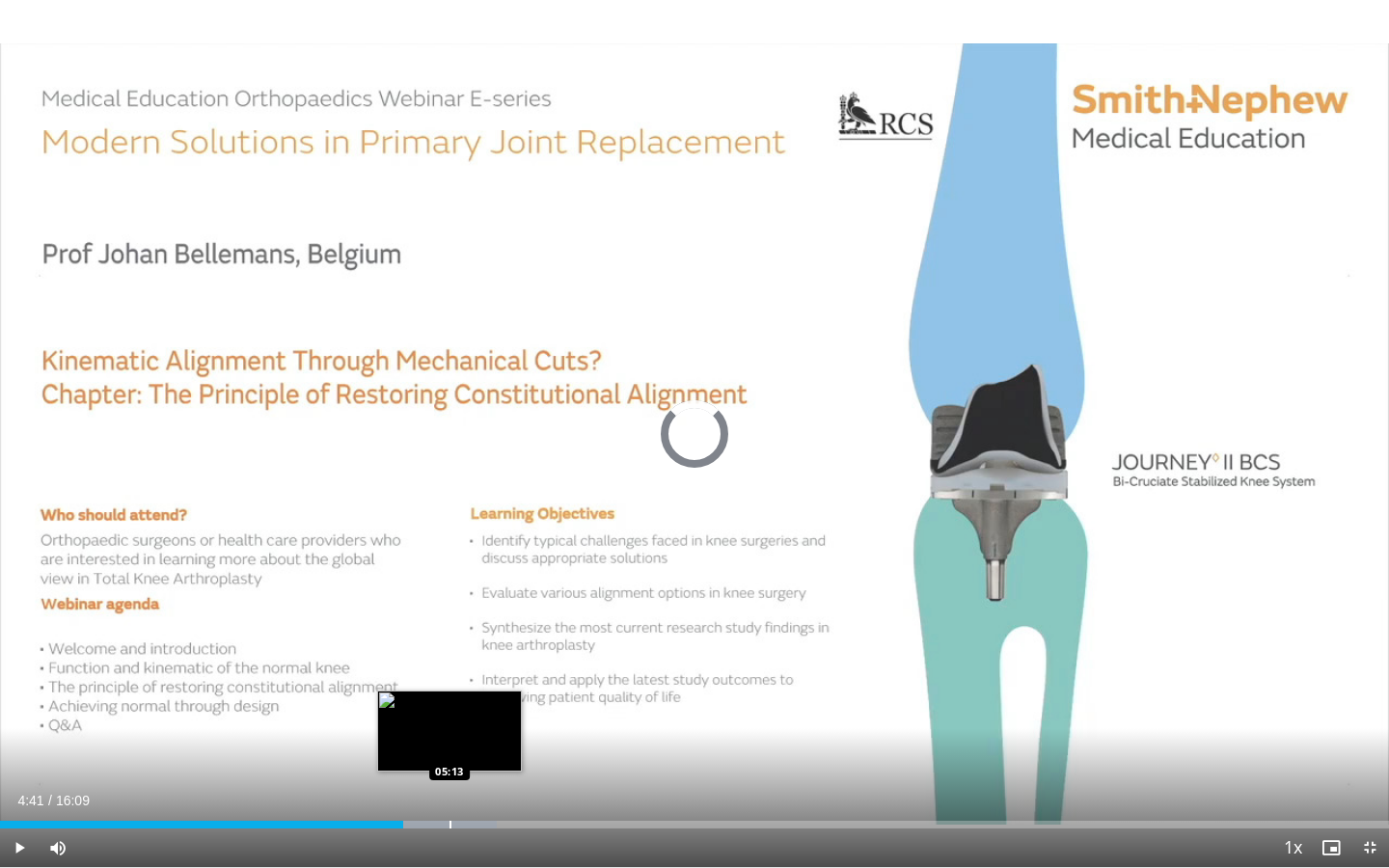 click at bounding box center (450, 825) 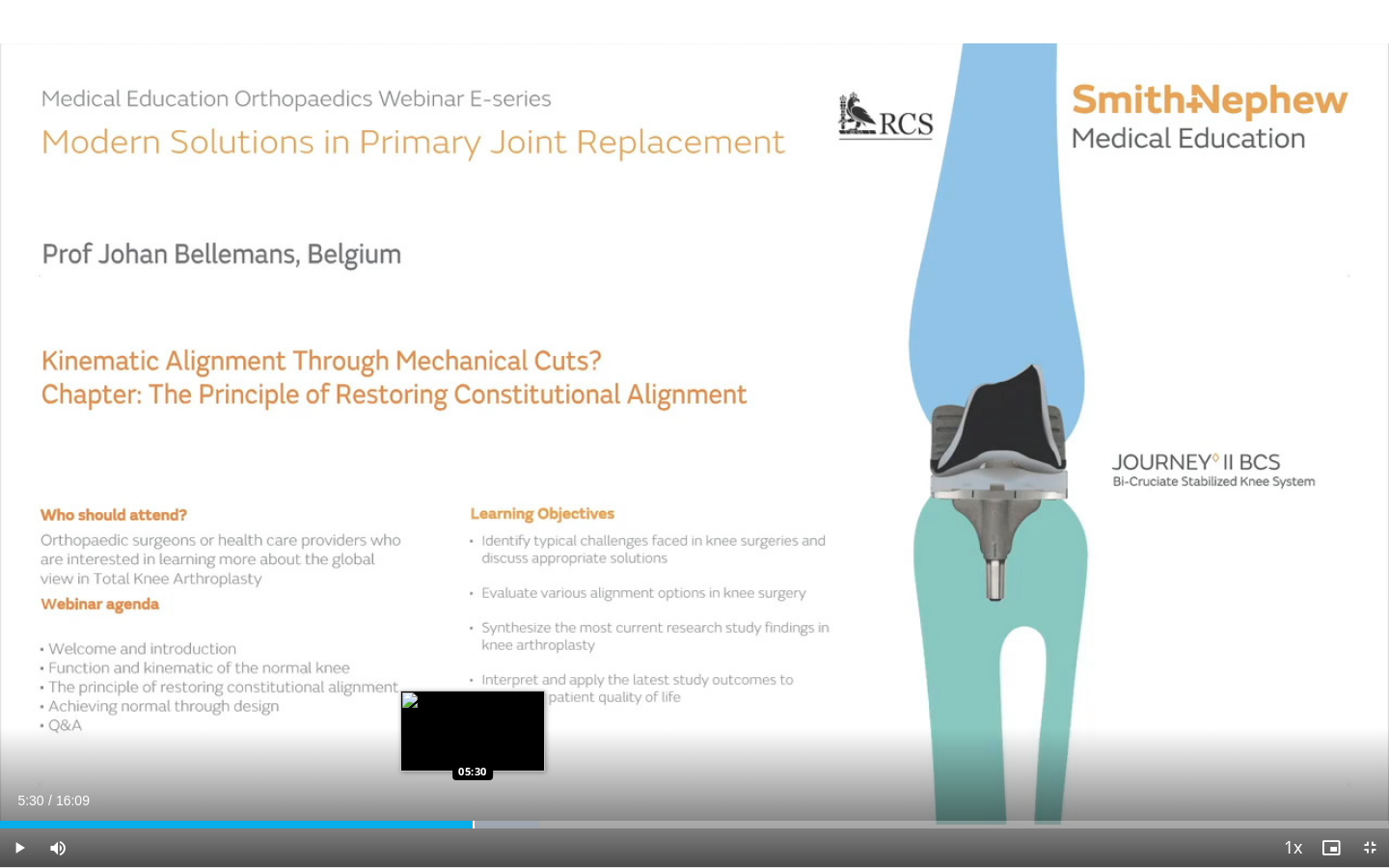 click at bounding box center [474, 825] 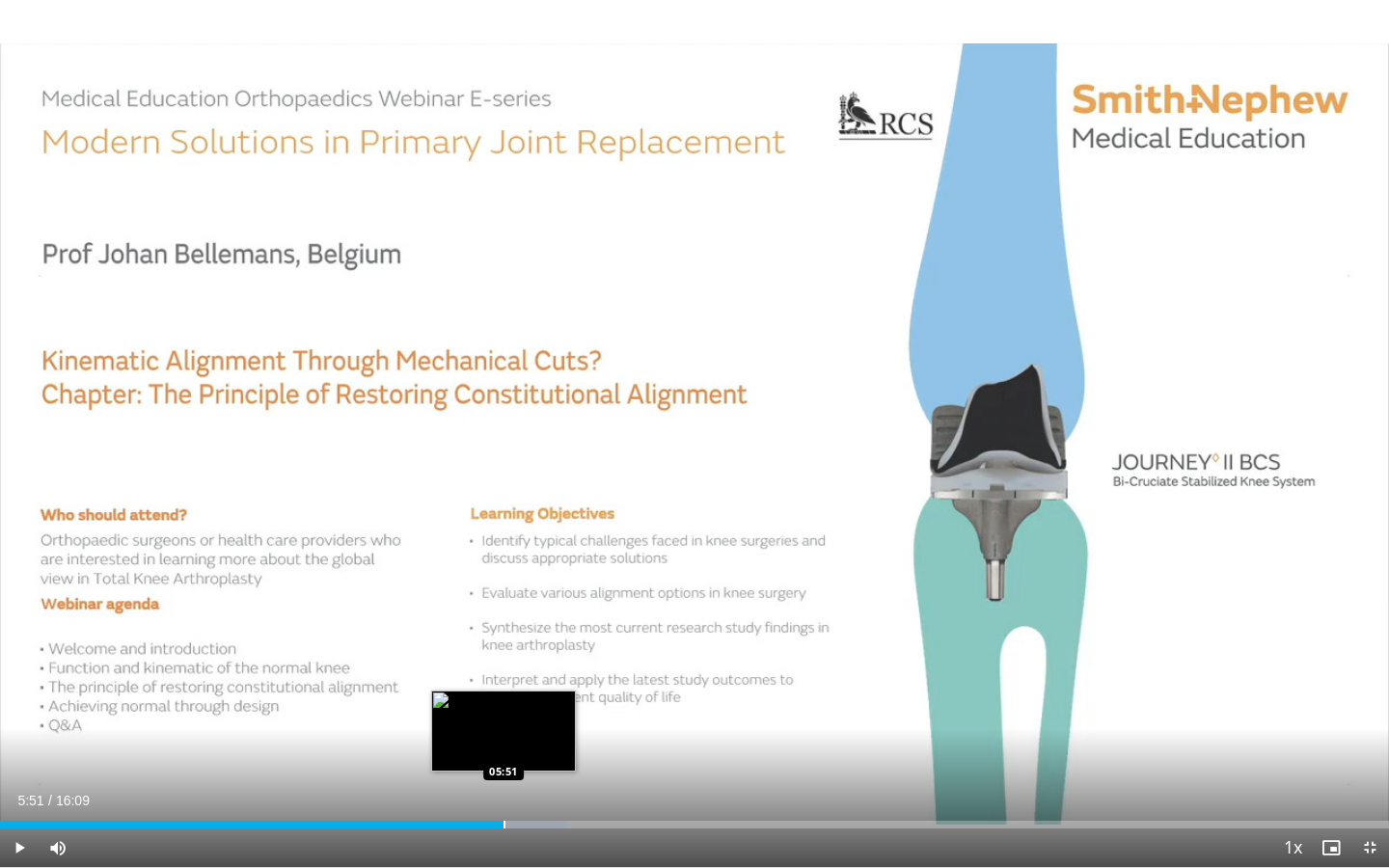 click at bounding box center [504, 825] 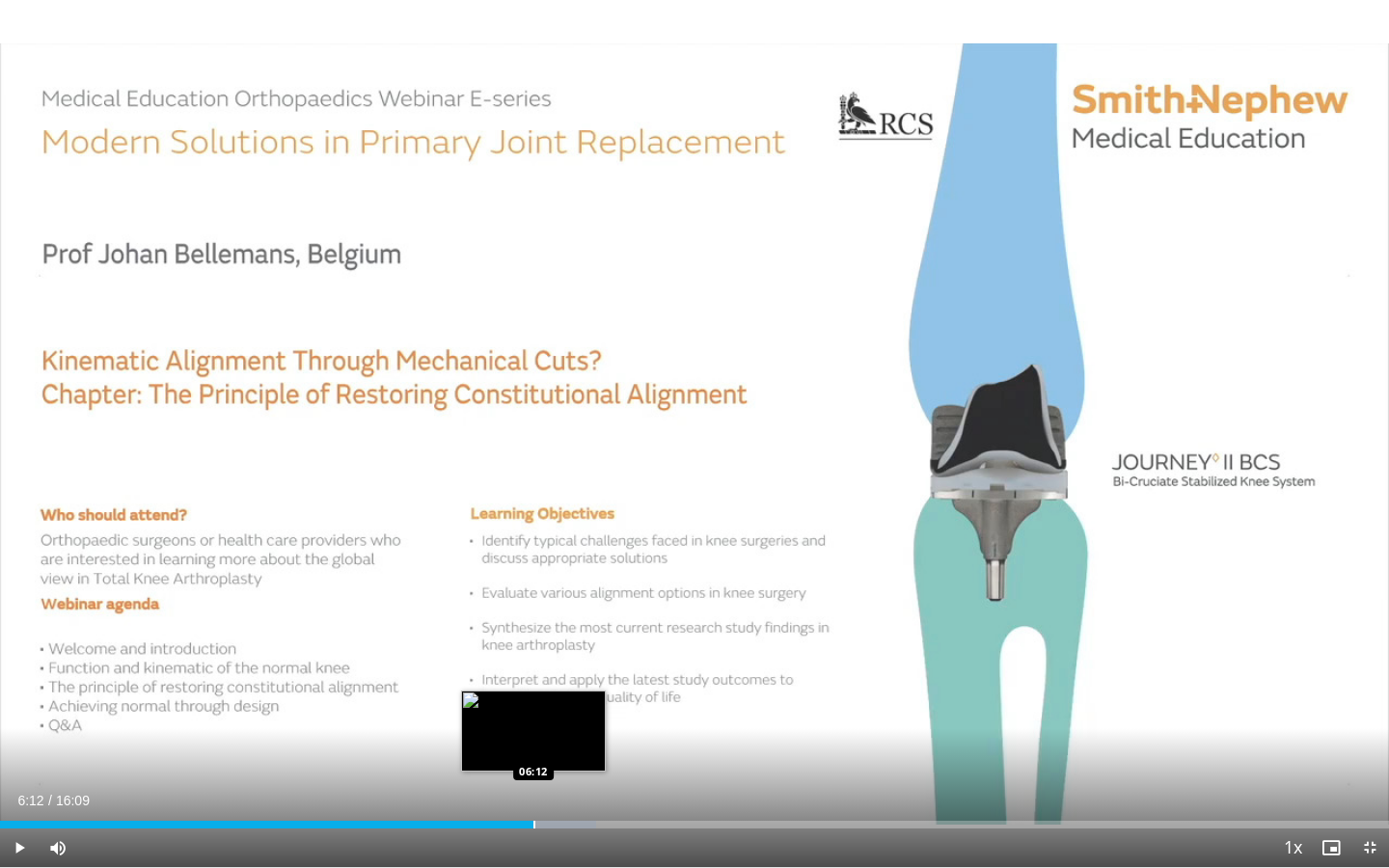 click at bounding box center [534, 825] 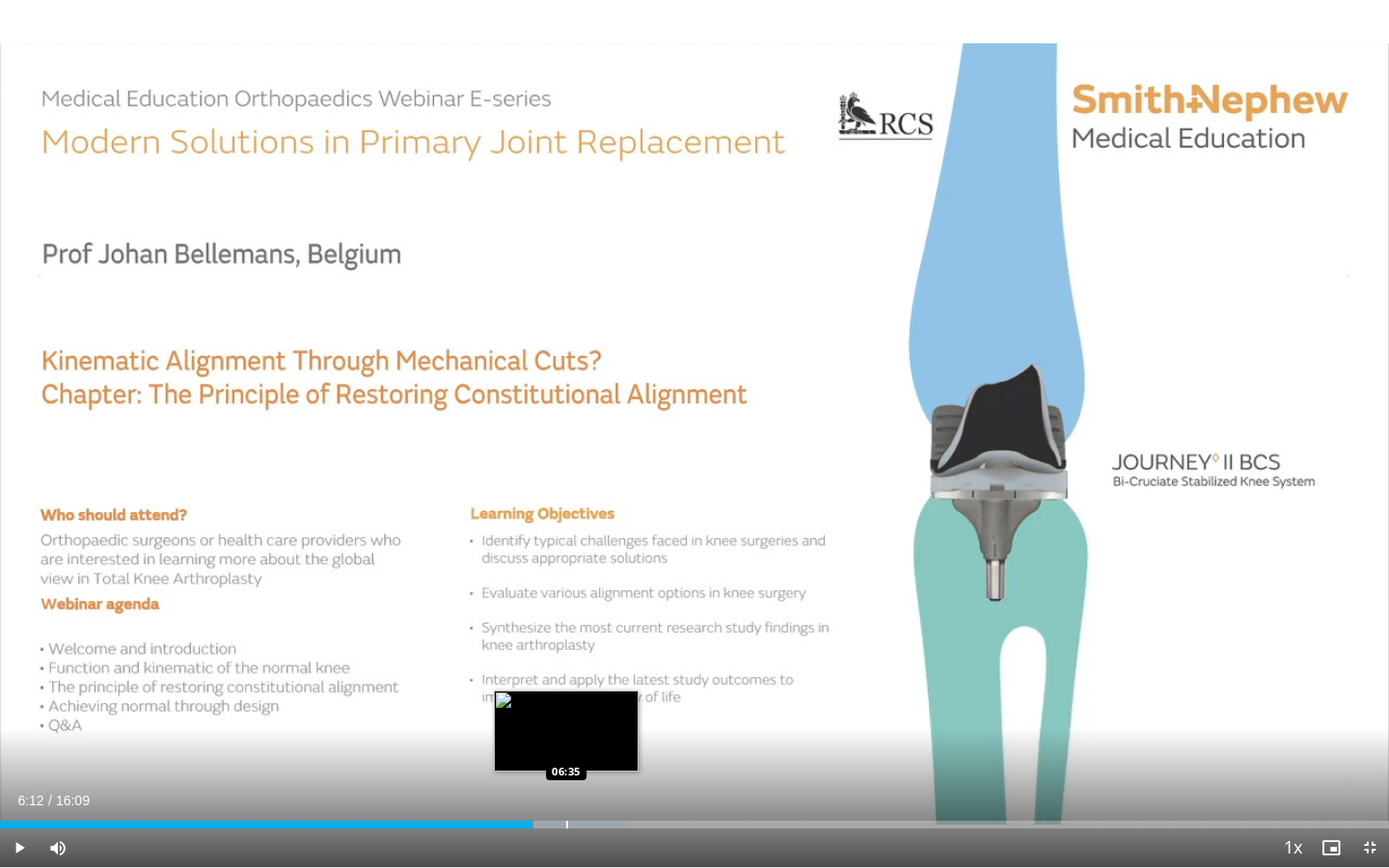 click at bounding box center (567, 825) 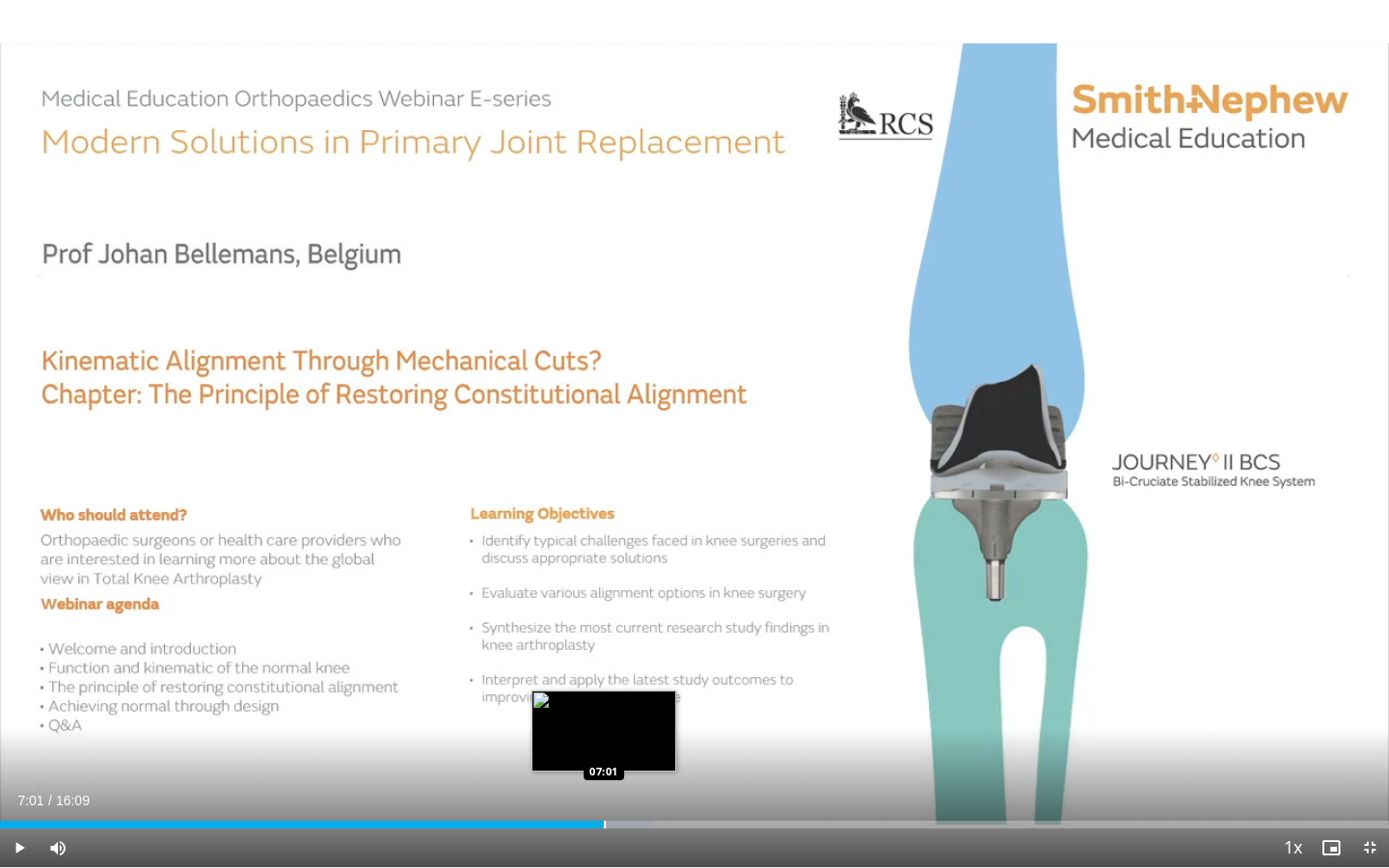 click on "Loaded :  47.04% 06:36 07:01" at bounding box center (694, 819) 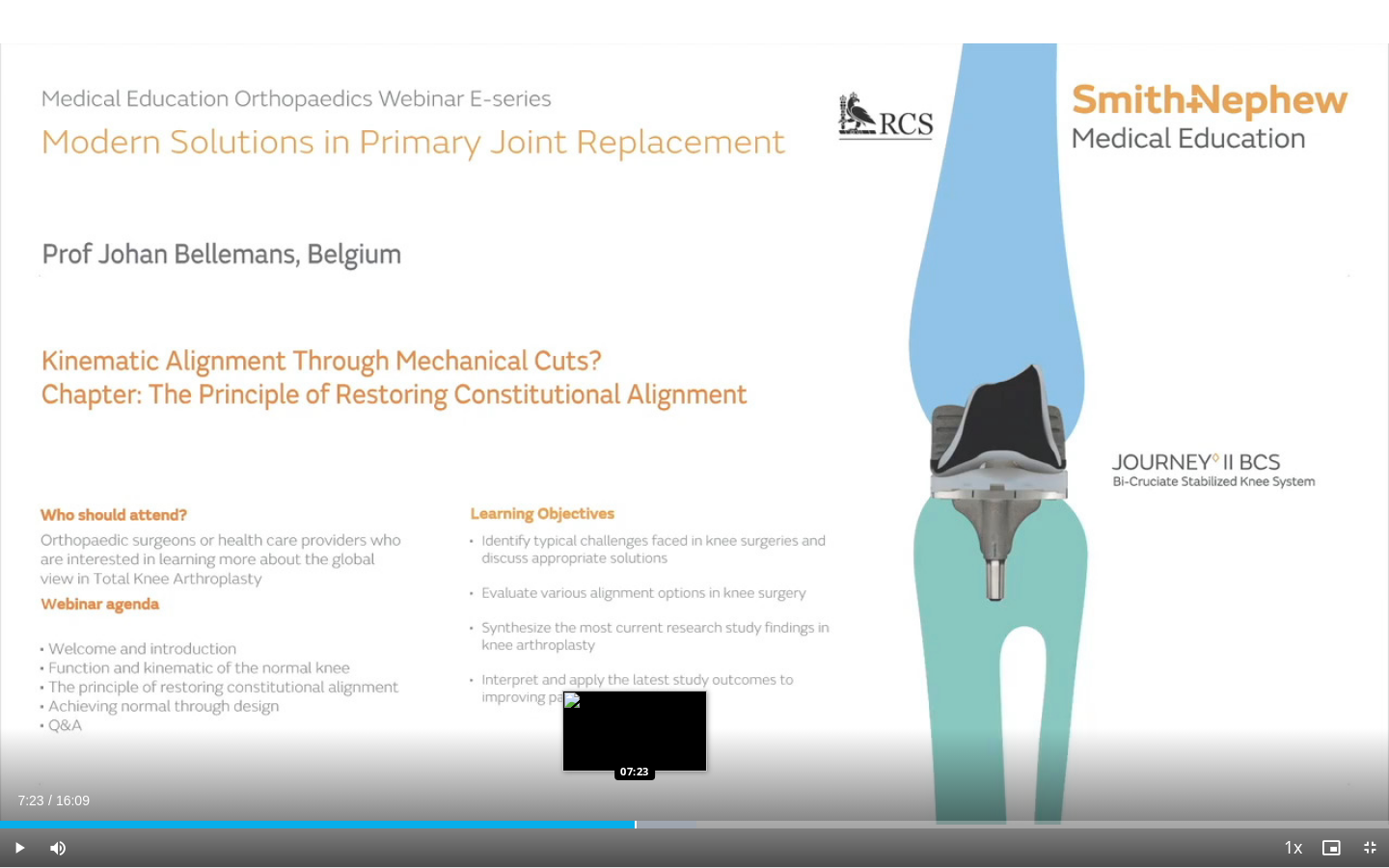 click on "Loaded :  50.11% 07:23 07:23" at bounding box center (694, 819) 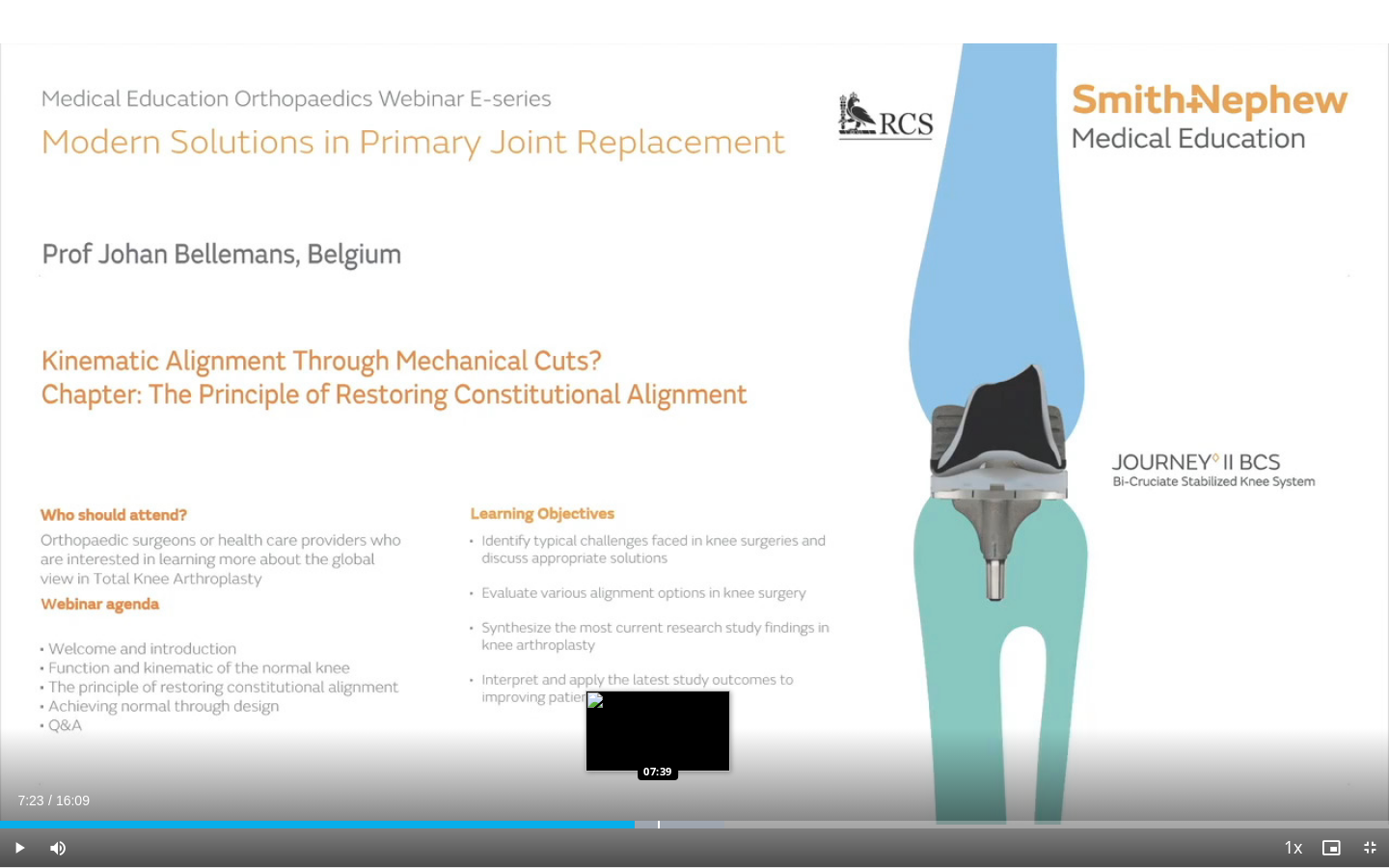 click on "Loaded :  52.16% 07:23 07:39" at bounding box center [694, 819] 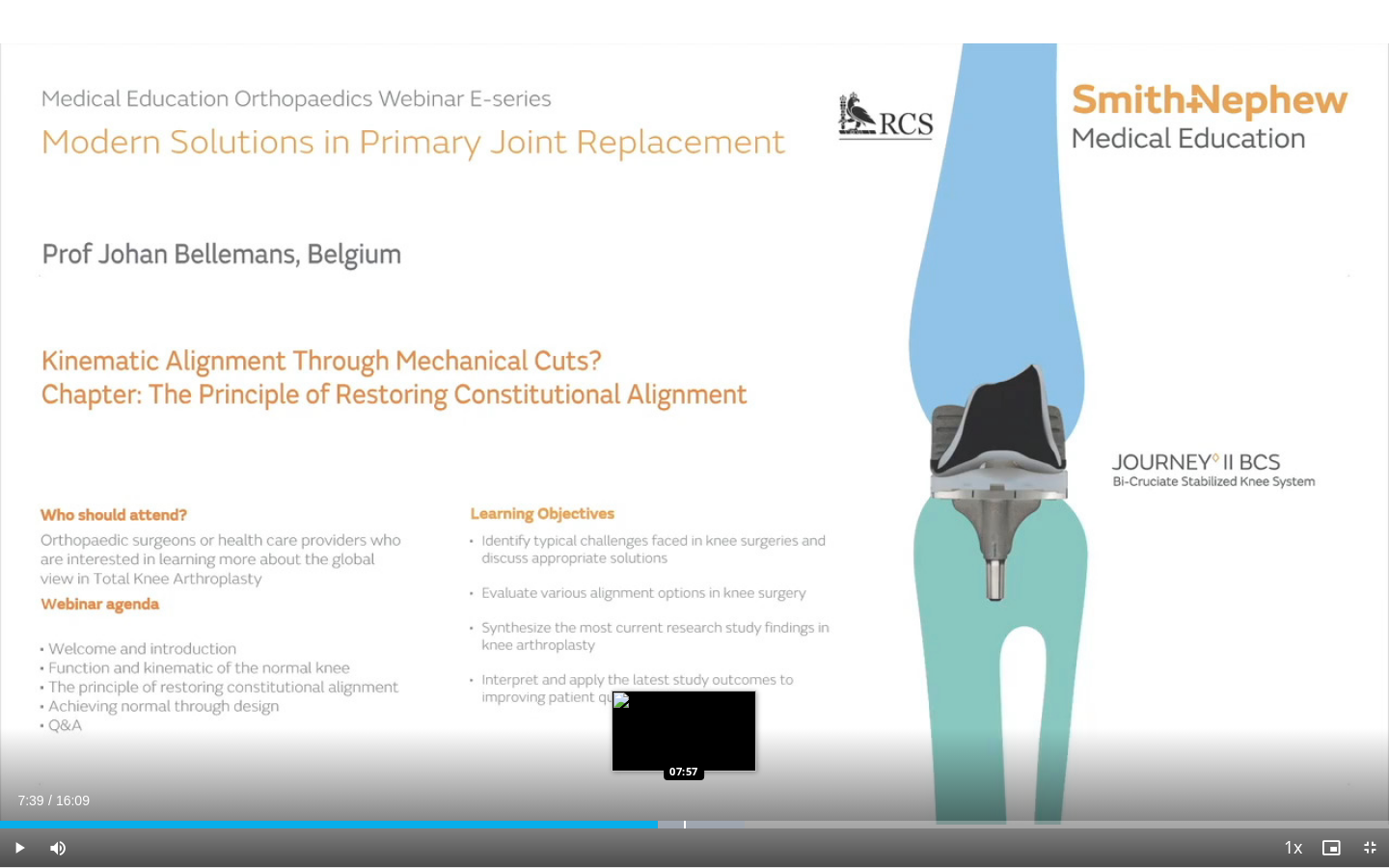 click at bounding box center [685, 825] 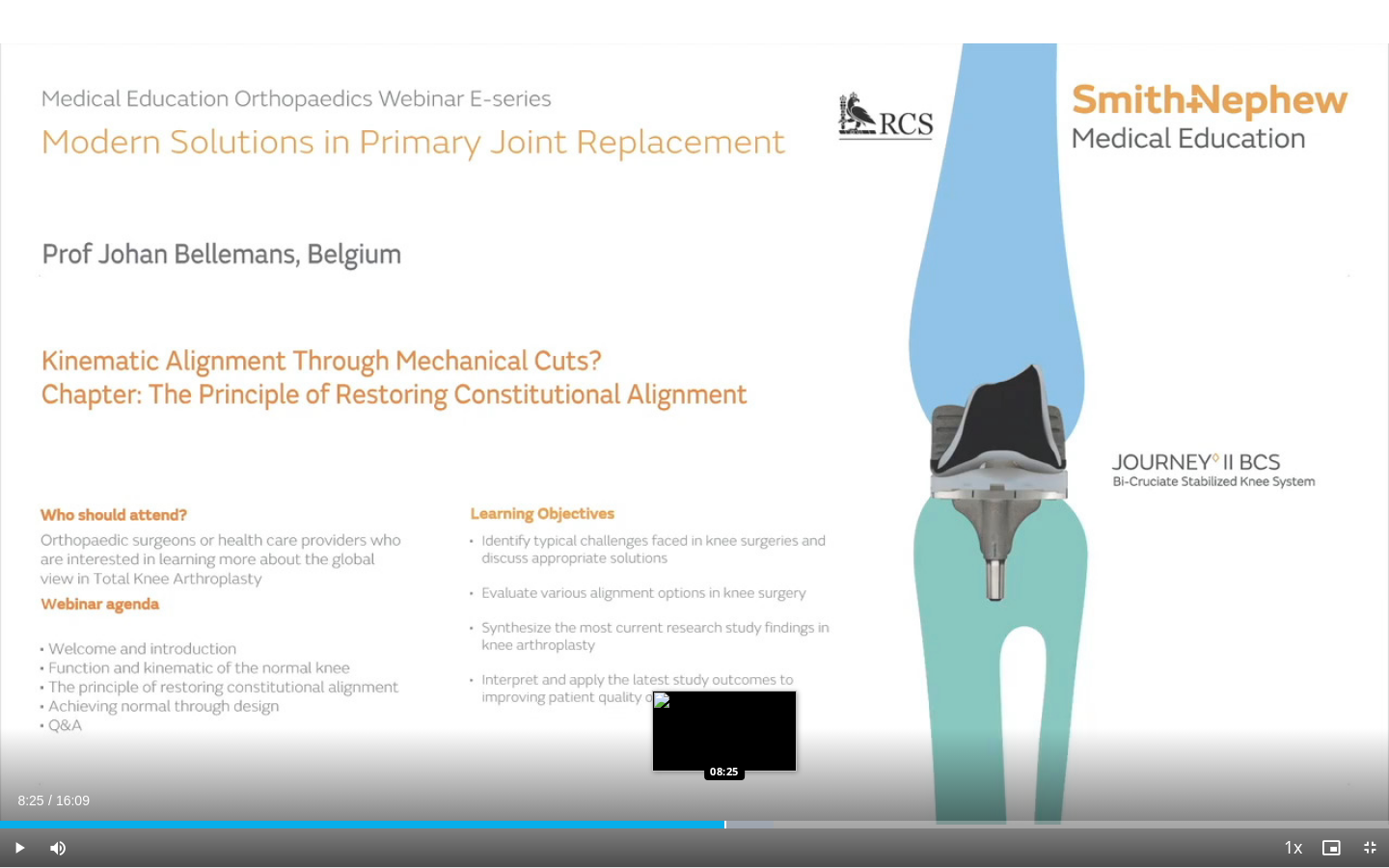 click at bounding box center (725, 825) 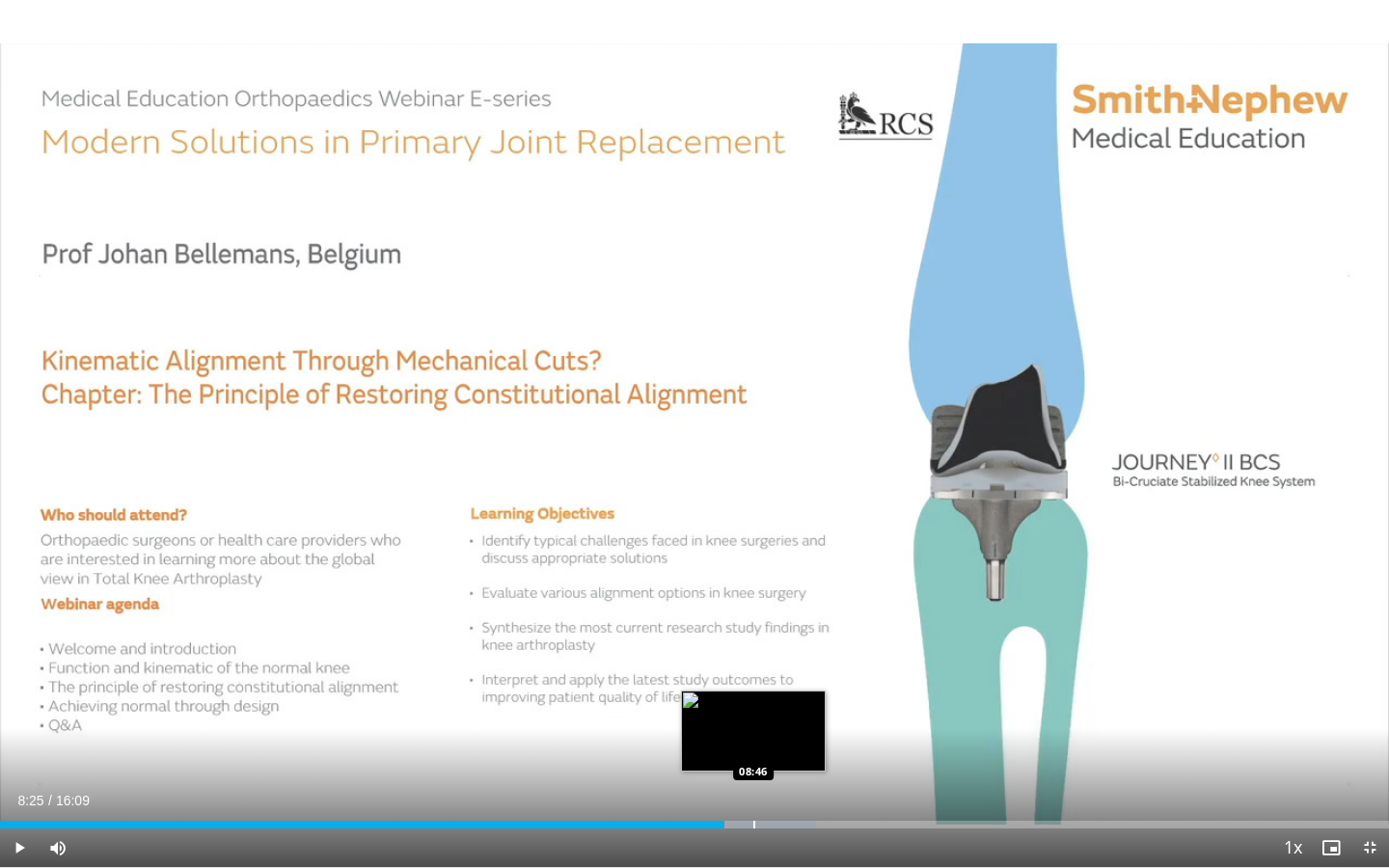 click at bounding box center [754, 825] 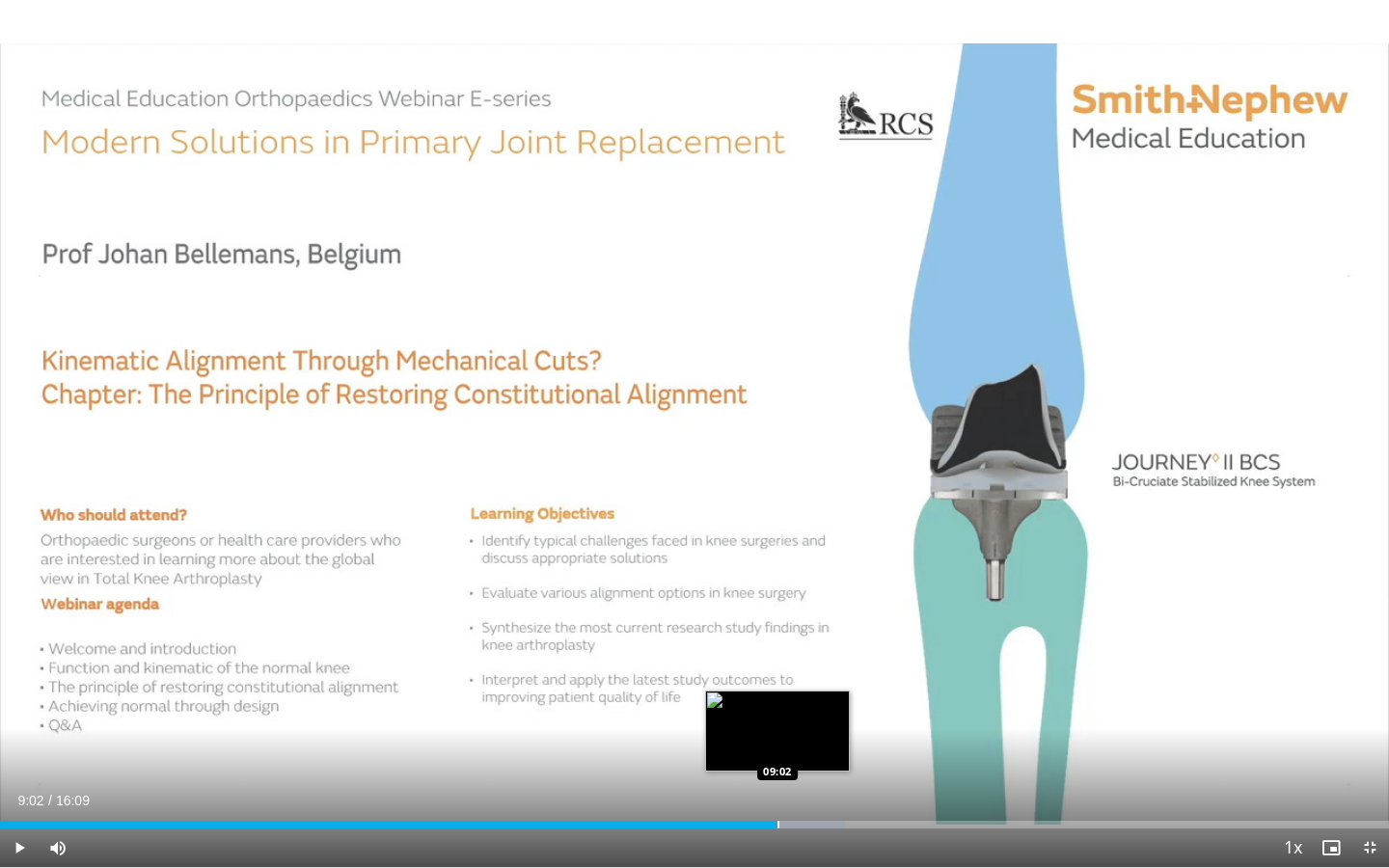 click at bounding box center [778, 825] 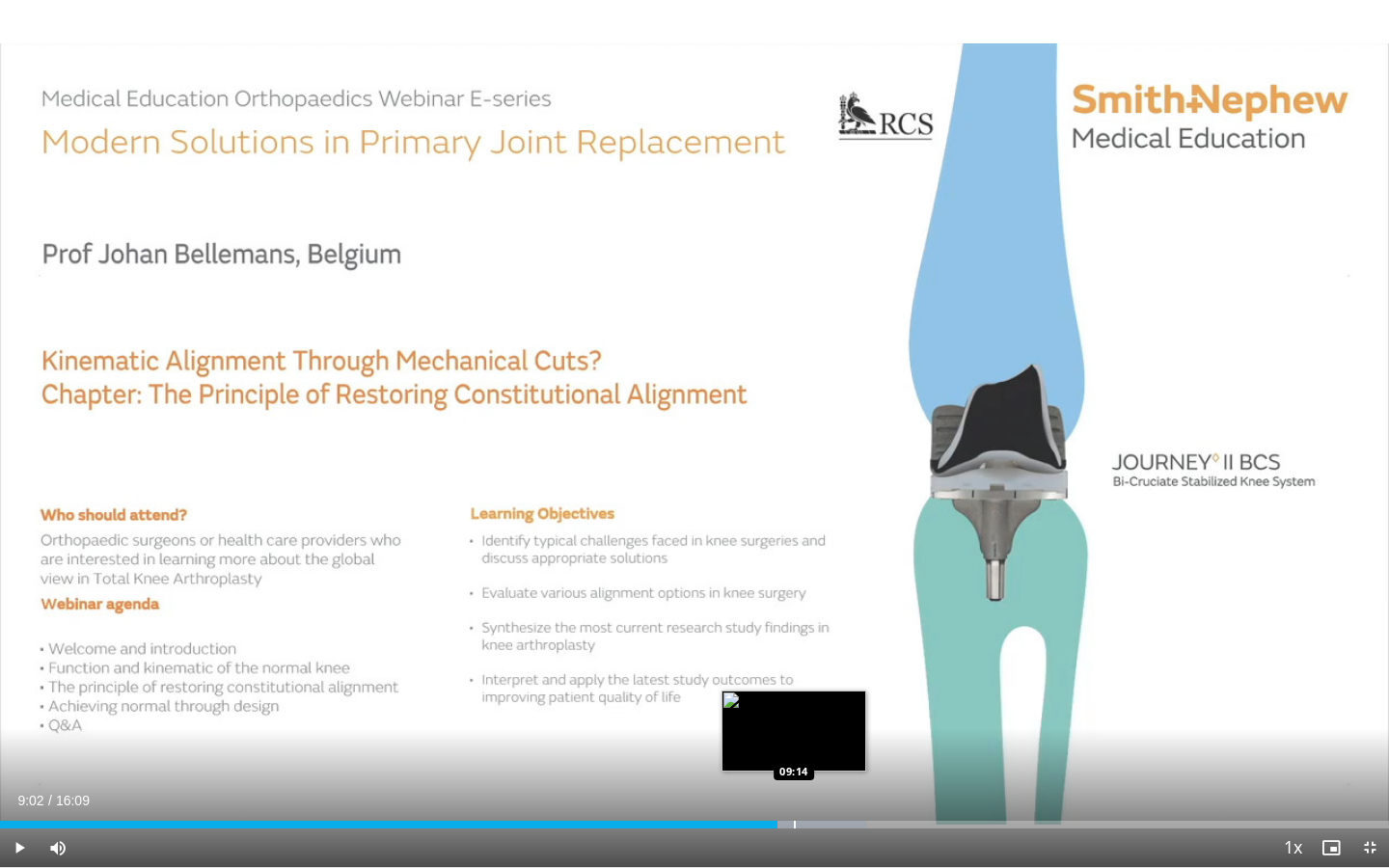 click at bounding box center [795, 825] 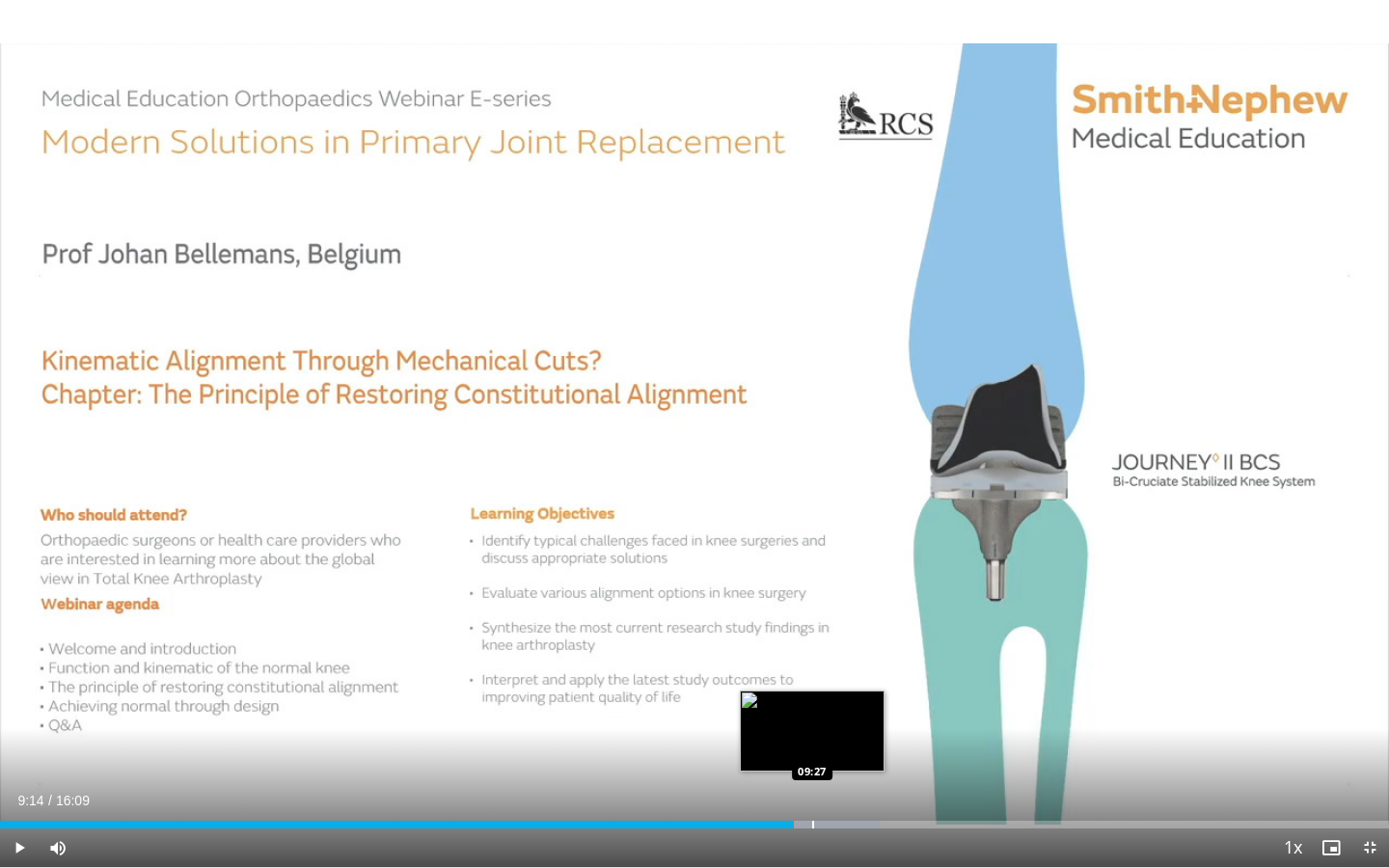 click at bounding box center [813, 825] 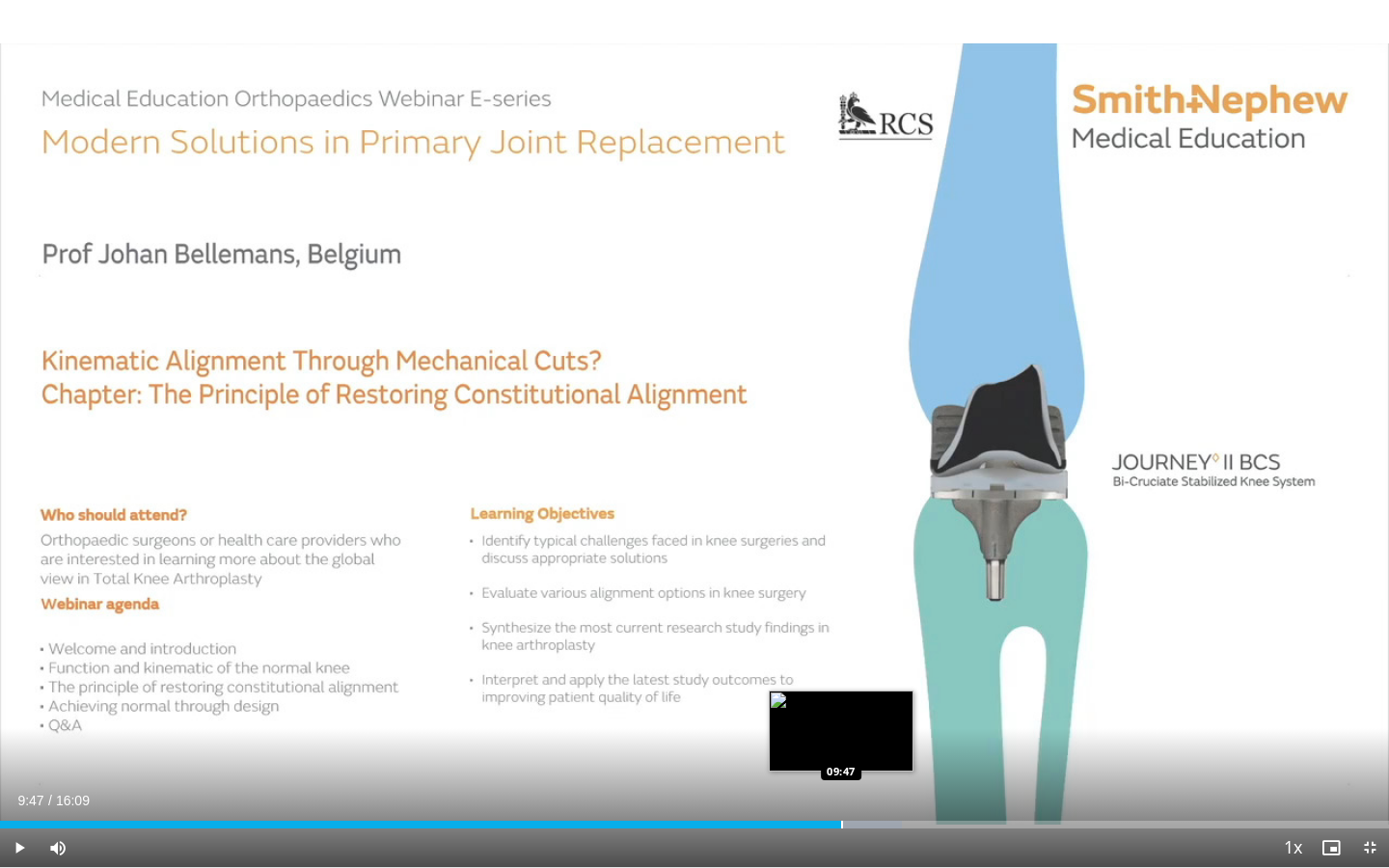 click on "Loaded :  64.96% 09:47 09:47" at bounding box center (694, 819) 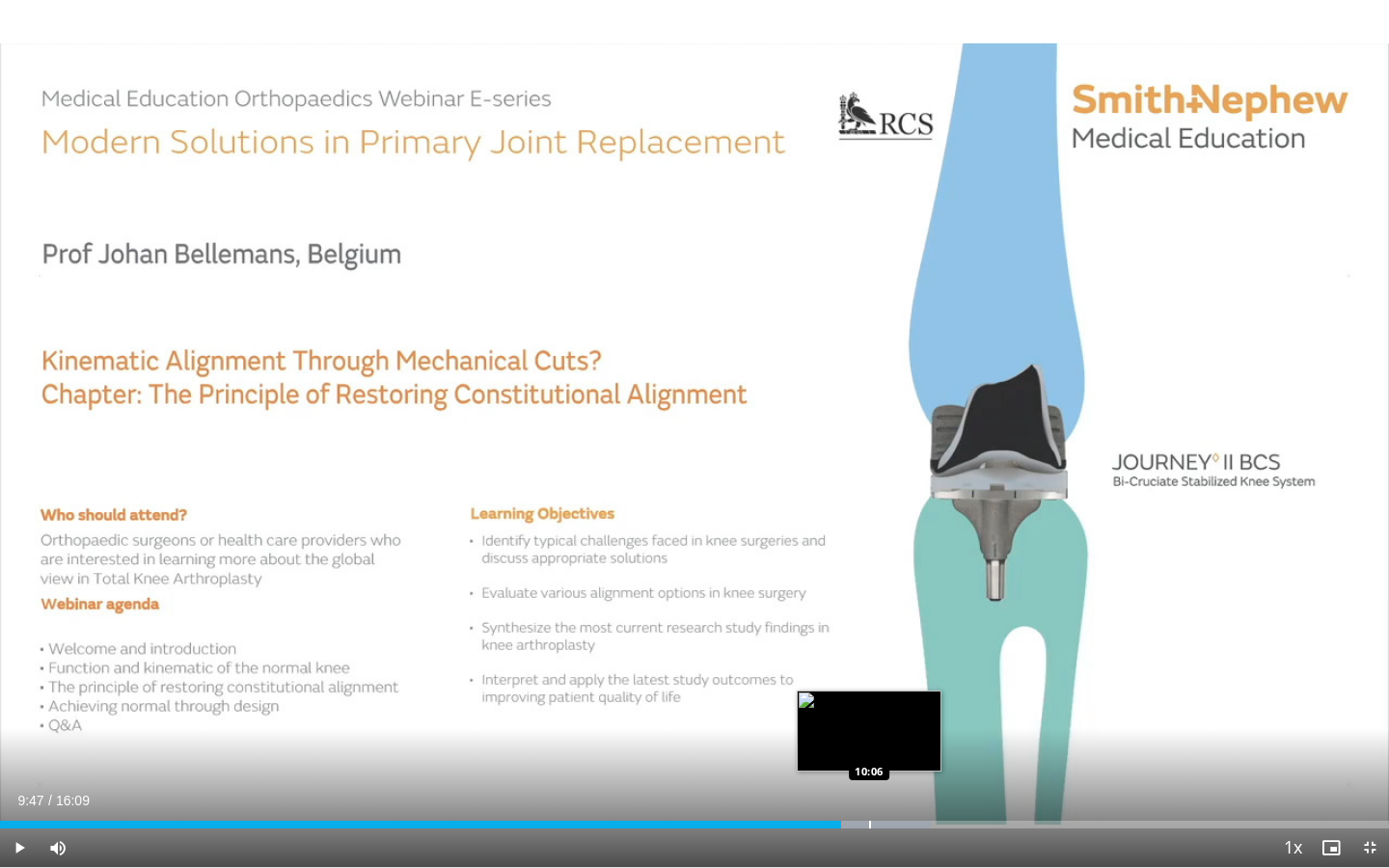 click on "Loaded :  67.02% 09:47 10:06" at bounding box center (694, 819) 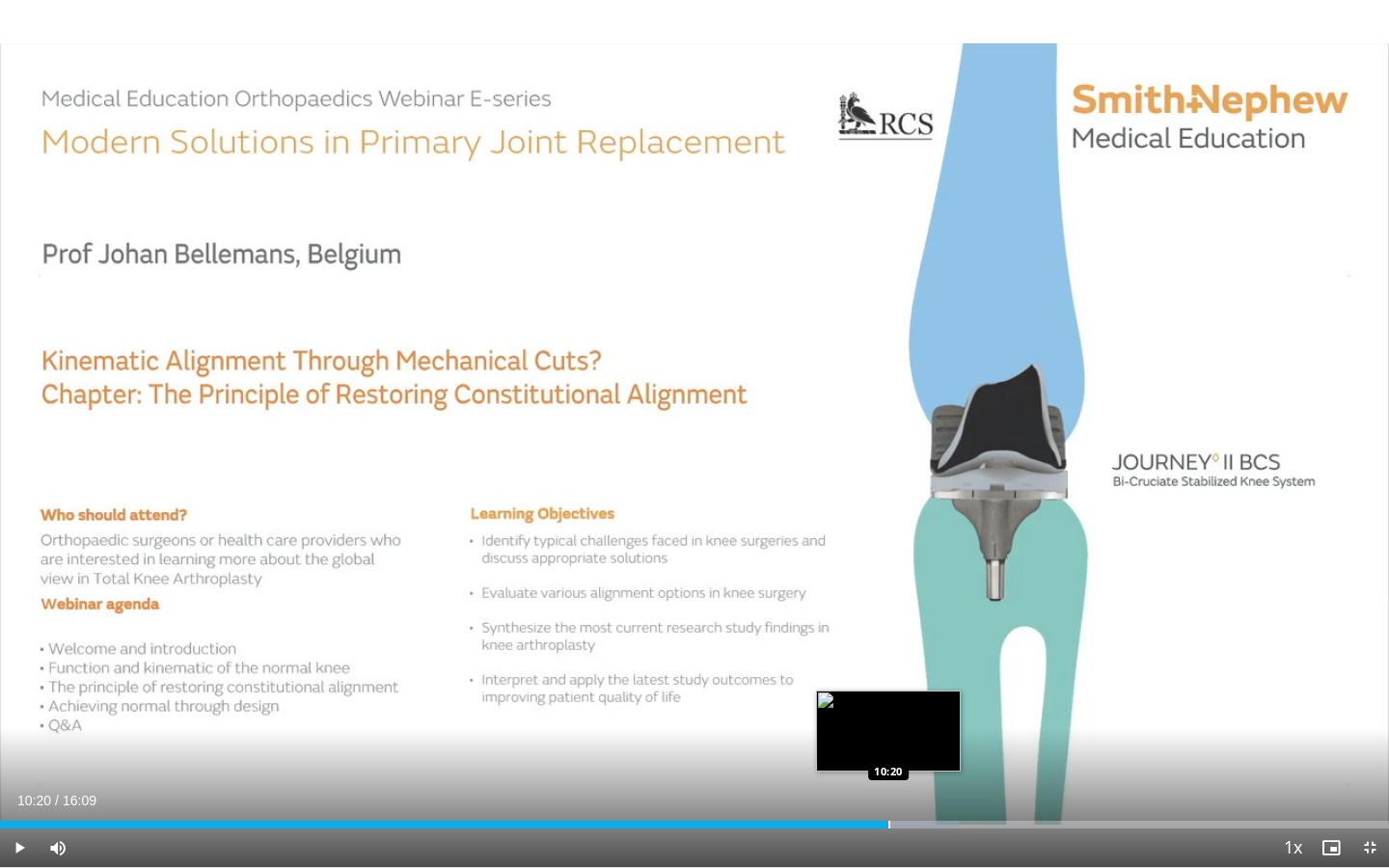 click on "Loaded :  69.08% 10:20 10:20" at bounding box center [694, 819] 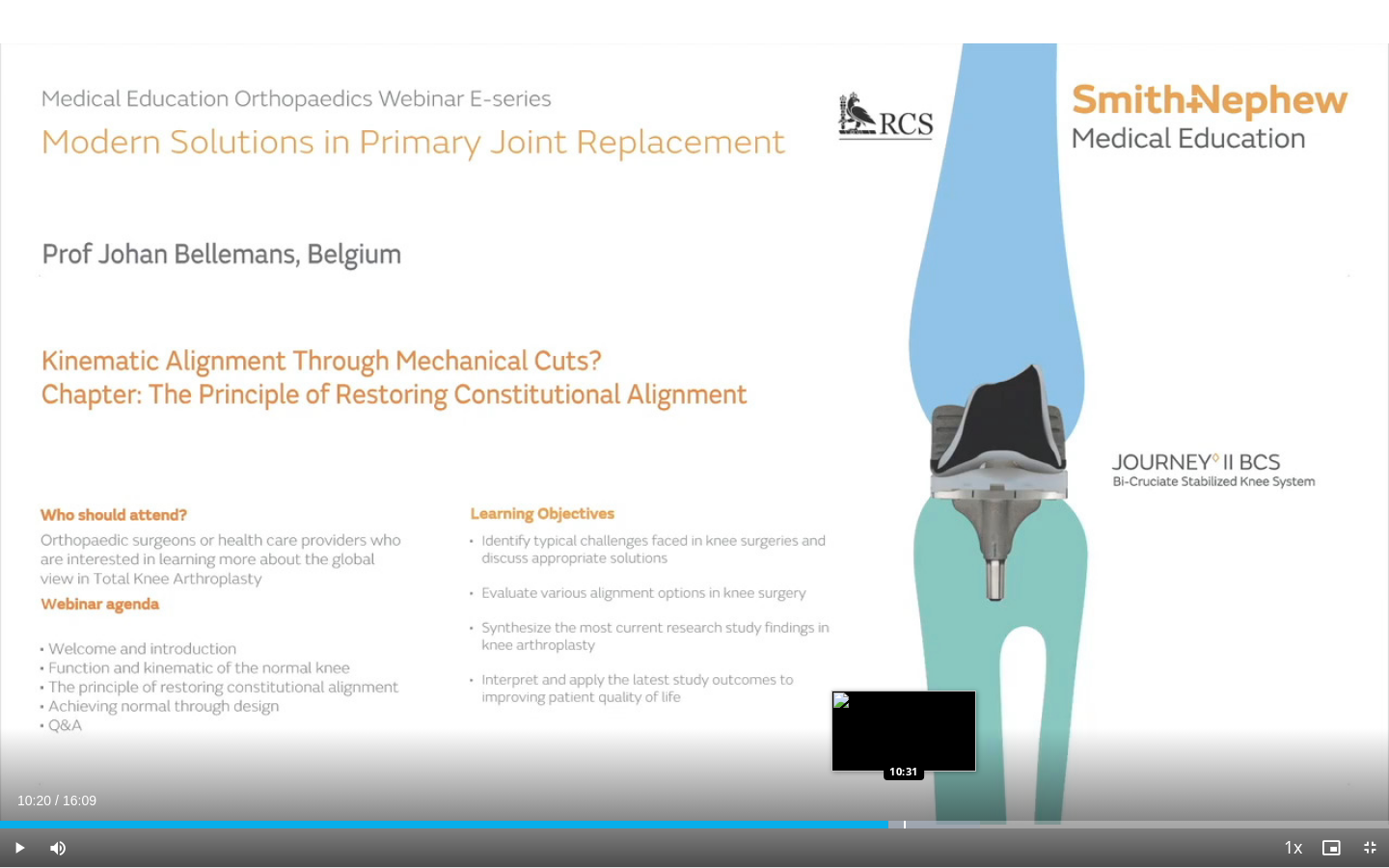 click on "Loaded :  70.57% 10:20 10:31" at bounding box center (694, 819) 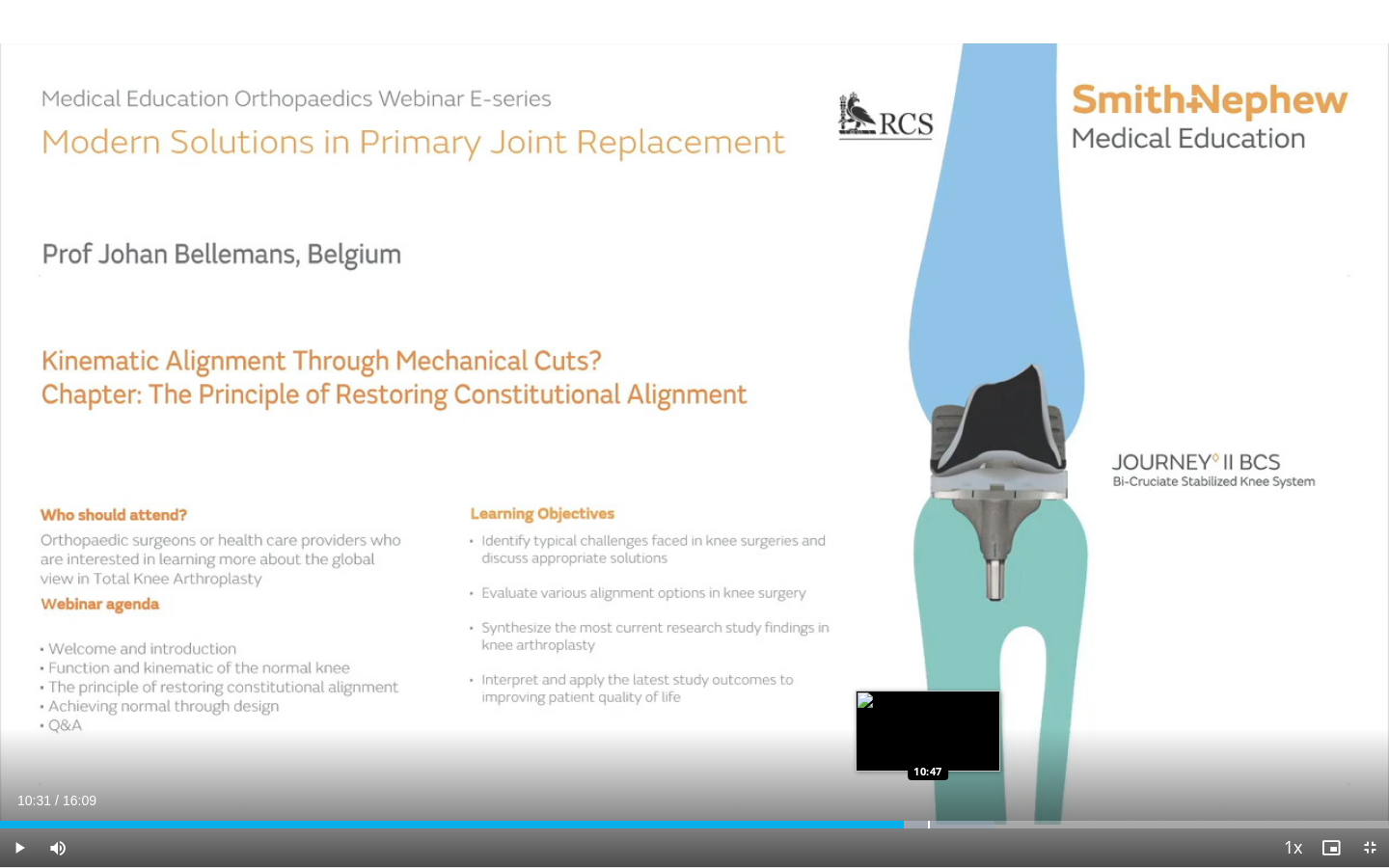 click at bounding box center (929, 825) 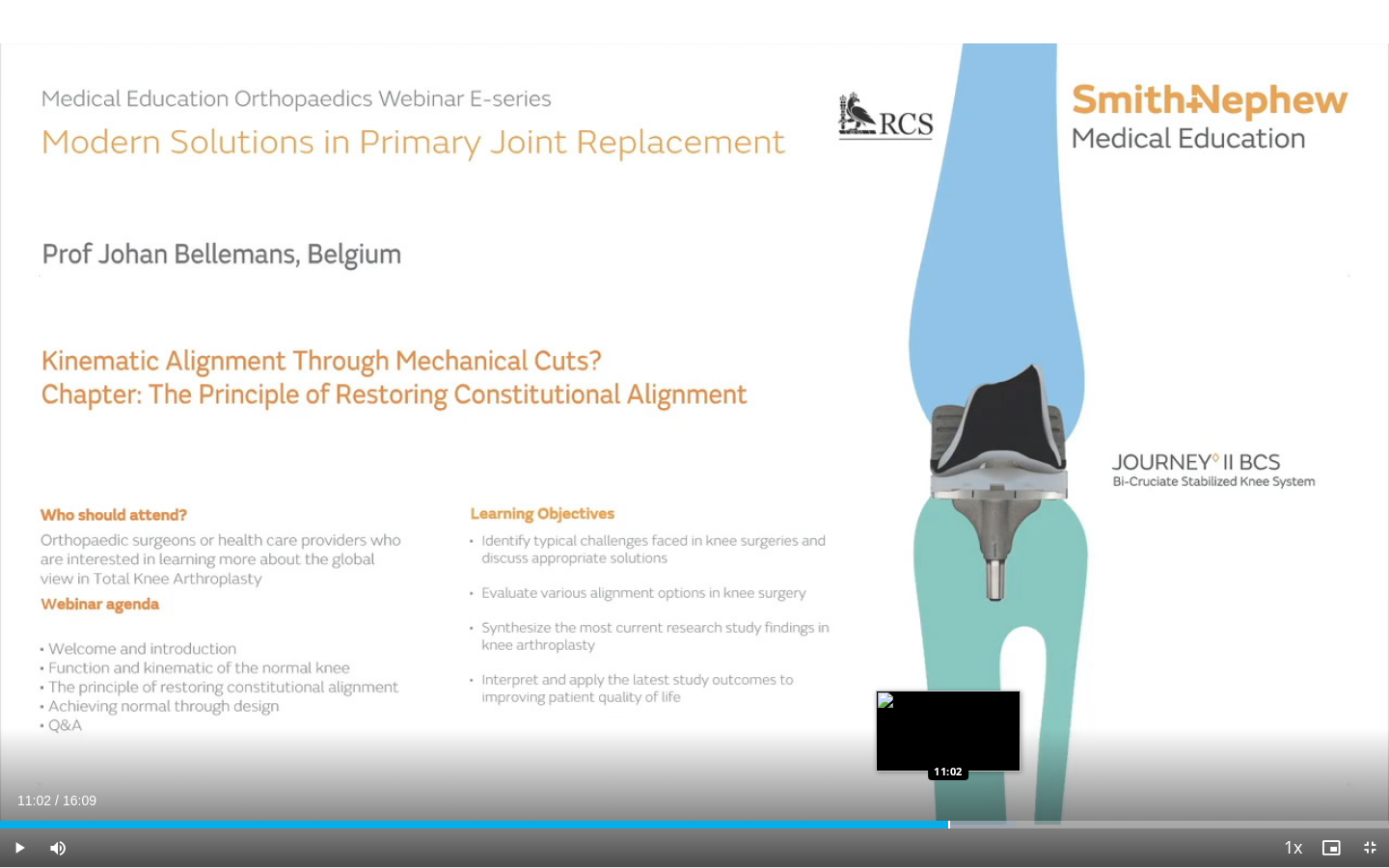 click at bounding box center (949, 825) 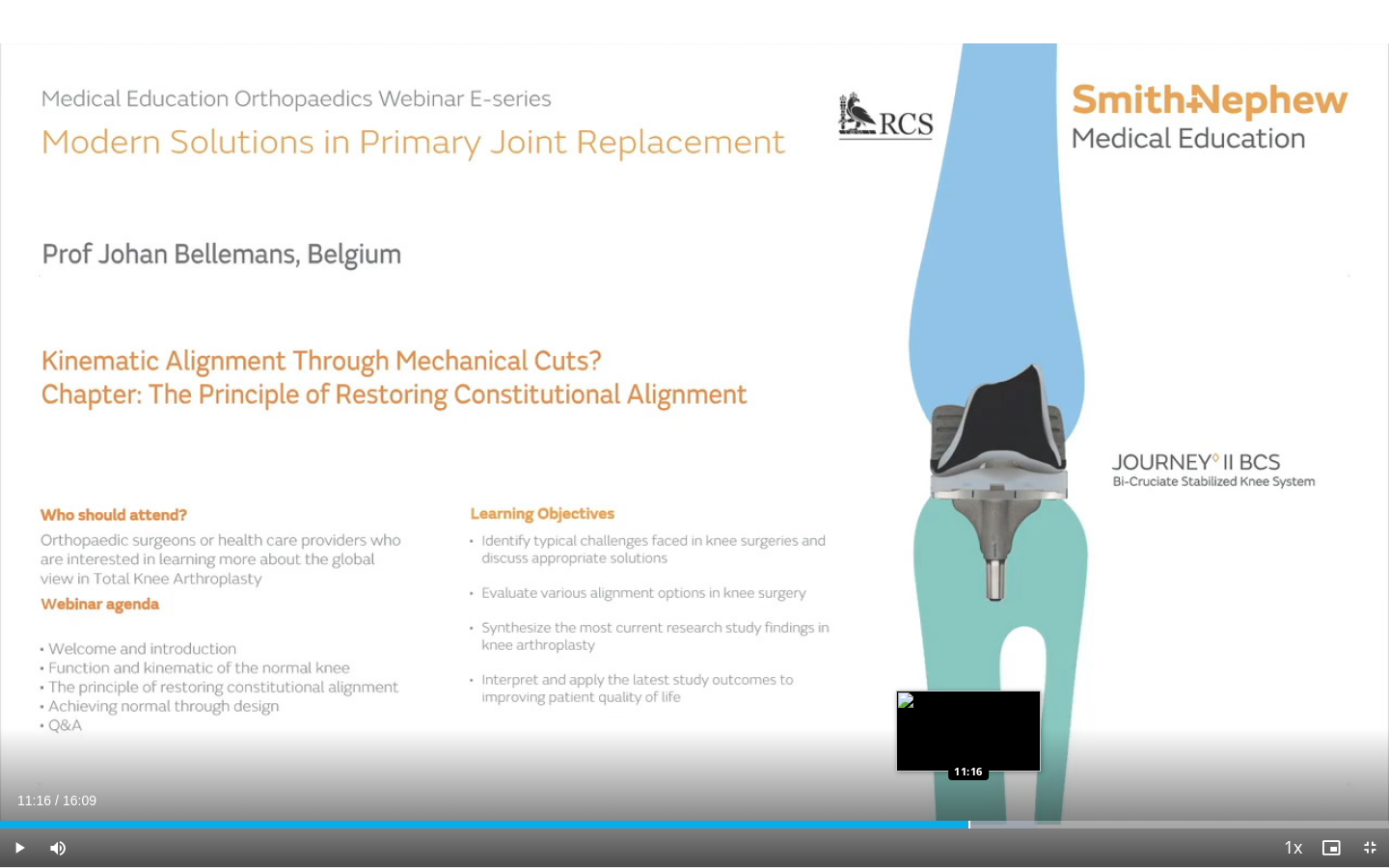 click at bounding box center [969, 825] 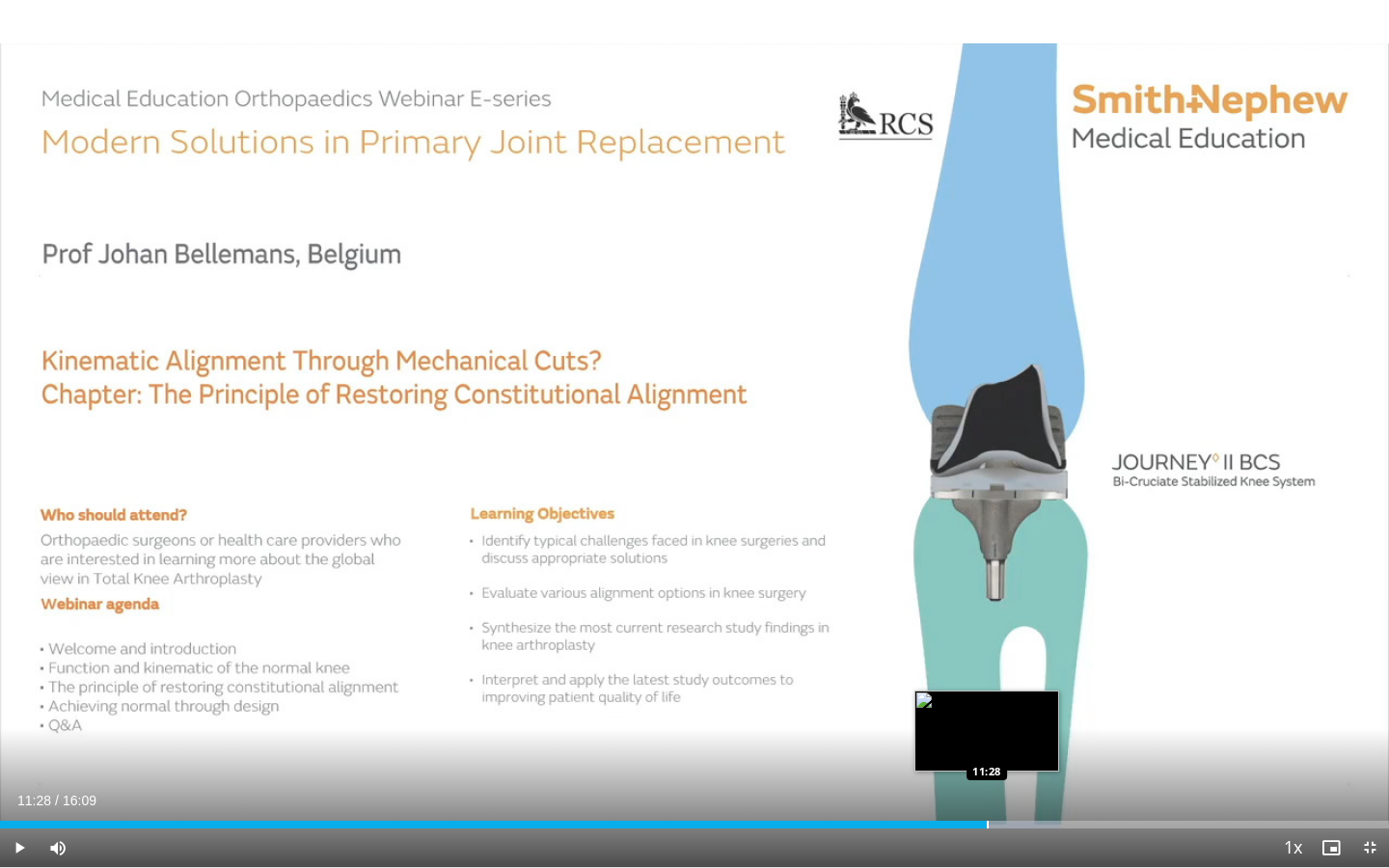 click at bounding box center [988, 825] 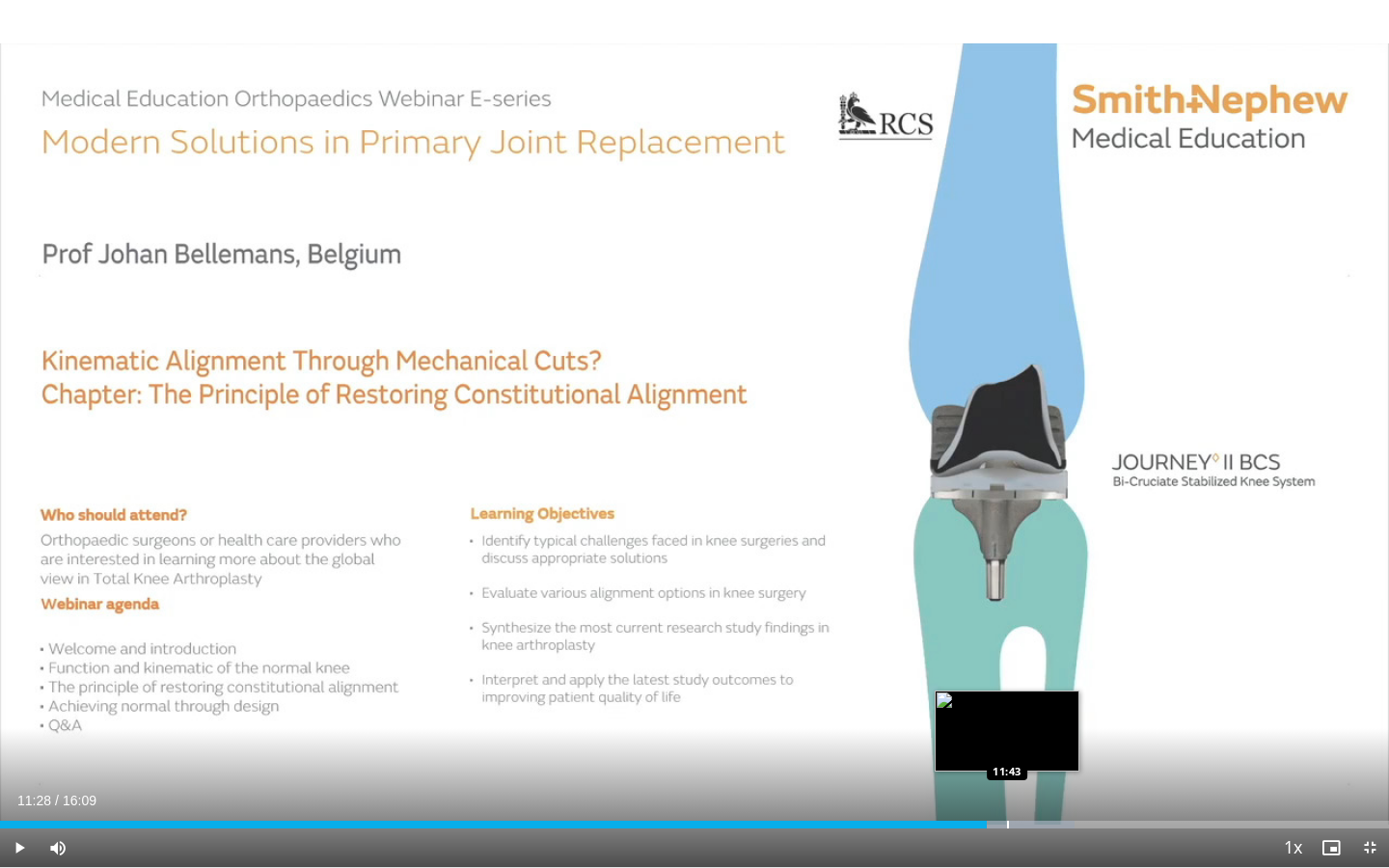 click at bounding box center [1008, 825] 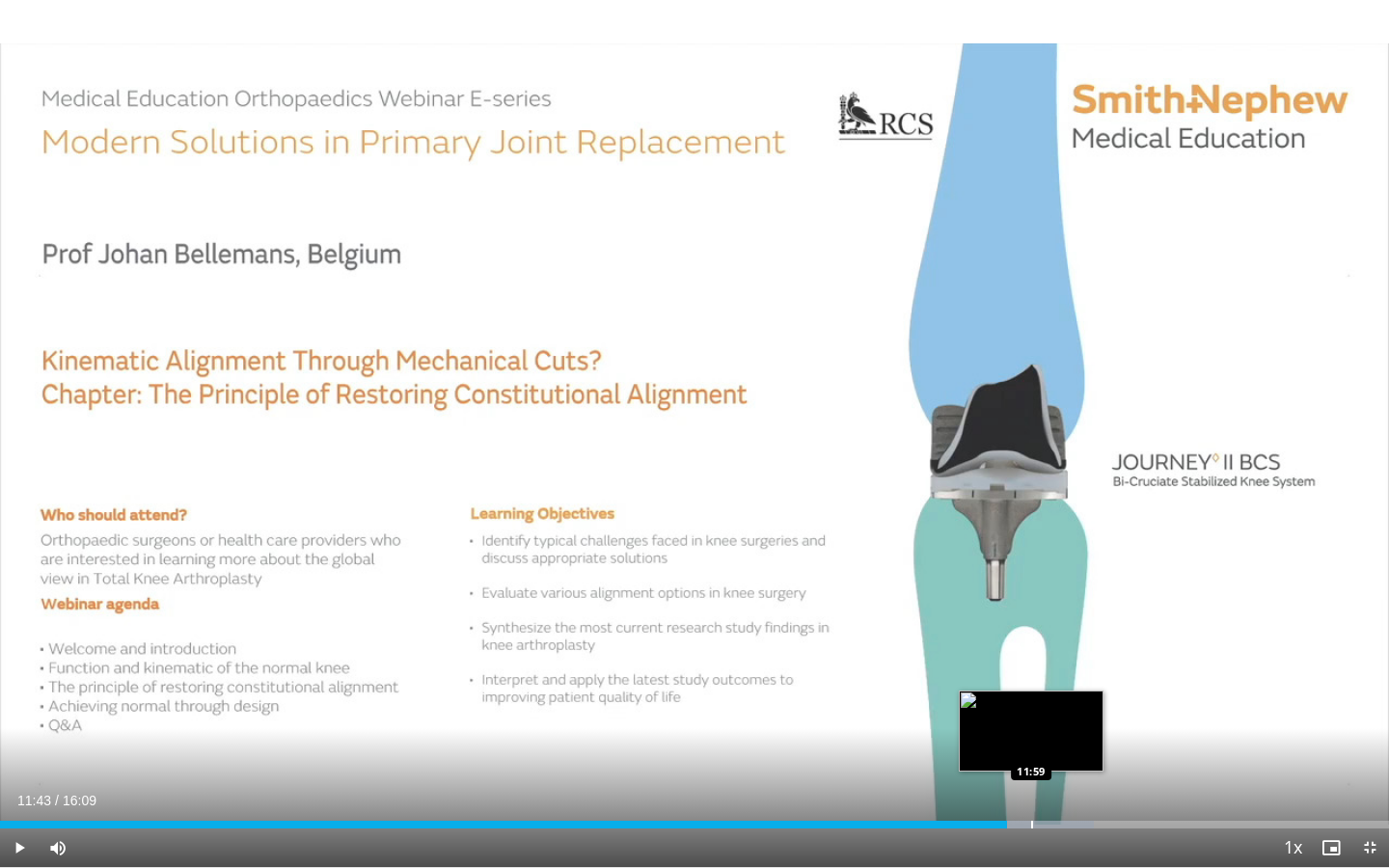 click at bounding box center (1032, 825) 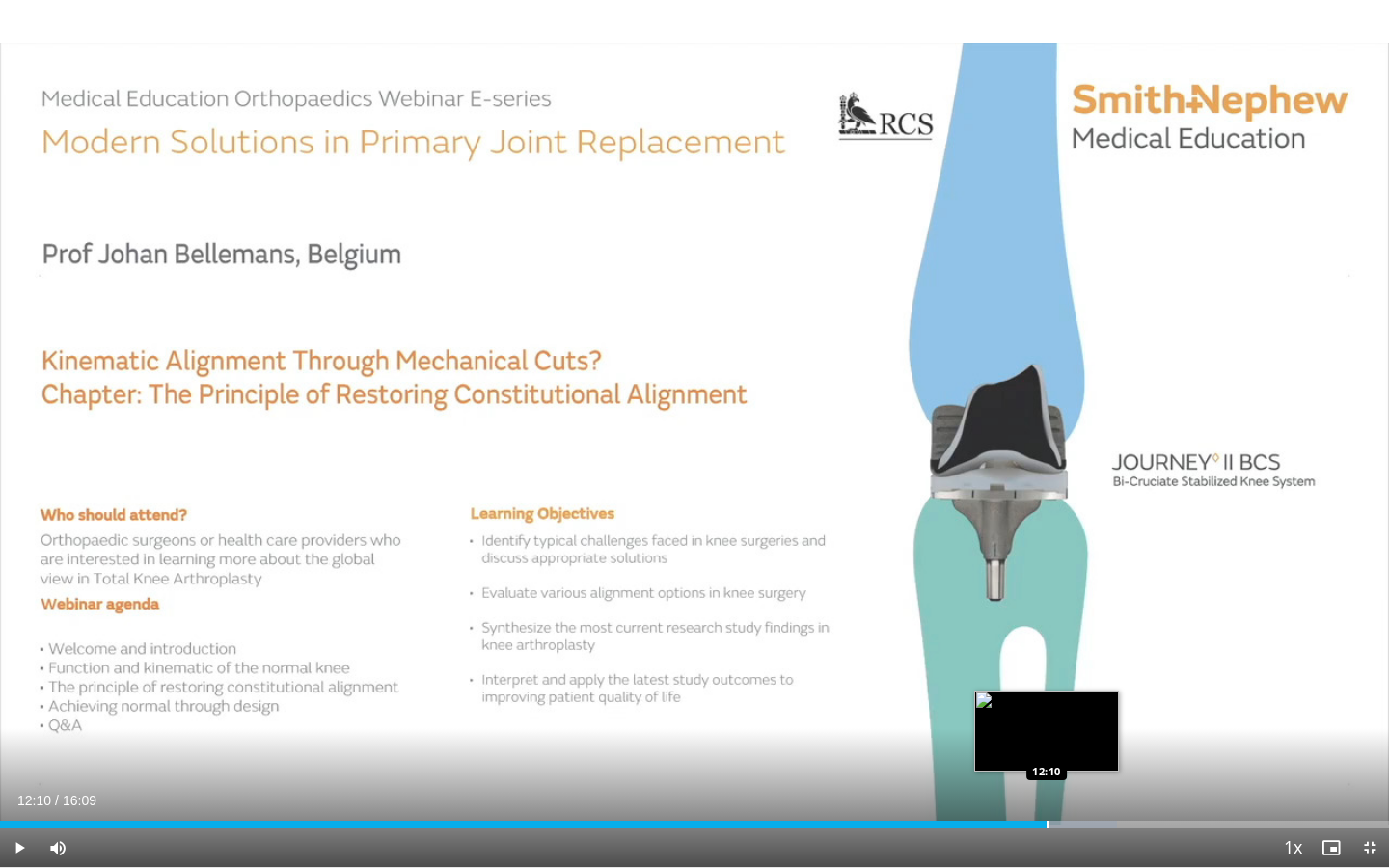 click at bounding box center [1048, 825] 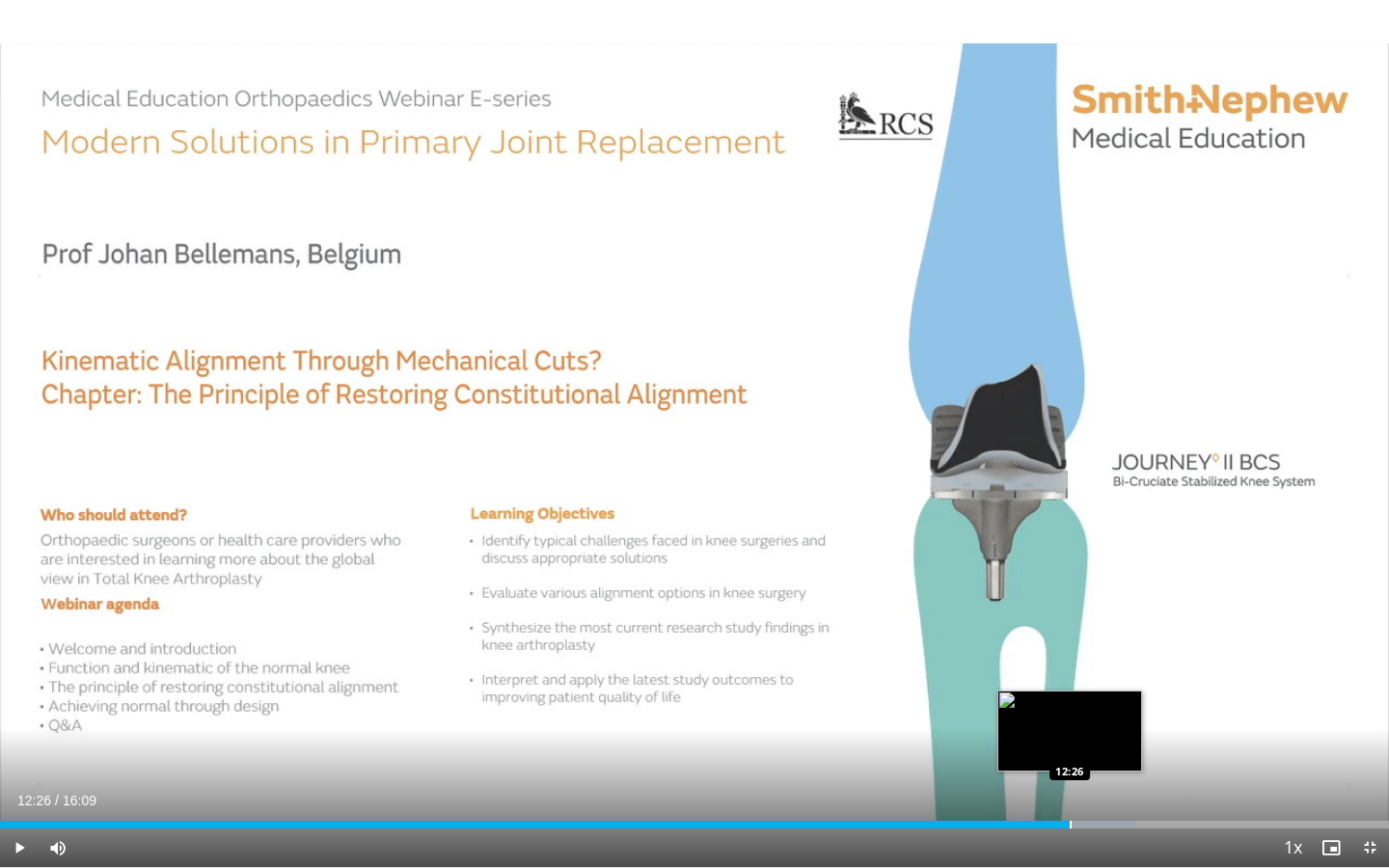 click at bounding box center [1071, 825] 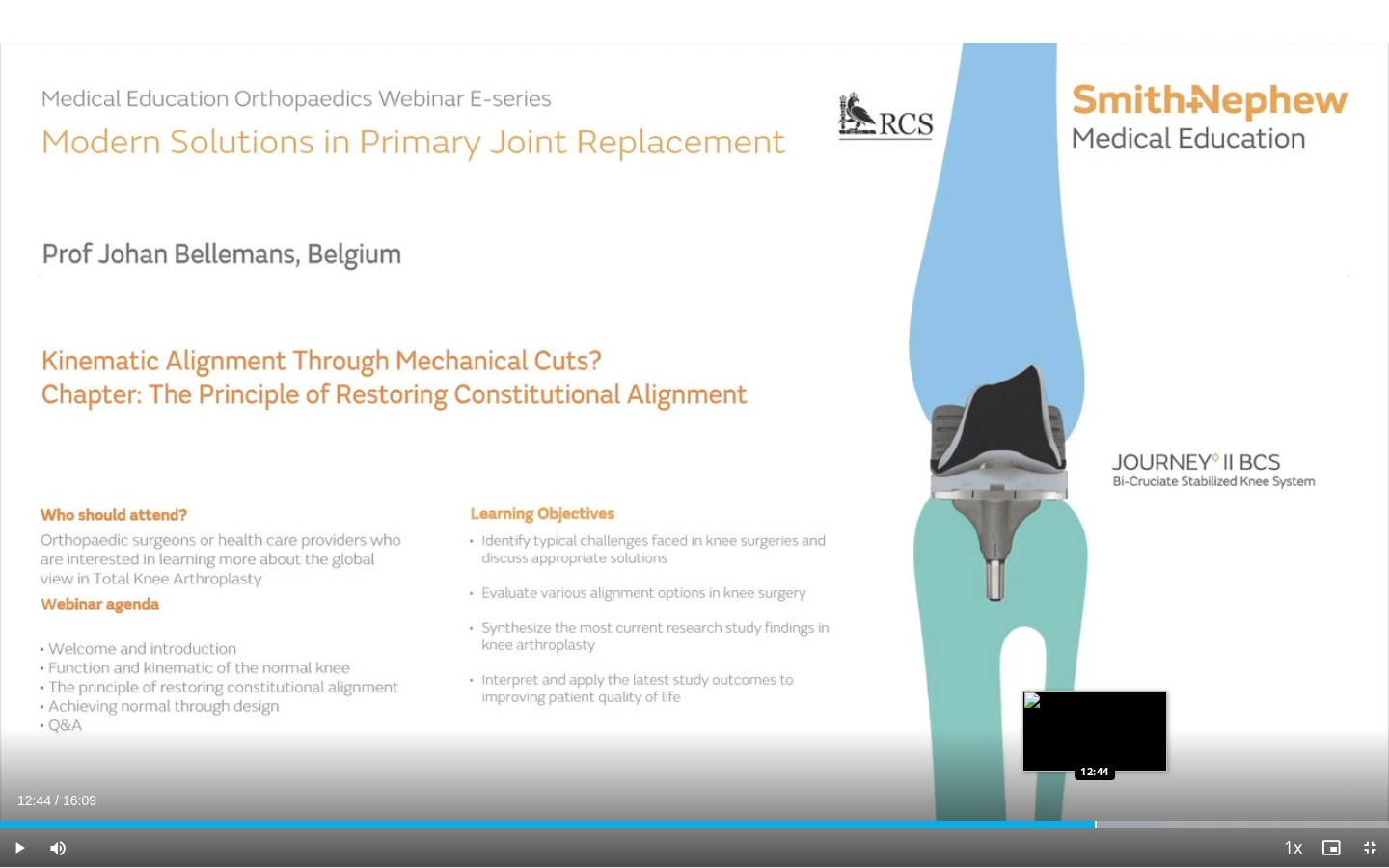 click at bounding box center (1096, 825) 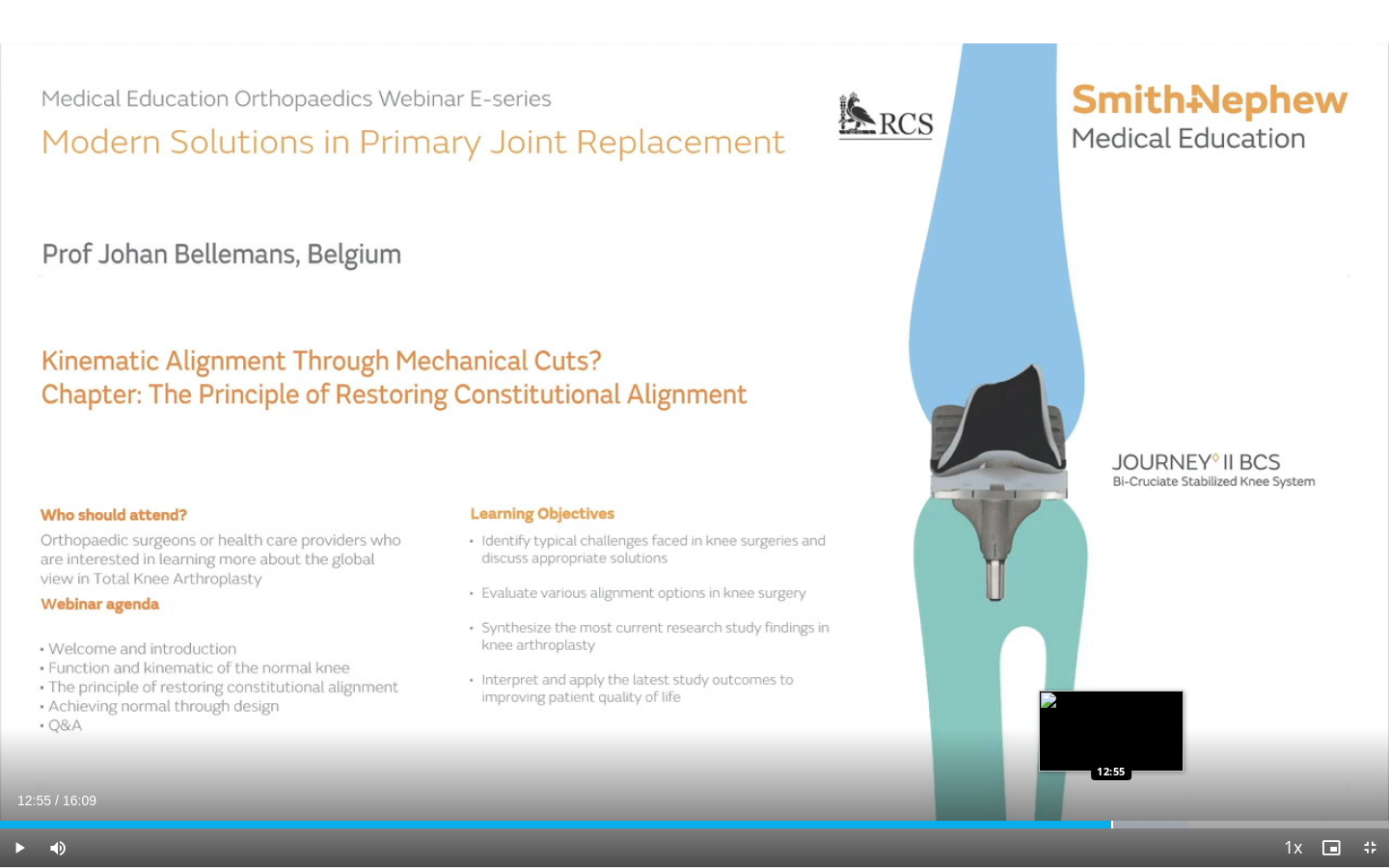 click at bounding box center (1112, 825) 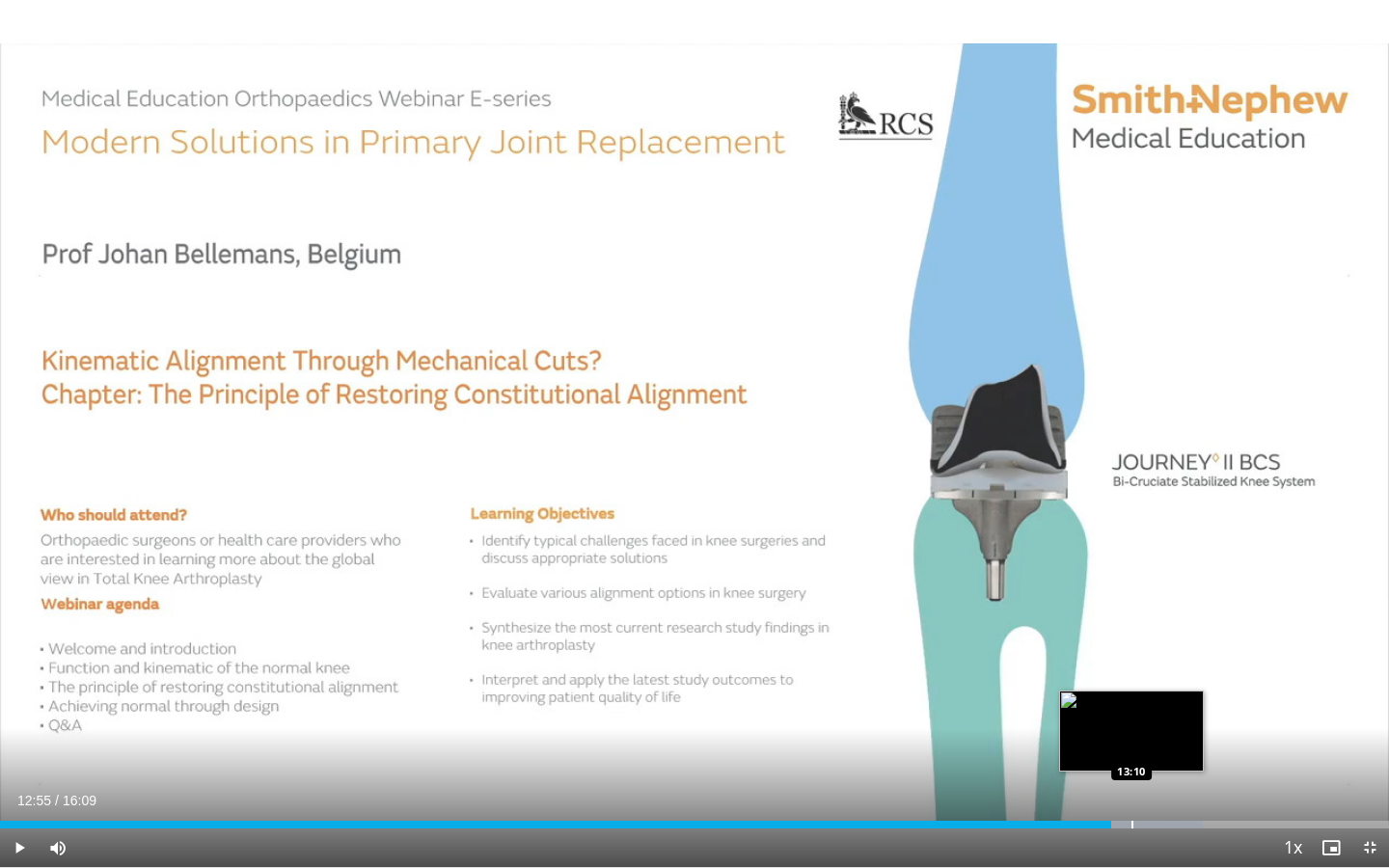 click at bounding box center (1132, 825) 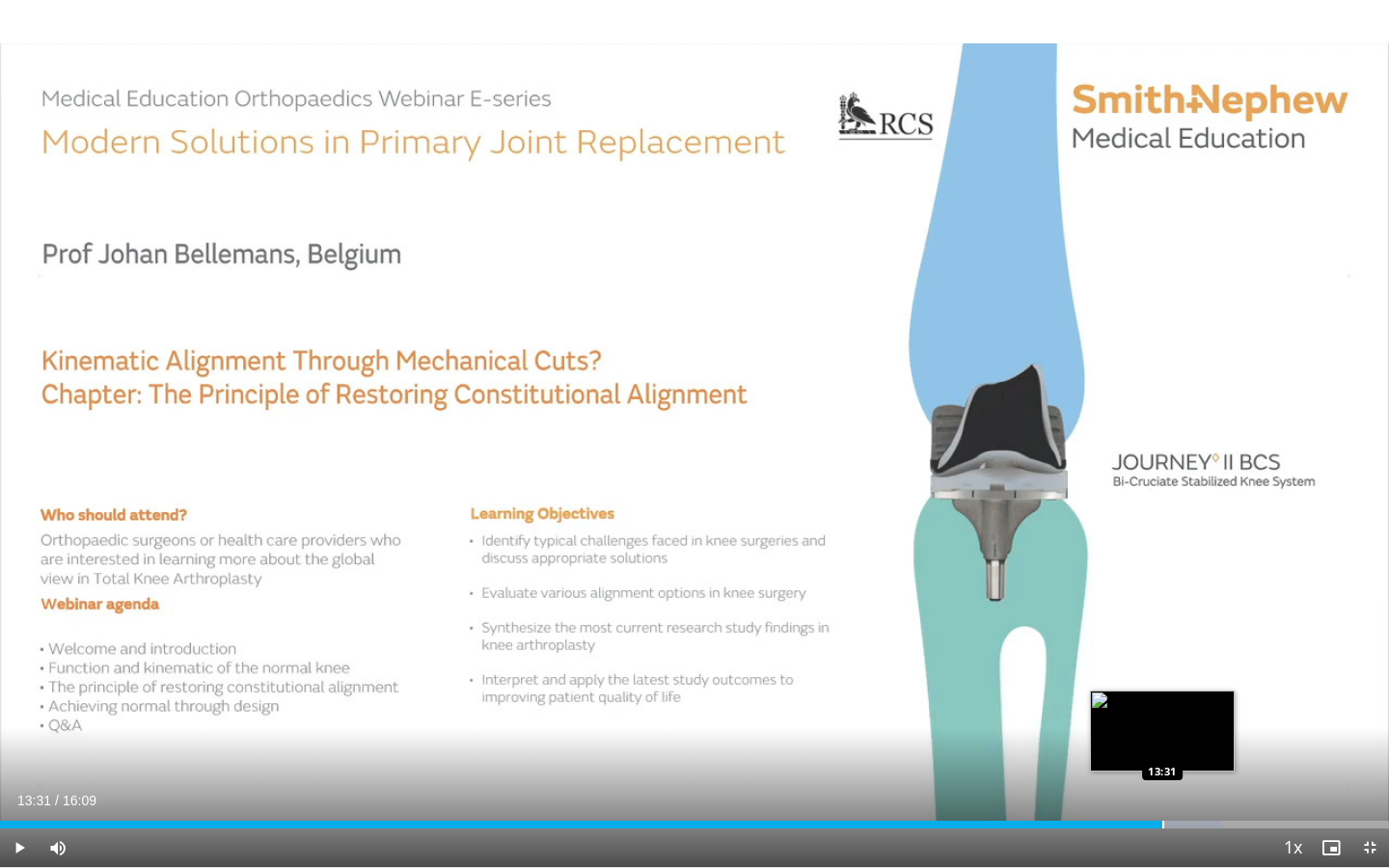 click at bounding box center (1163, 825) 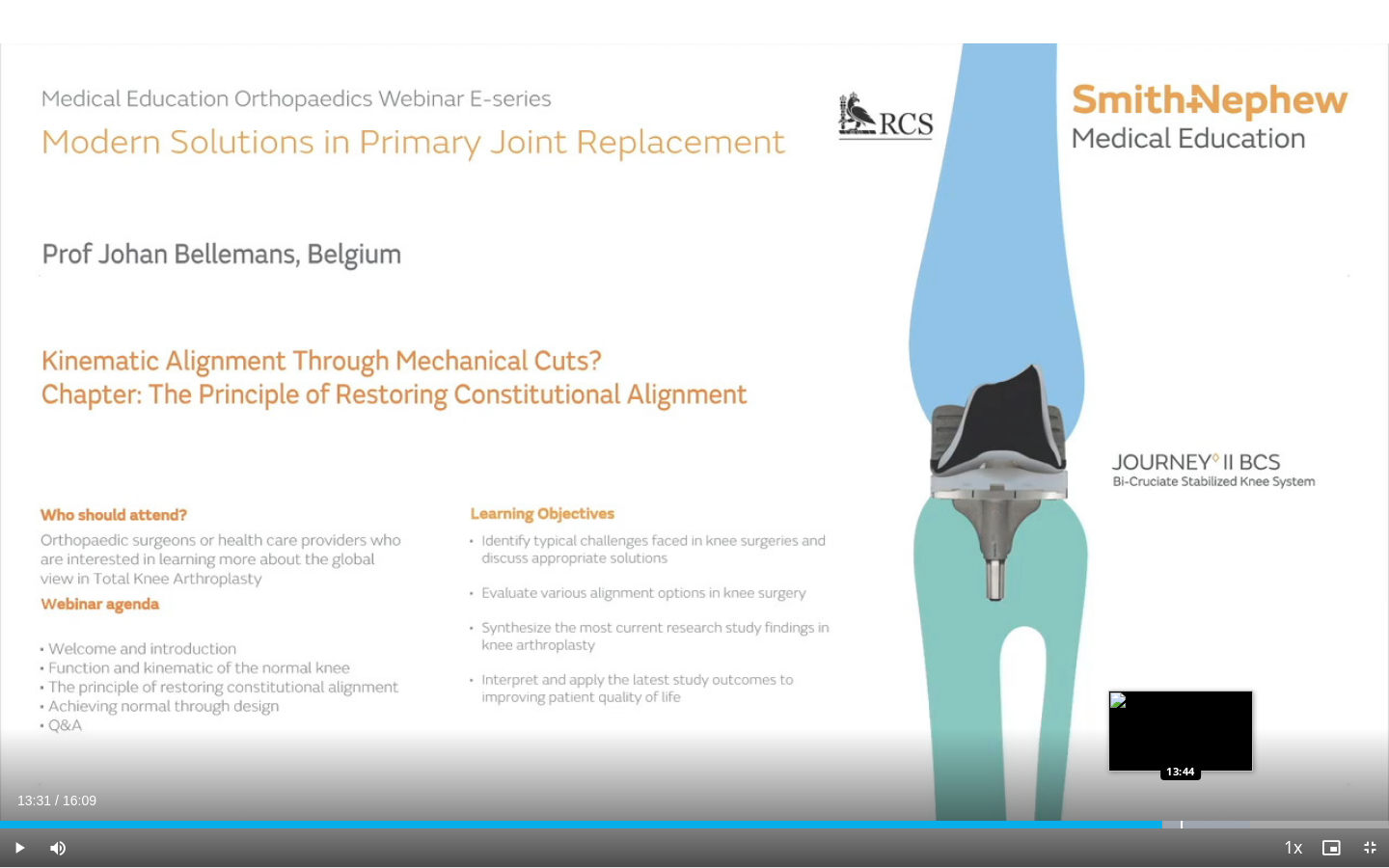 click at bounding box center [1182, 825] 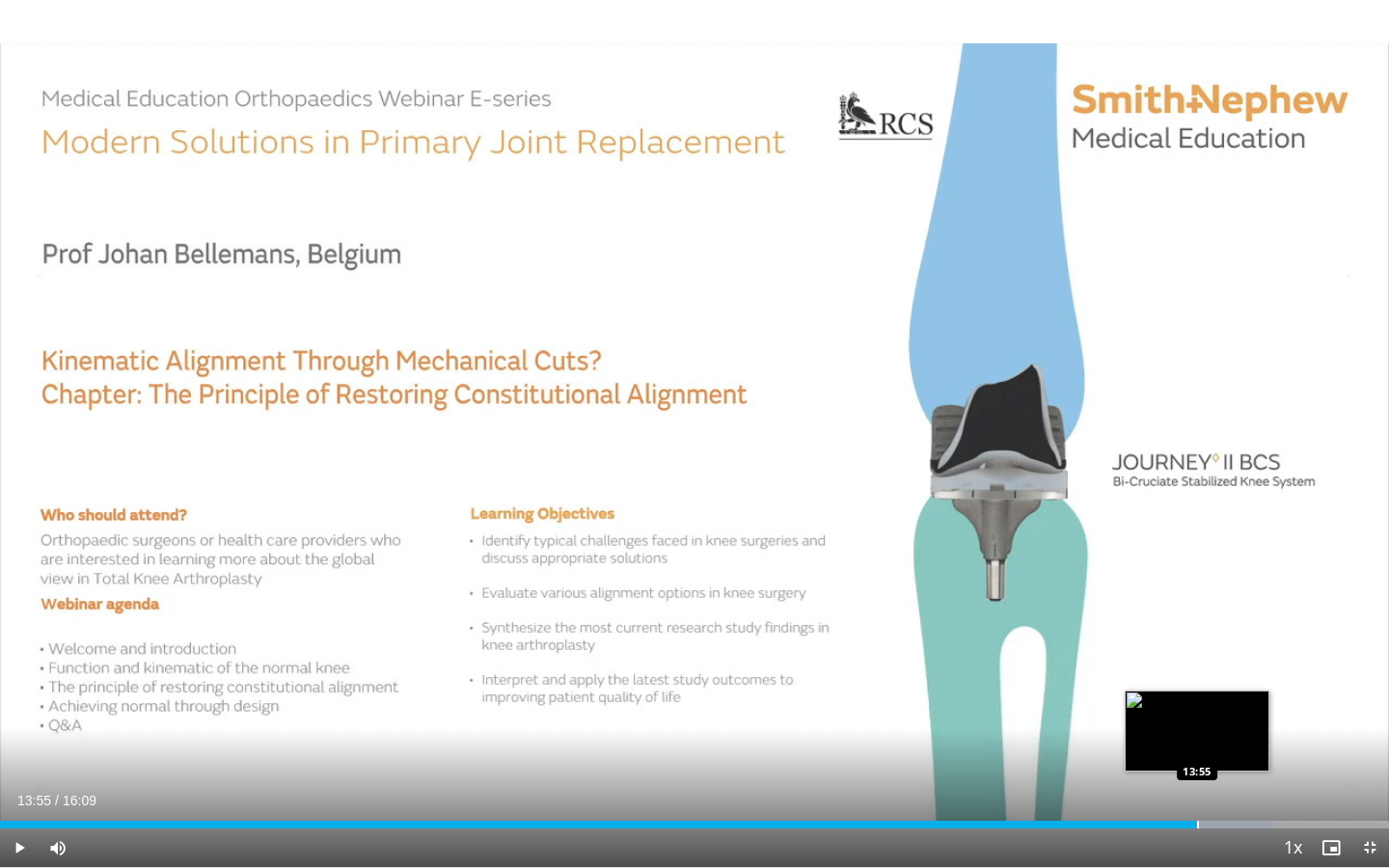 click at bounding box center [1198, 825] 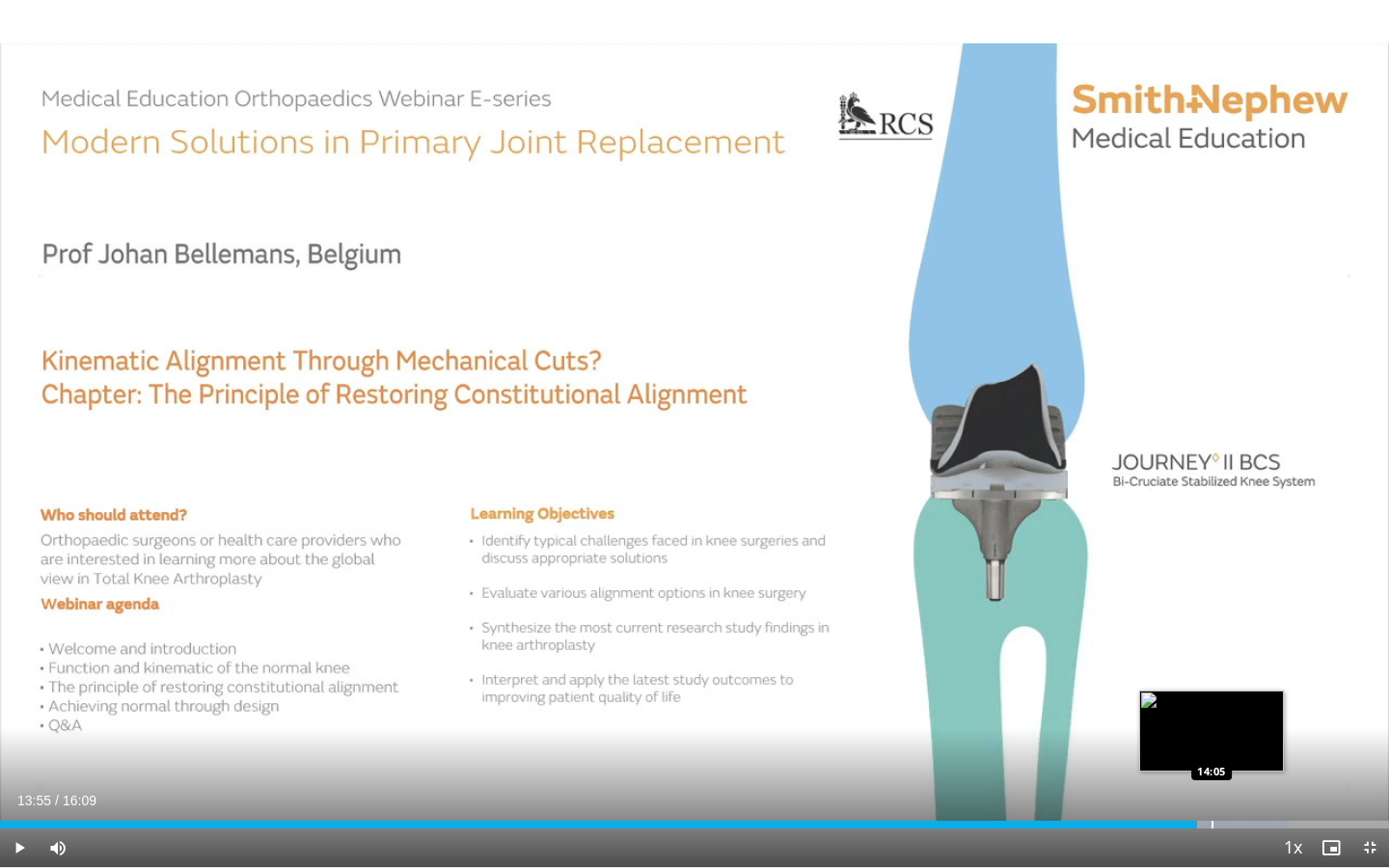 click at bounding box center (1212, 825) 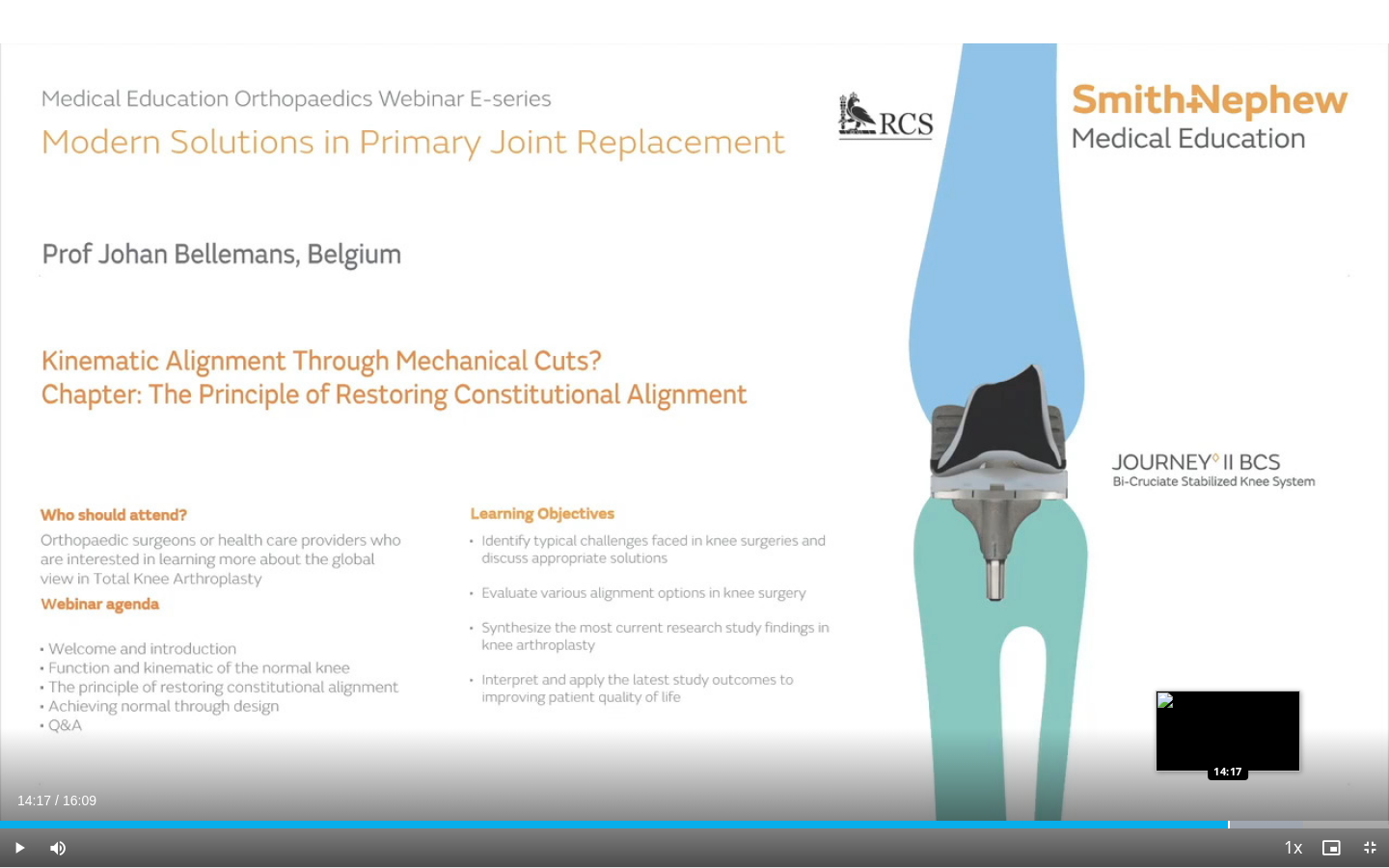 click at bounding box center [1229, 825] 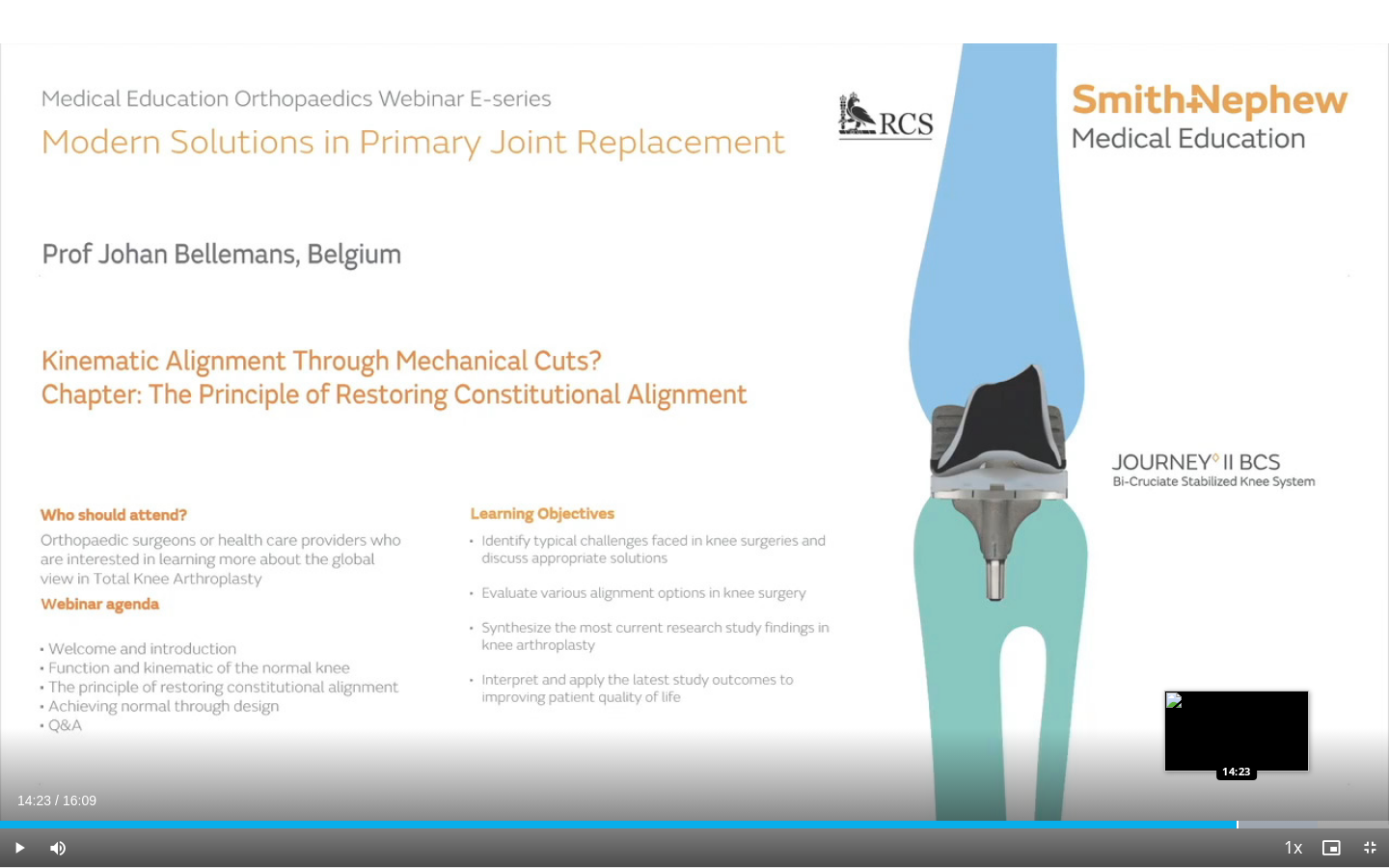 click at bounding box center (1238, 825) 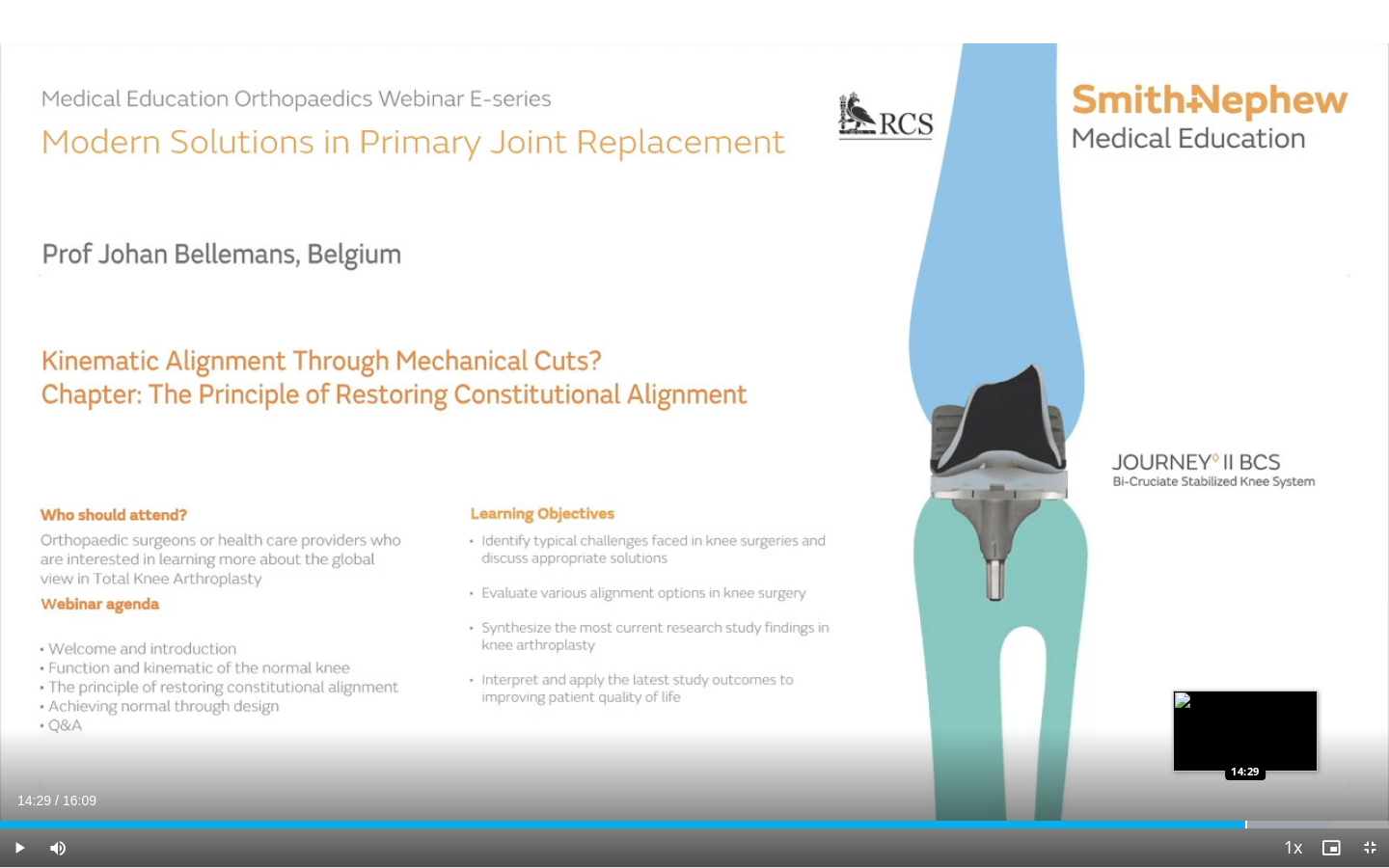 click at bounding box center [1246, 825] 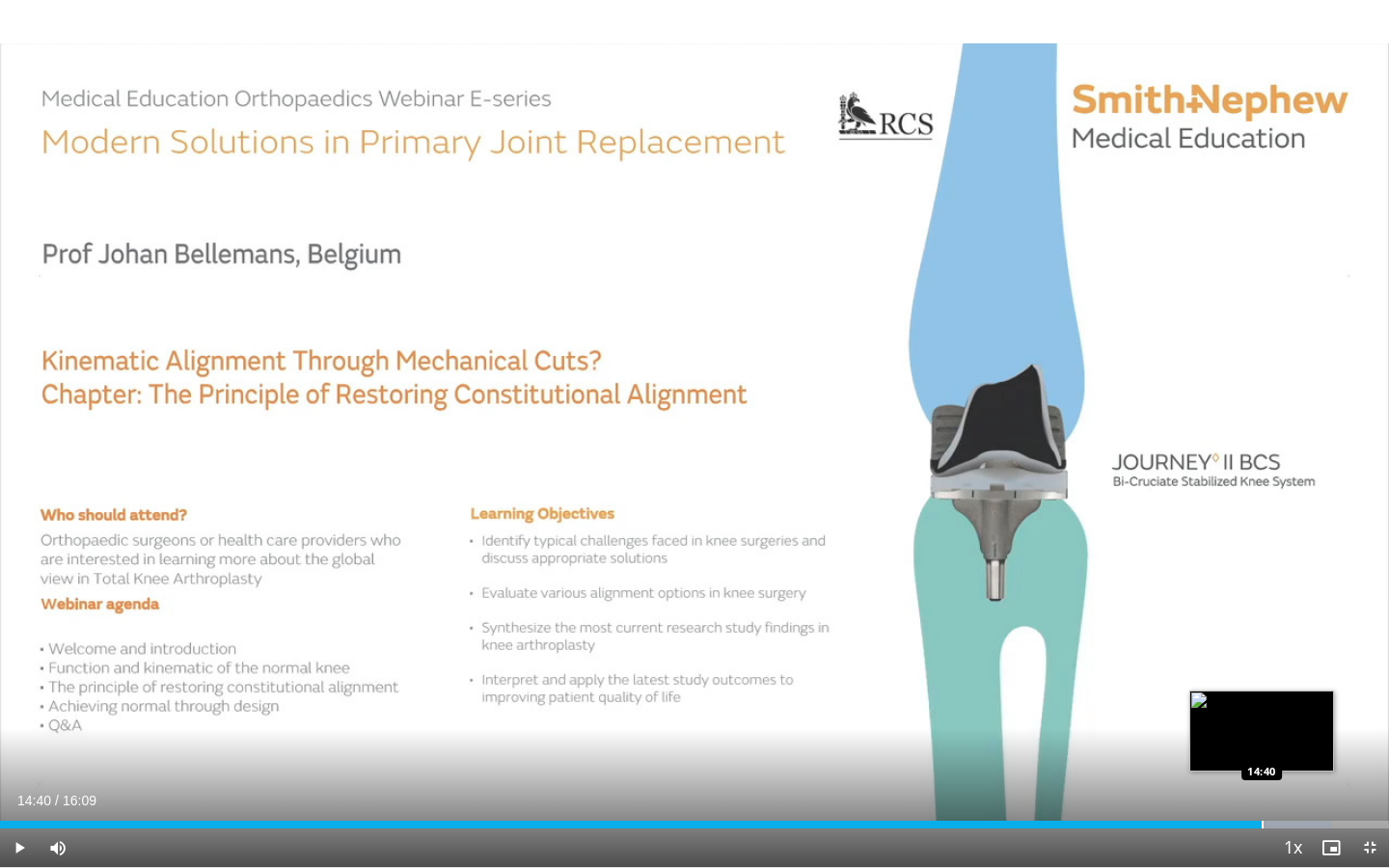 click at bounding box center (1263, 825) 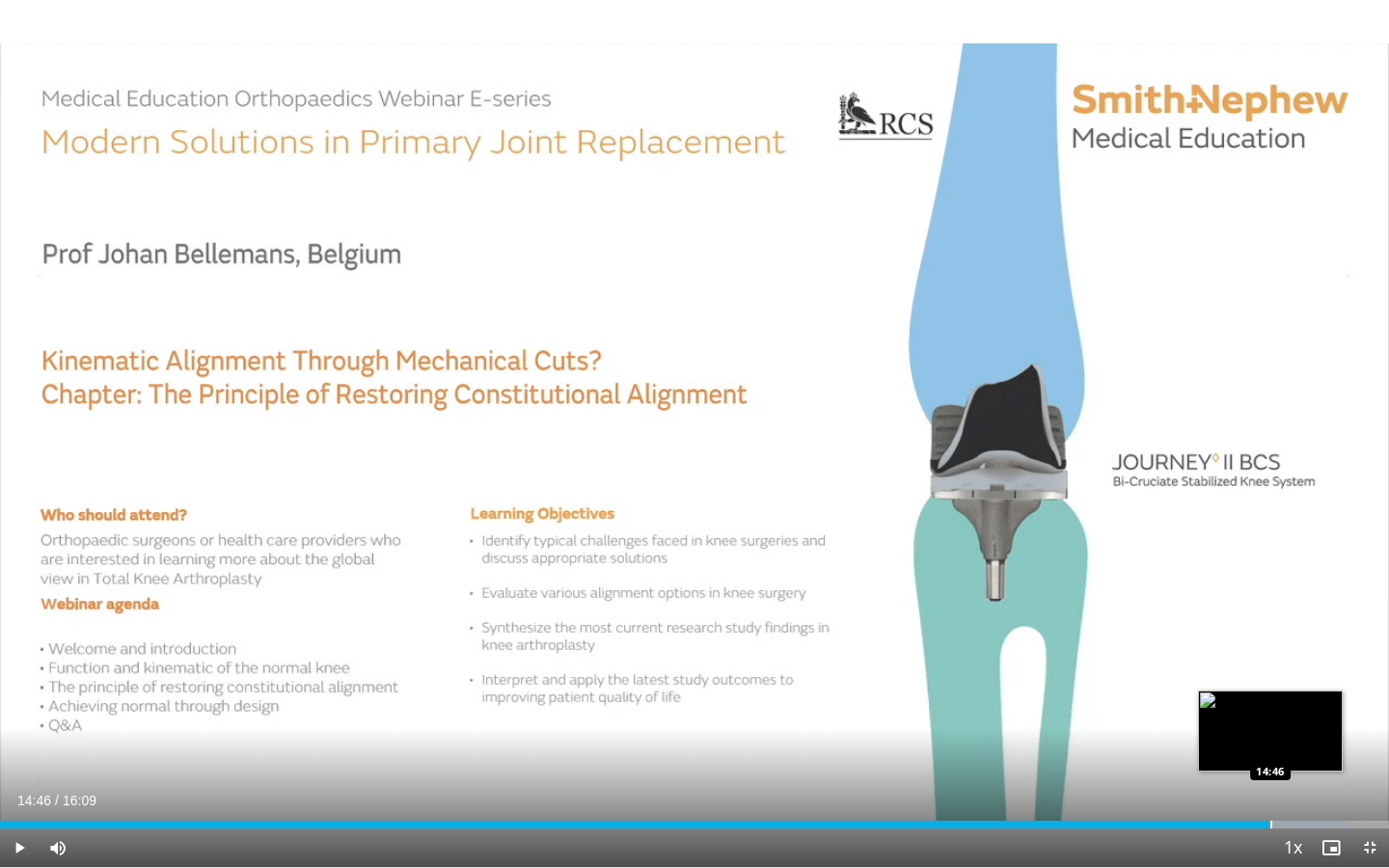 click at bounding box center [1271, 825] 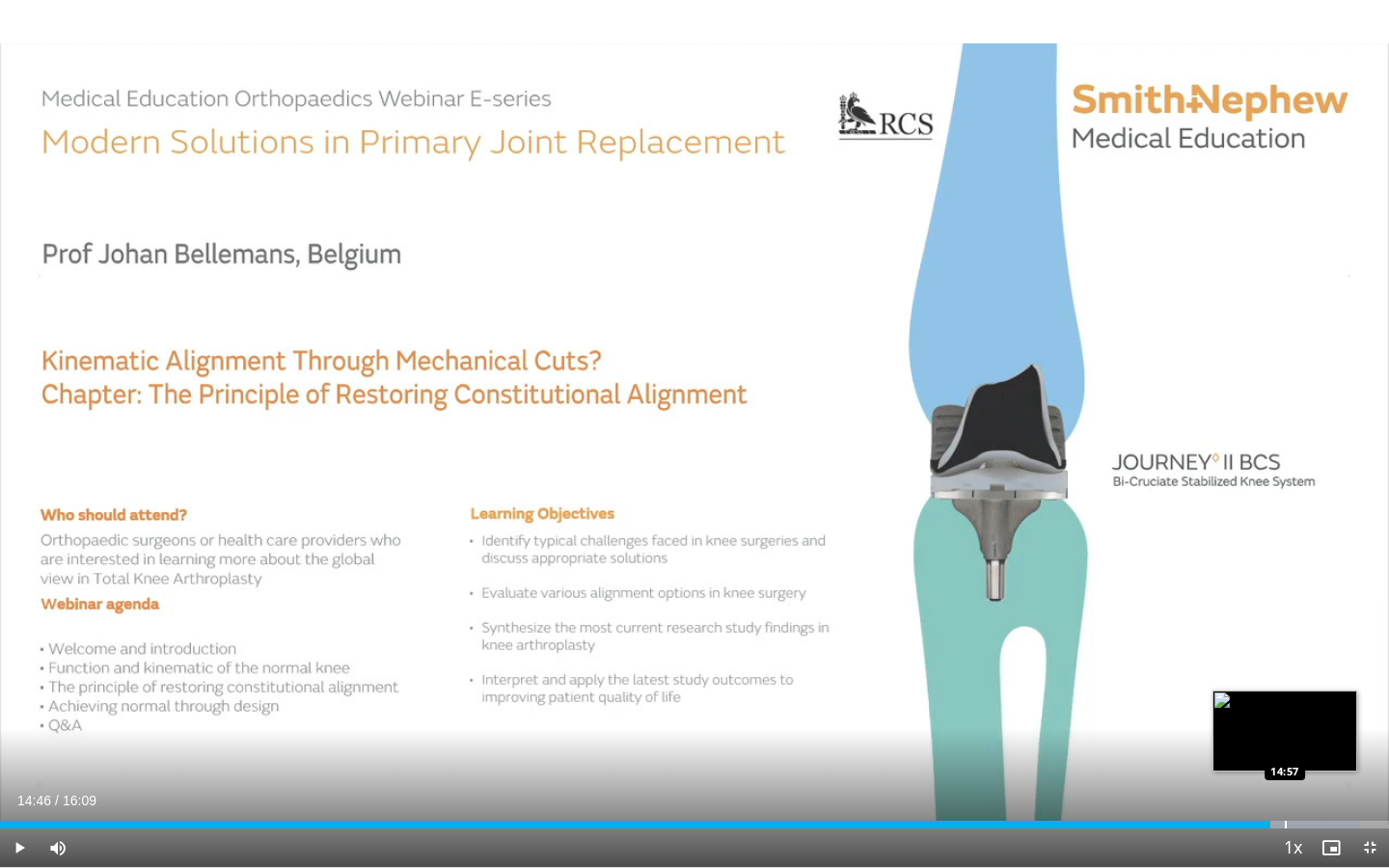click at bounding box center [1286, 825] 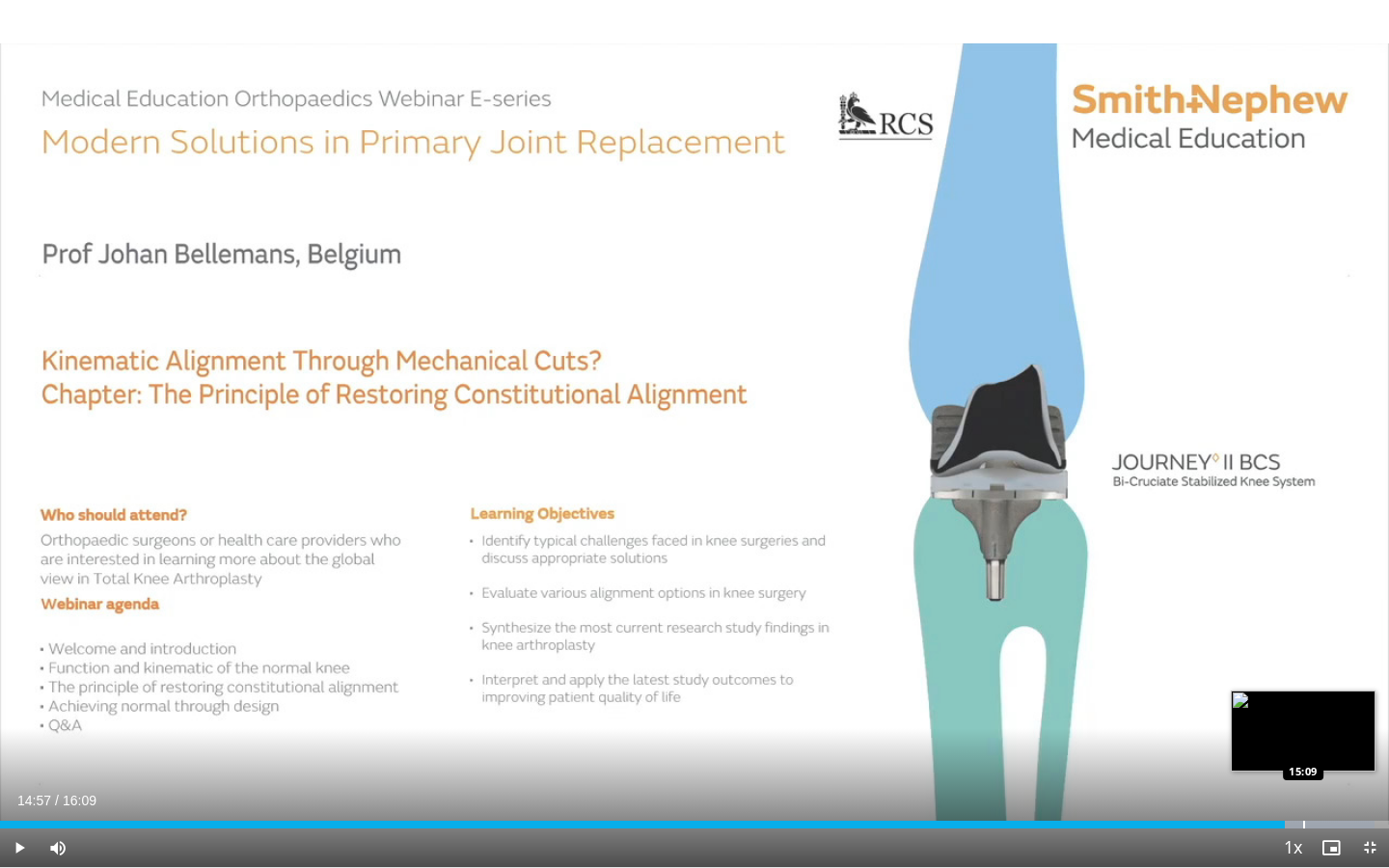 click at bounding box center [1304, 825] 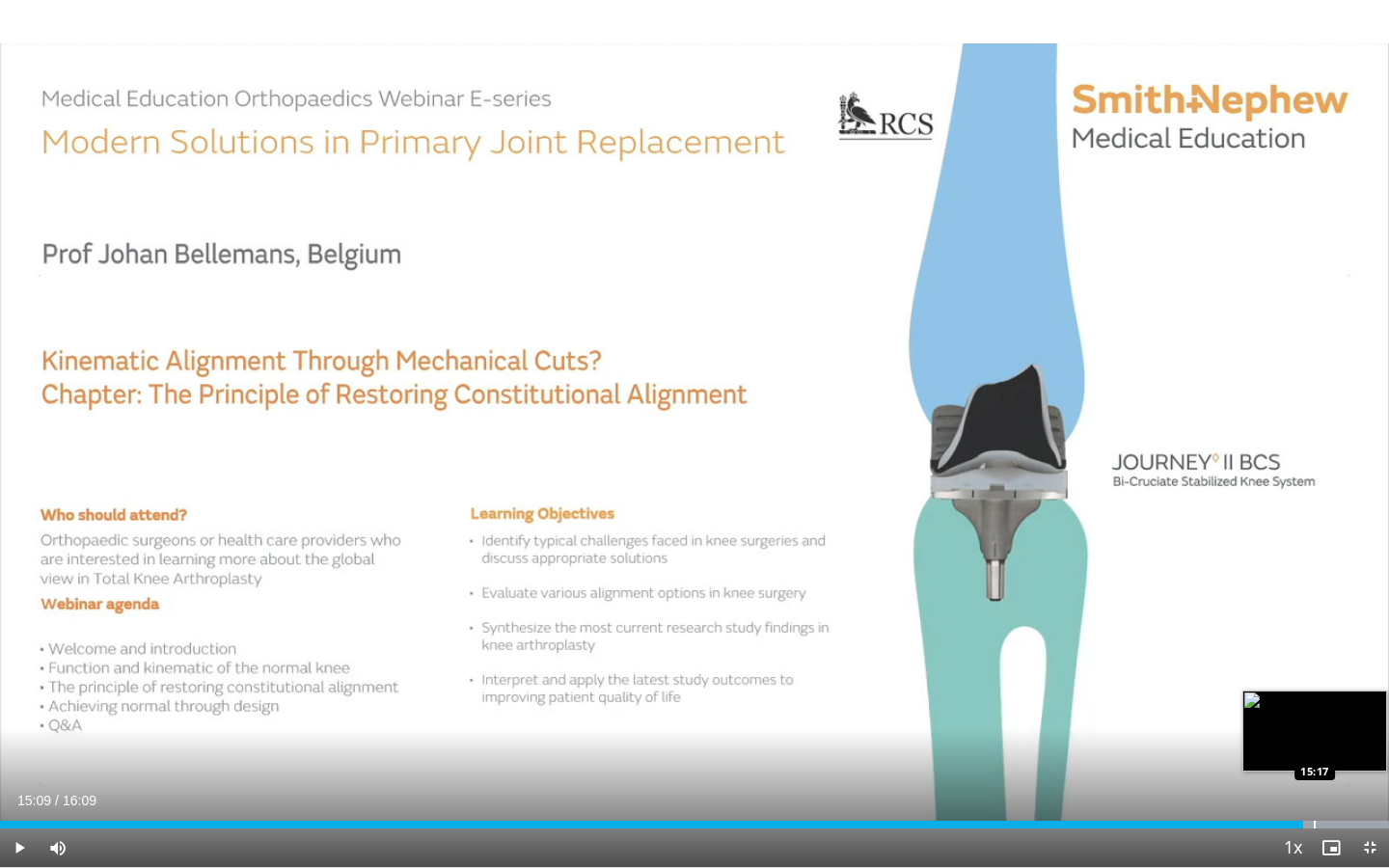 click at bounding box center (1315, 825) 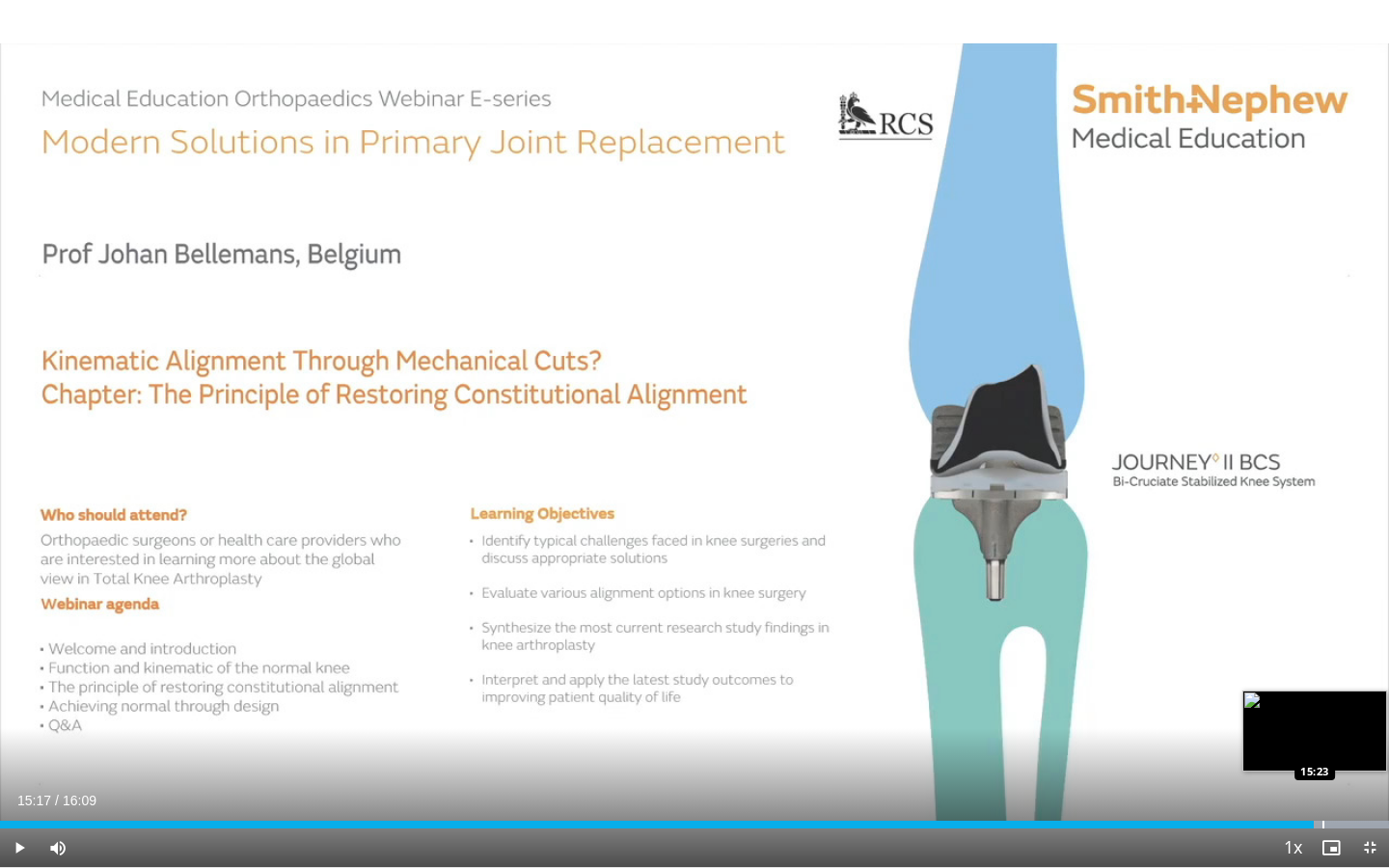 click at bounding box center [1323, 825] 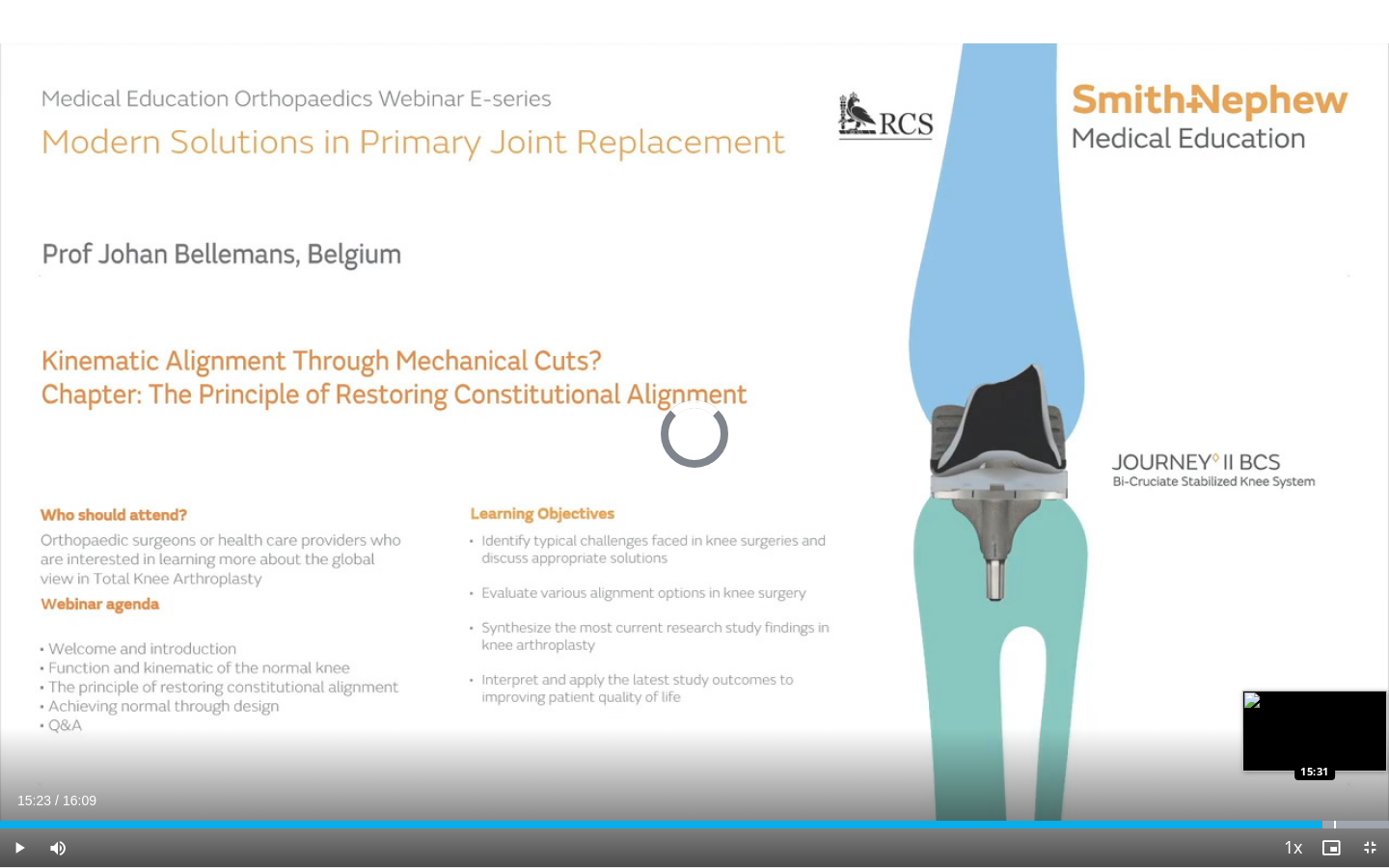 click at bounding box center [1335, 825] 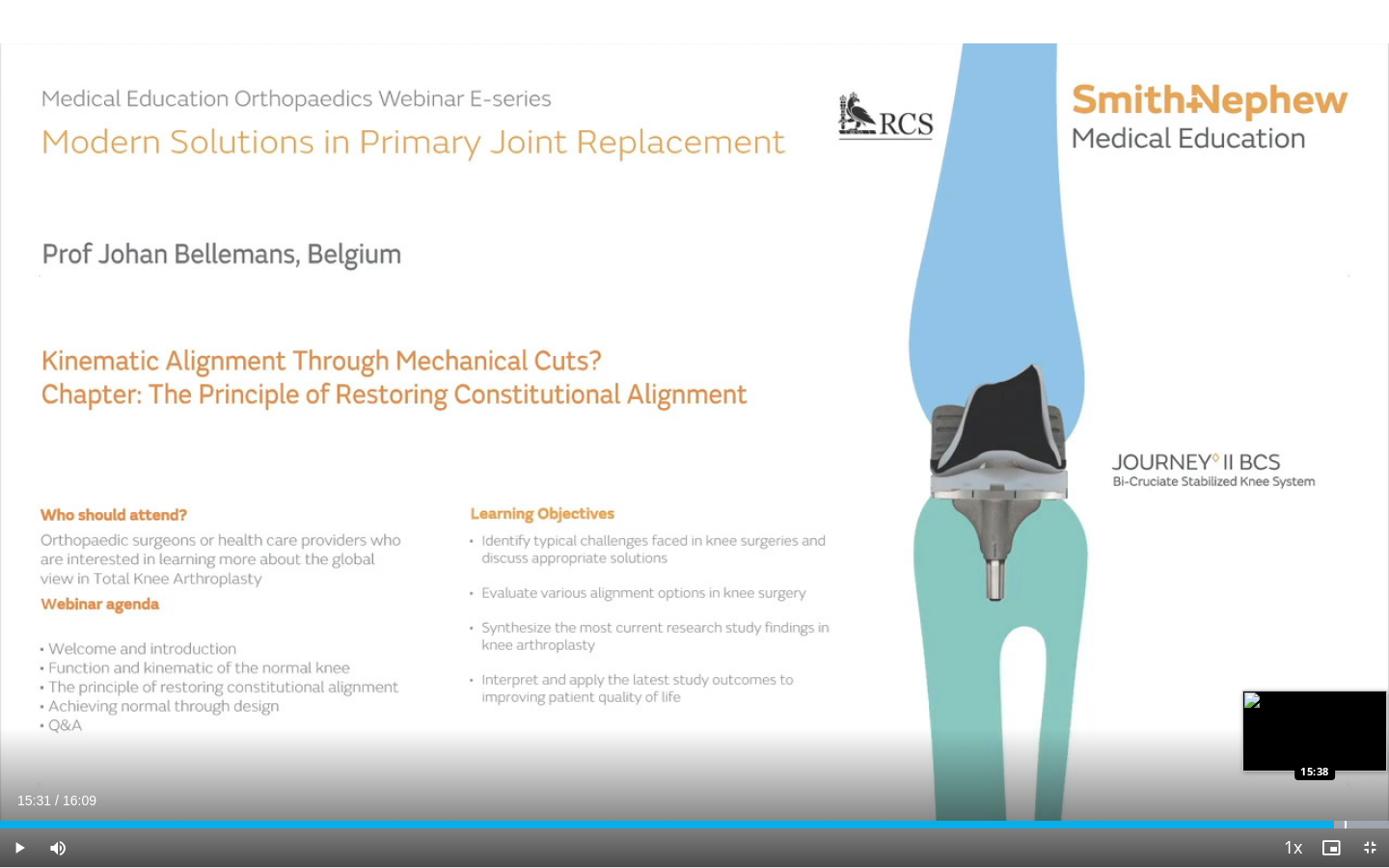 click at bounding box center (1346, 825) 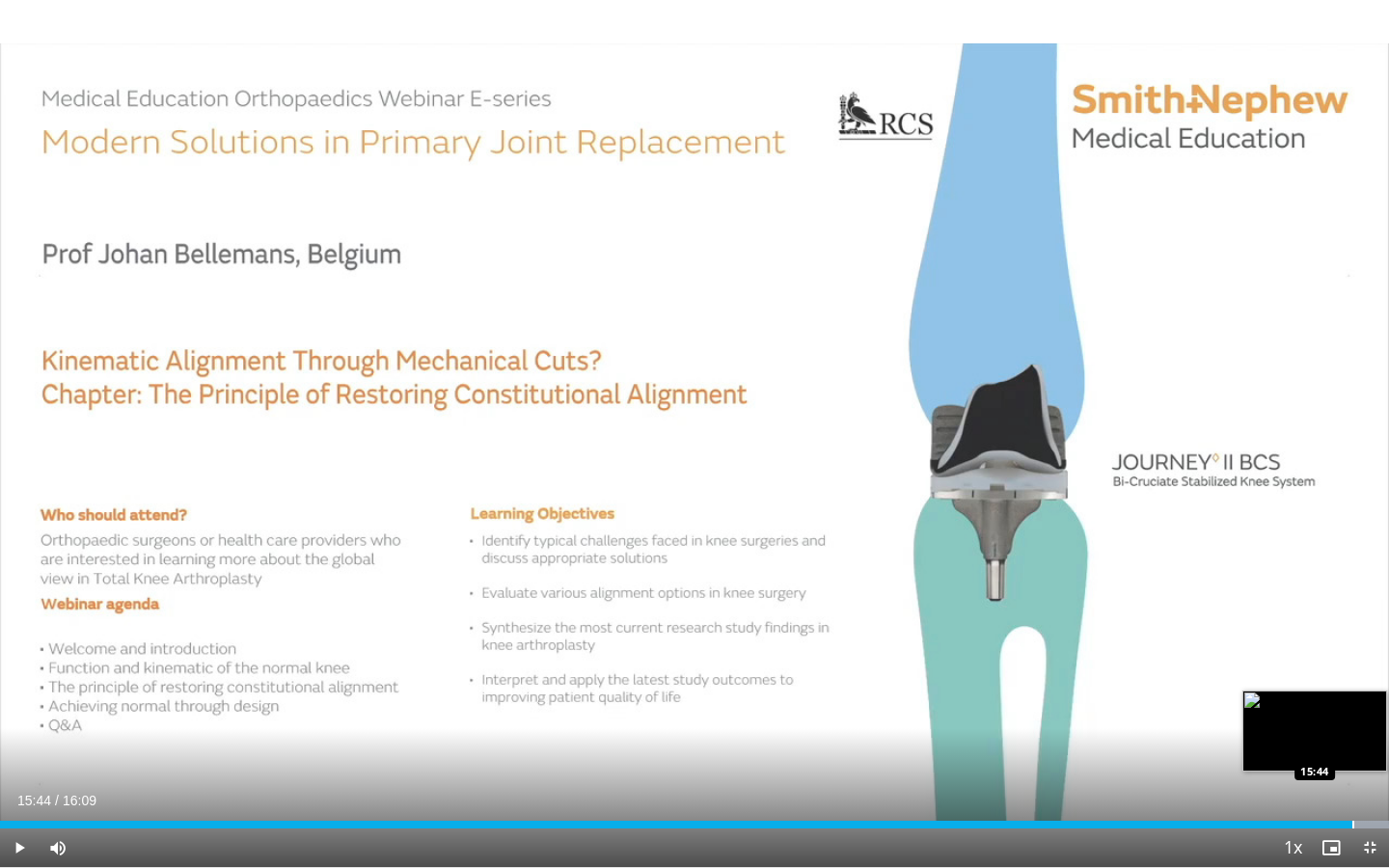 click at bounding box center [1353, 825] 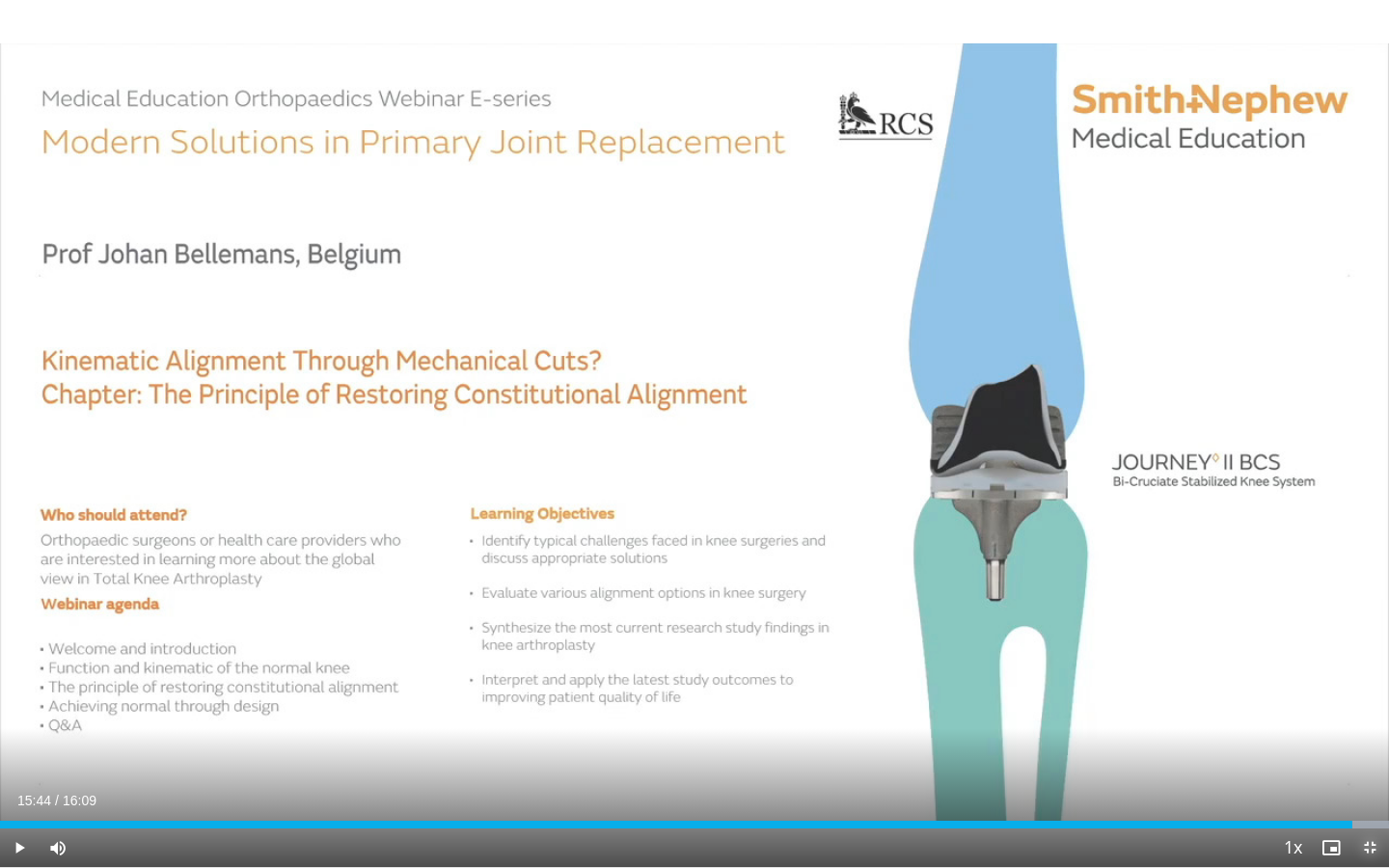 click at bounding box center (1370, 848) 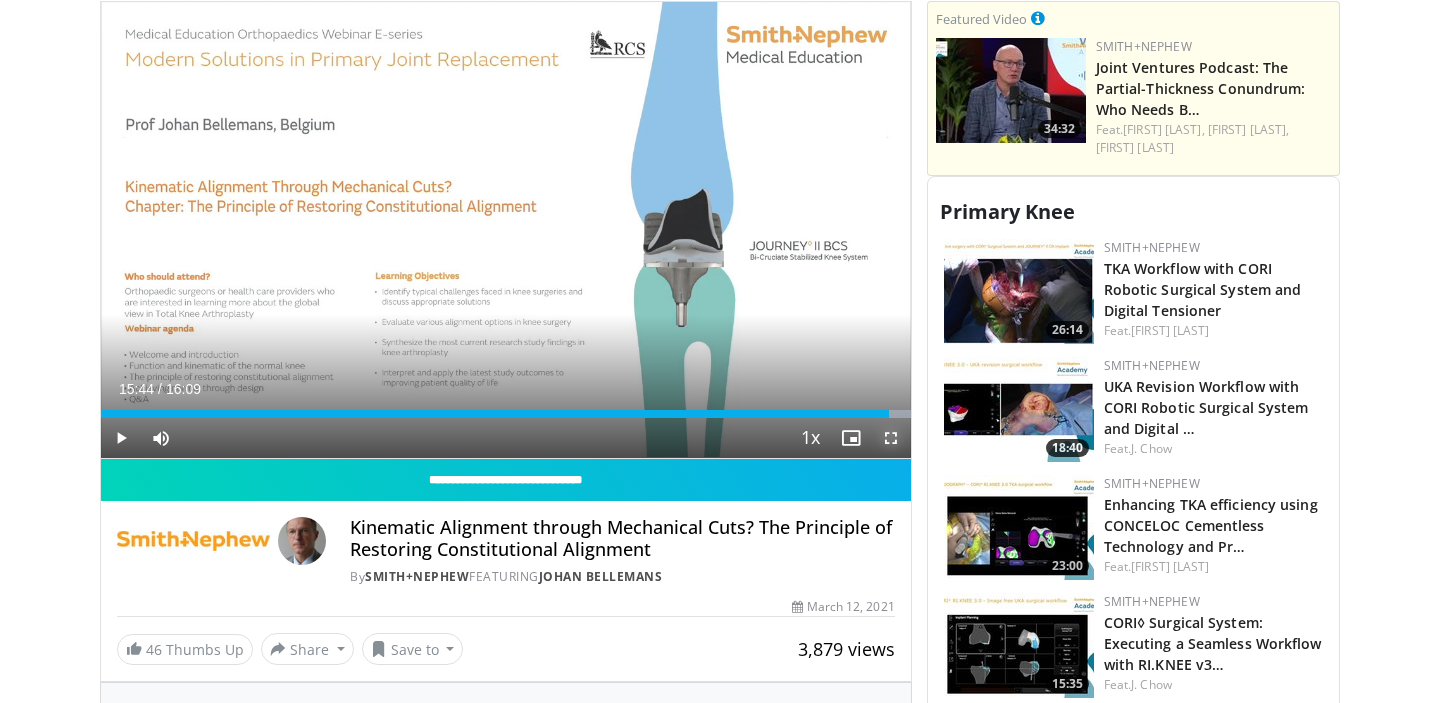 click at bounding box center (891, 438) 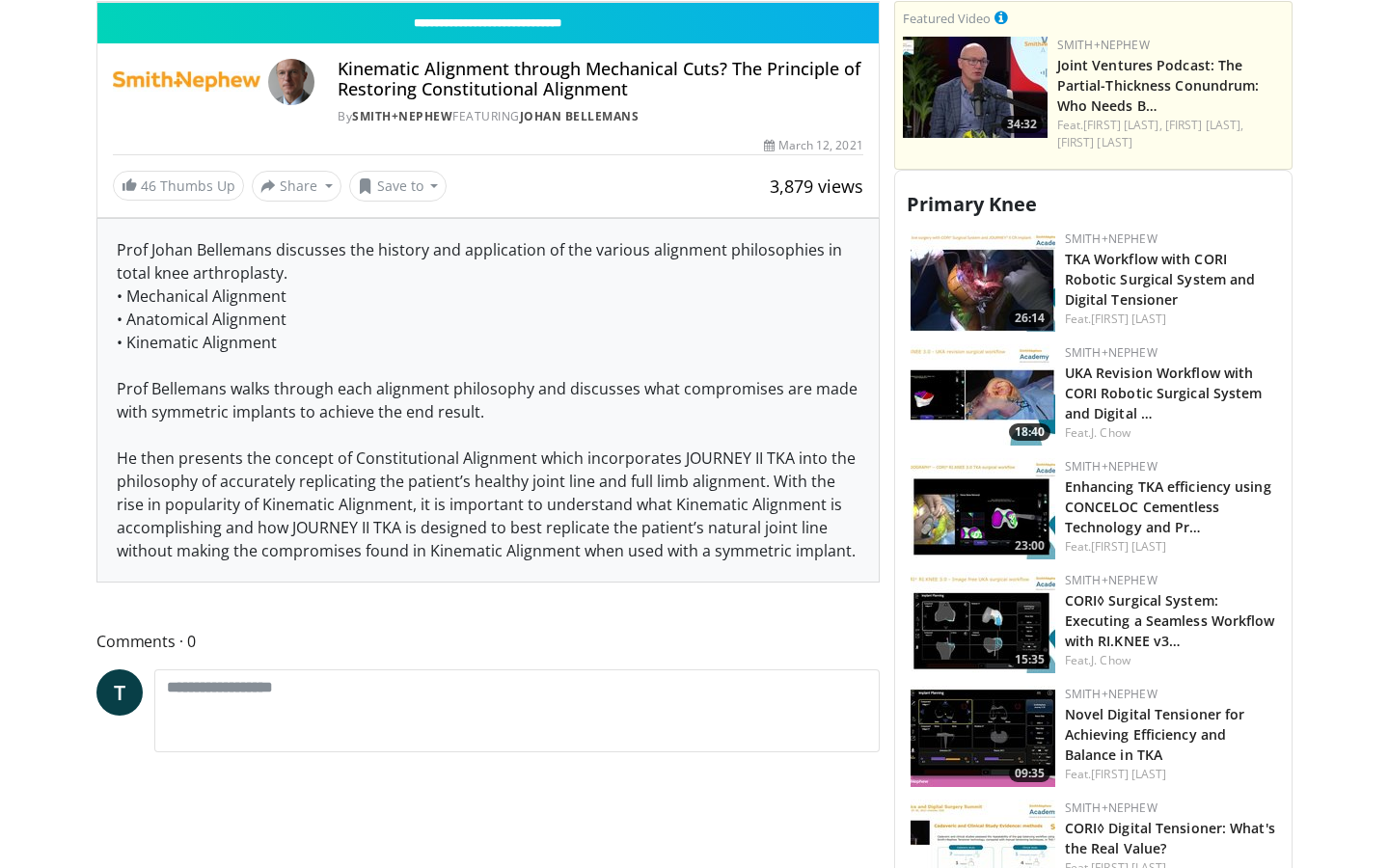 click at bounding box center (1461, -41) 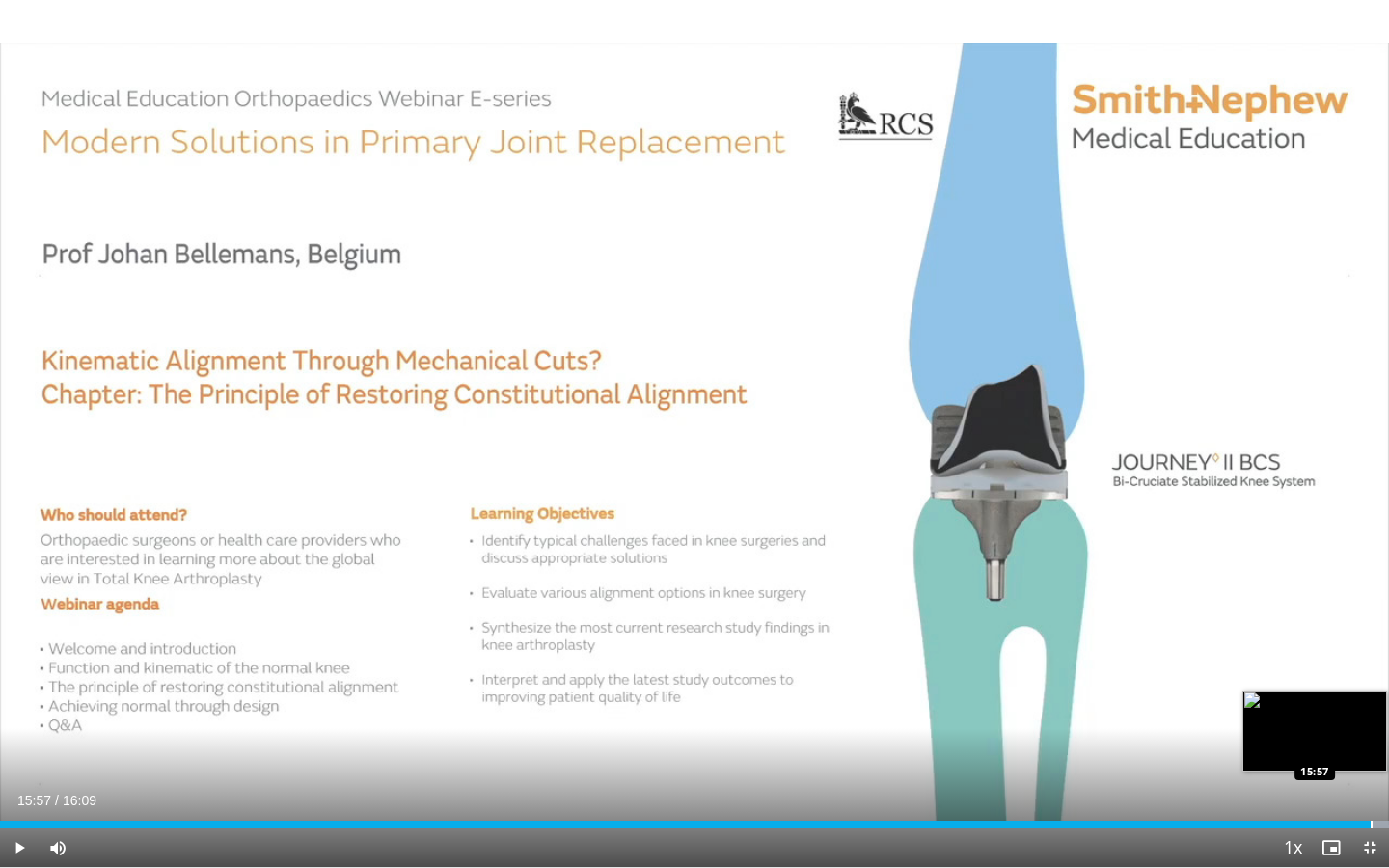 click at bounding box center (1372, 825) 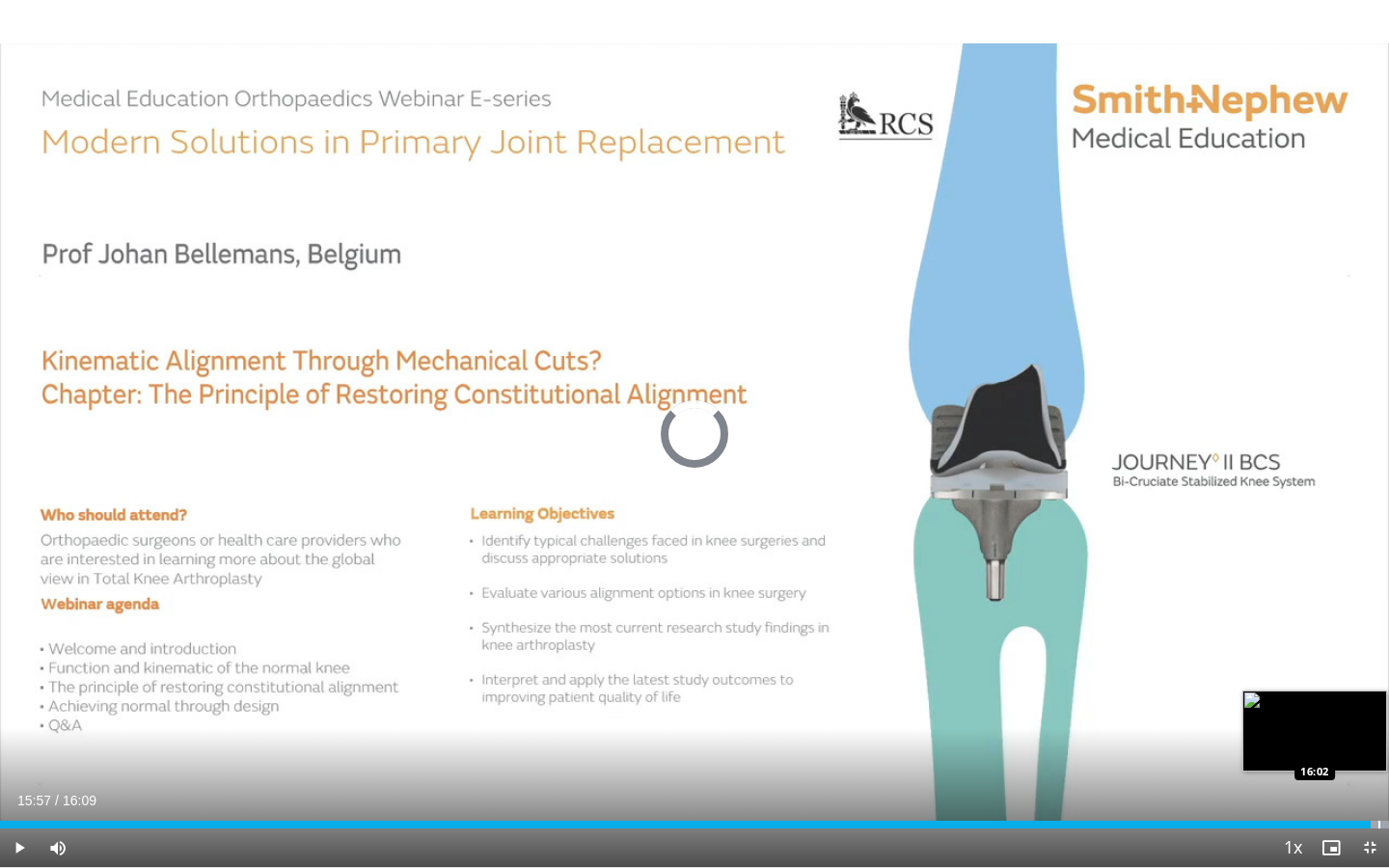 click on "Loaded :  100.00% 15:57 16:02" at bounding box center (694, 825) 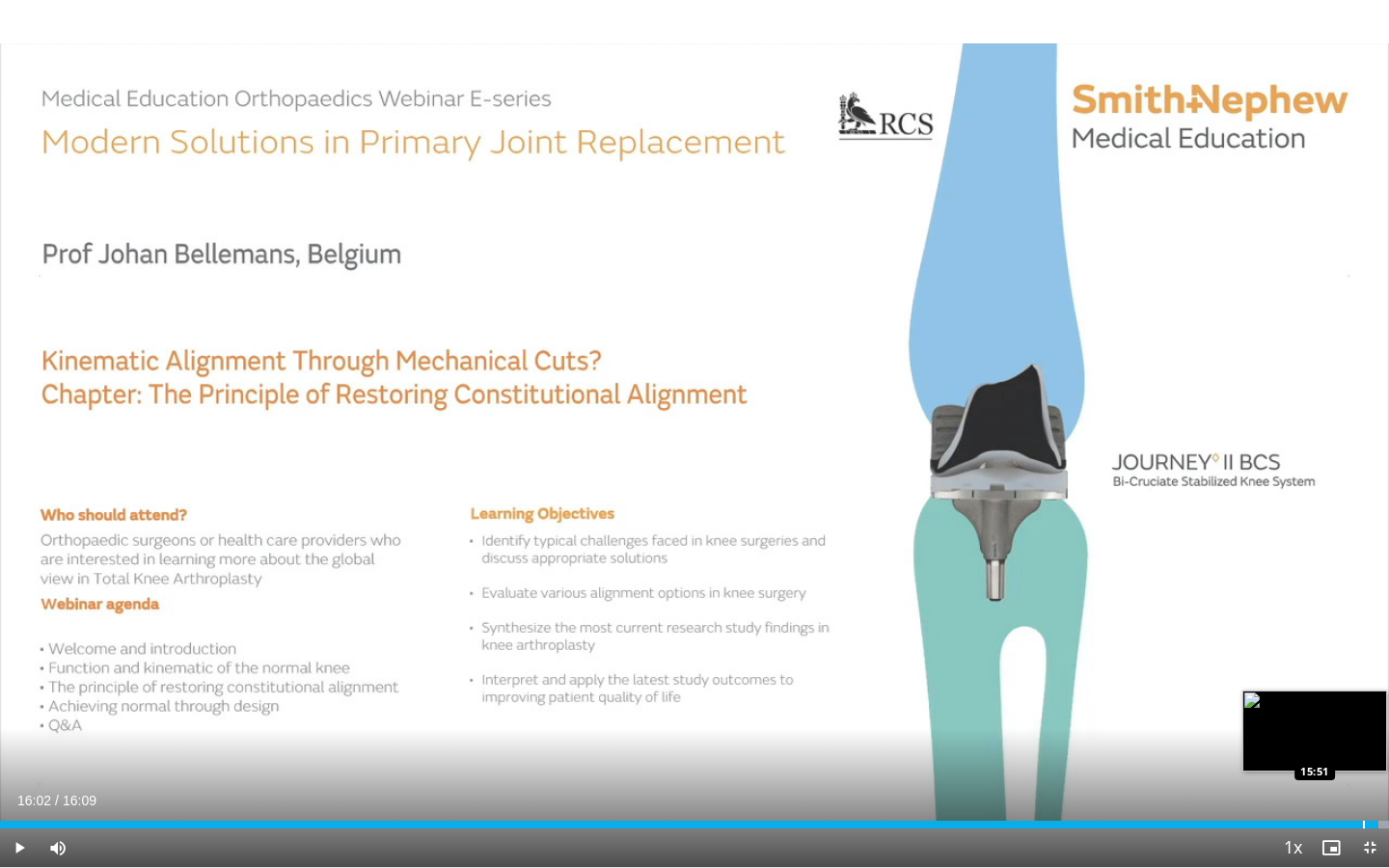 click on "Loaded :  100.00% 16:02 15:51" at bounding box center (694, 825) 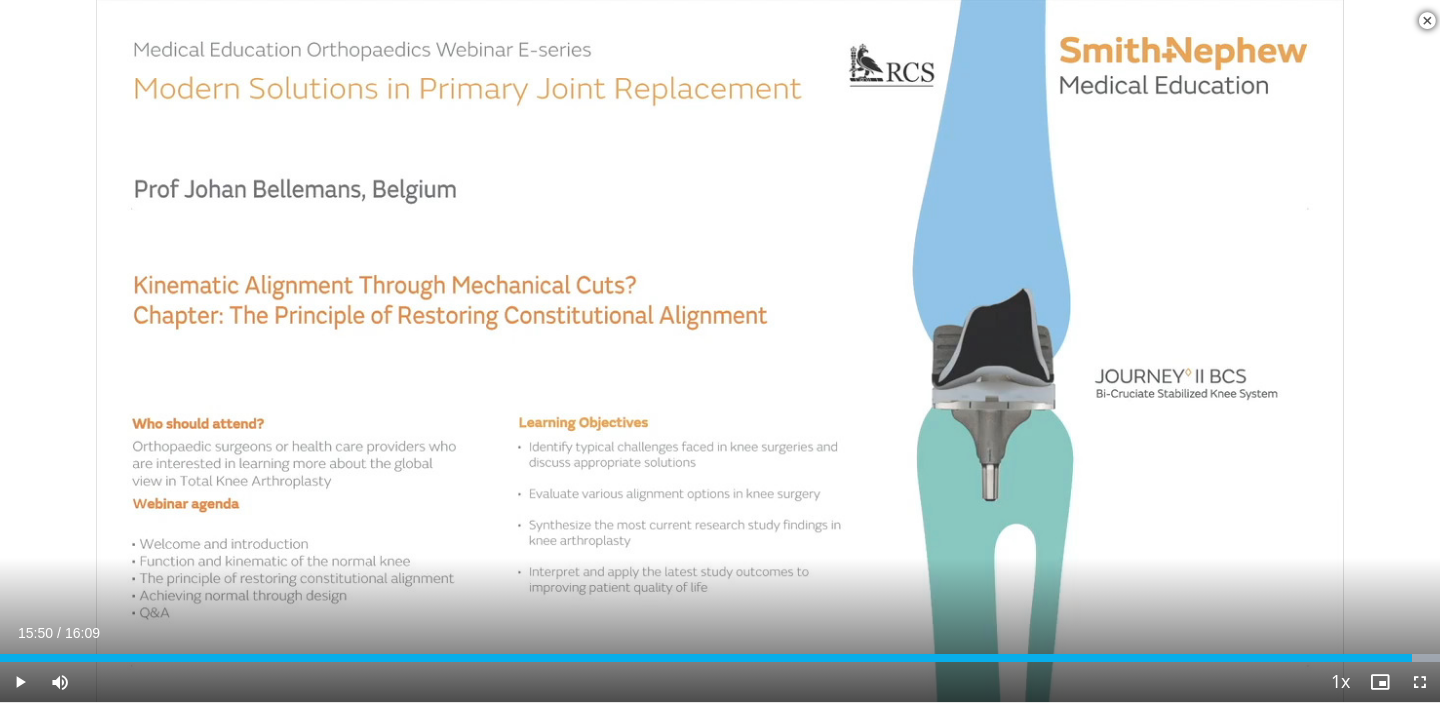 scroll, scrollTop: 2141, scrollLeft: 0, axis: vertical 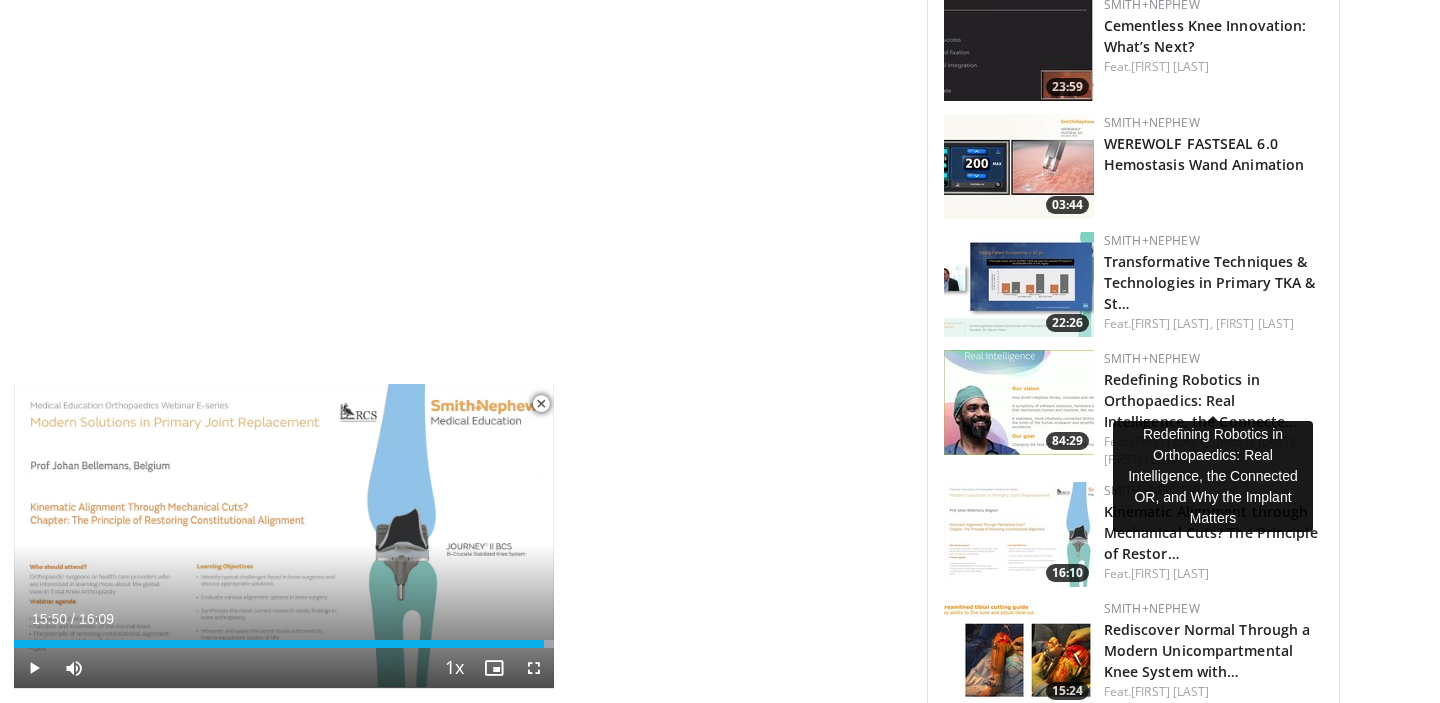click on "Redefining Robotics in Orthopaedics: Real Intelligence, the Connecte…" at bounding box center (1213, 399) 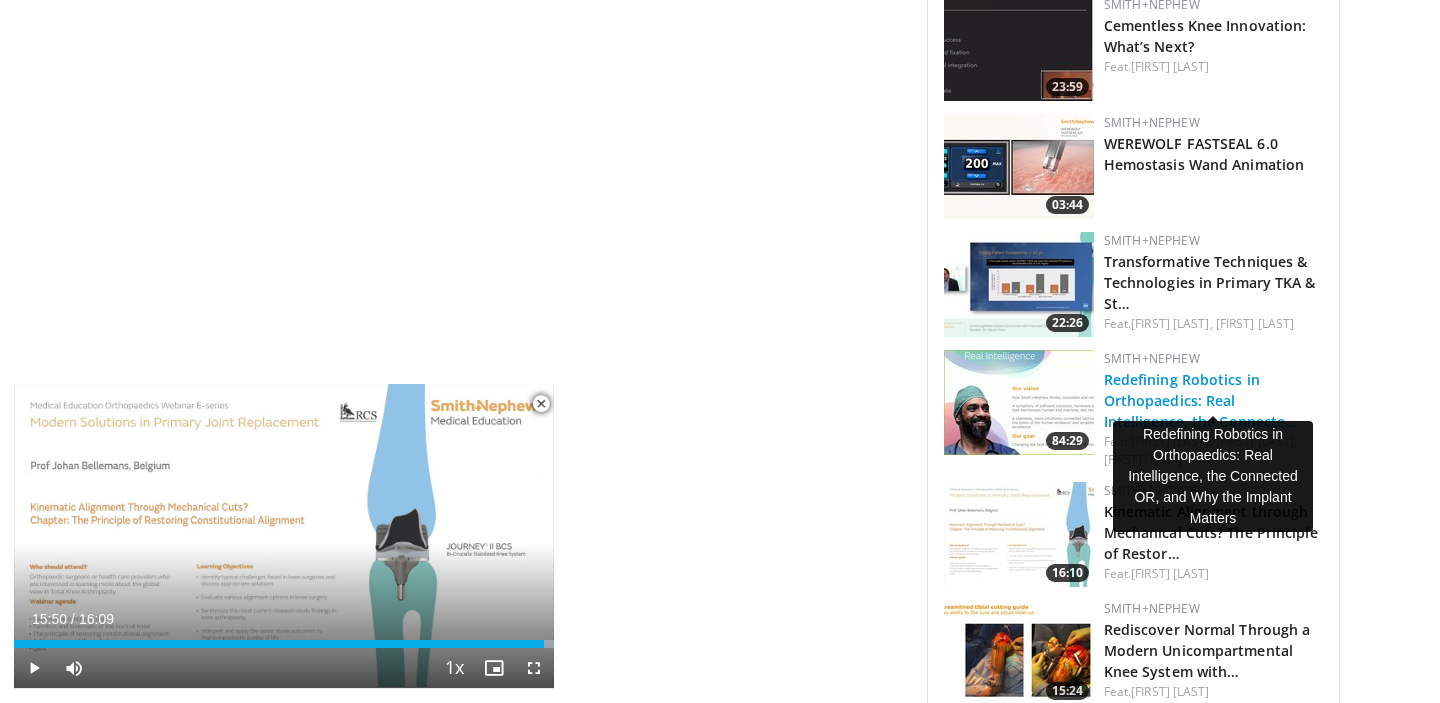 click on "Redefining Robotics in Orthopaedics: Real Intelligence, the Connecte…" at bounding box center (1201, 400) 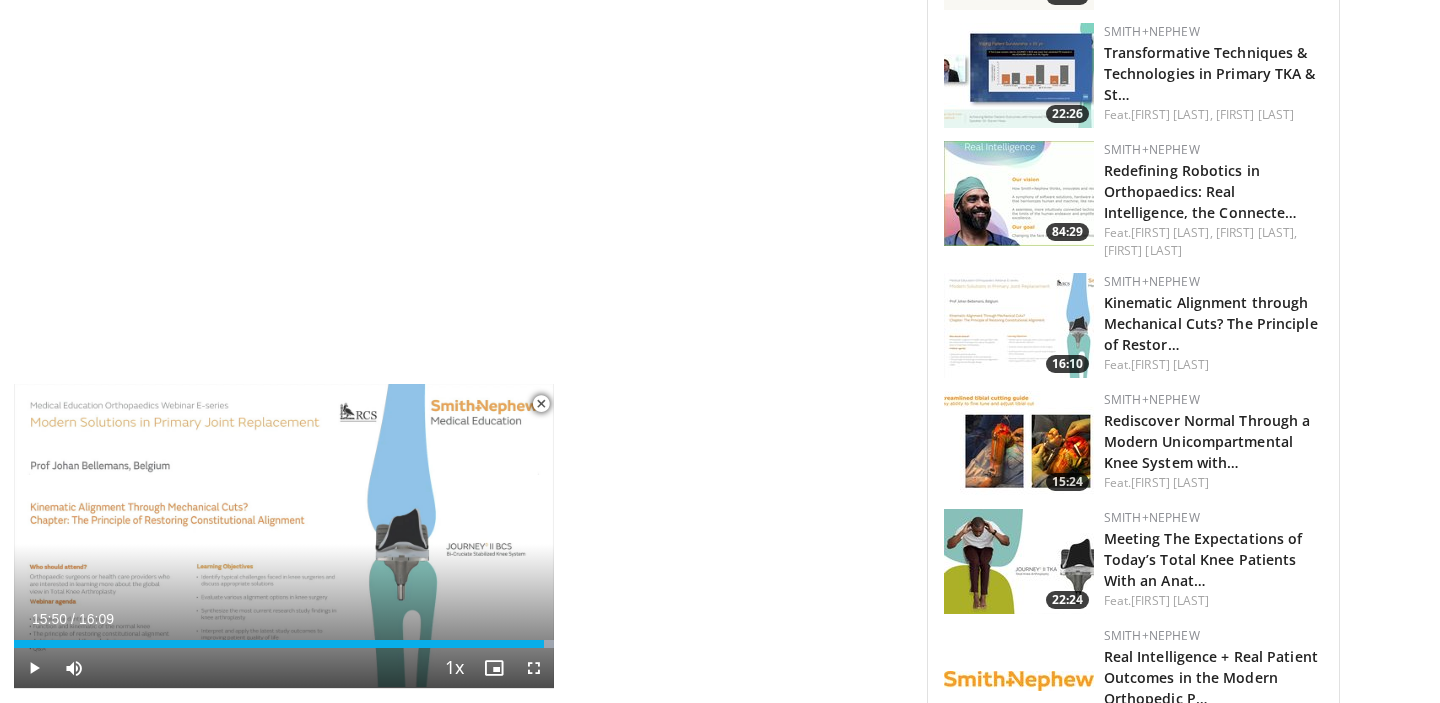 scroll, scrollTop: 2361, scrollLeft: 0, axis: vertical 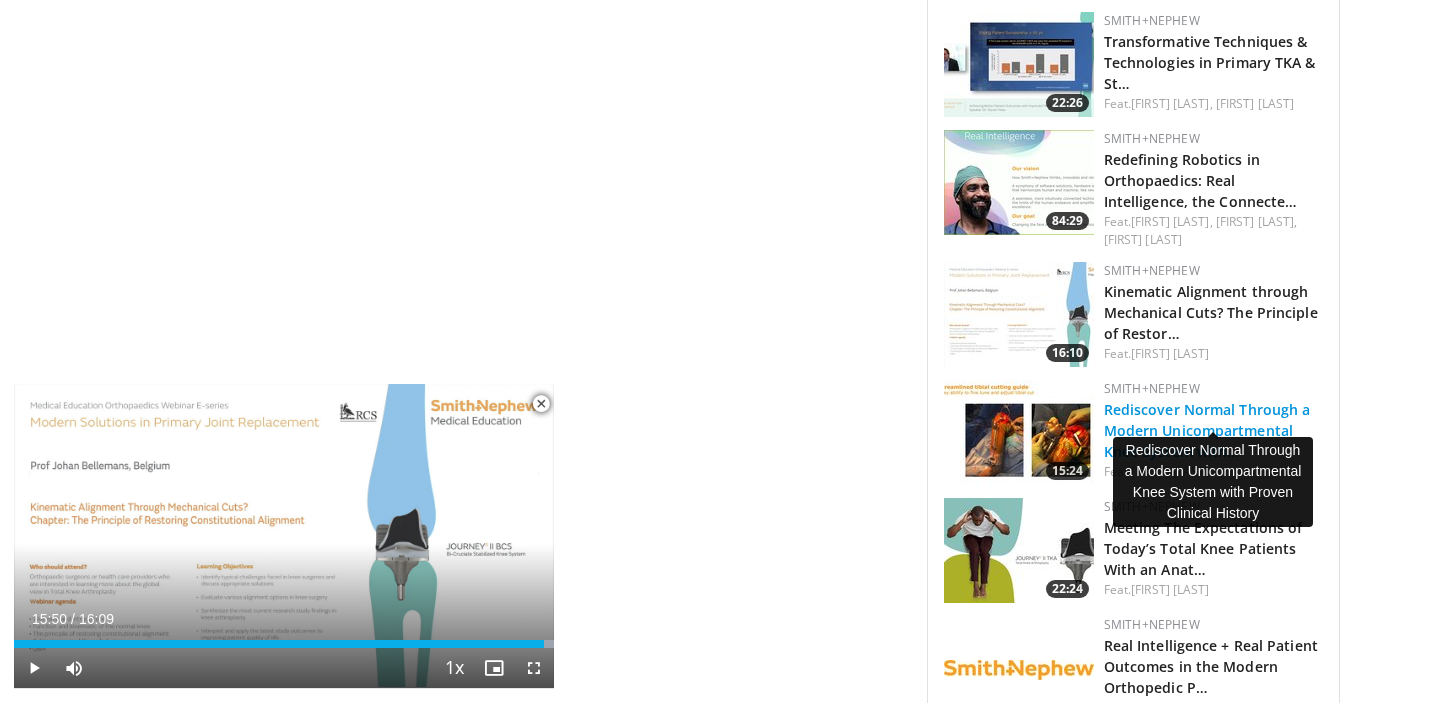 click on "Rediscover Normal Through a Modern Unicompartmental Knee System with…" at bounding box center (1207, 430) 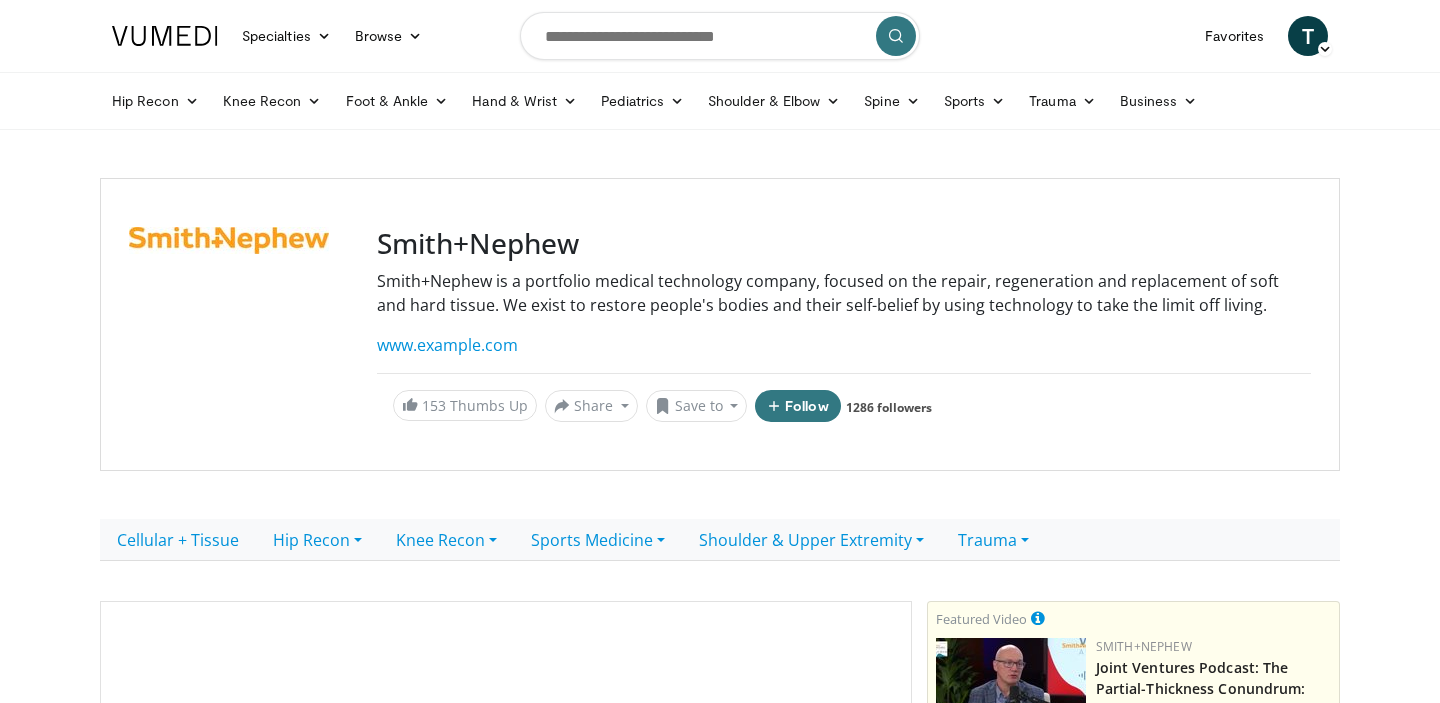 scroll, scrollTop: 390, scrollLeft: 0, axis: vertical 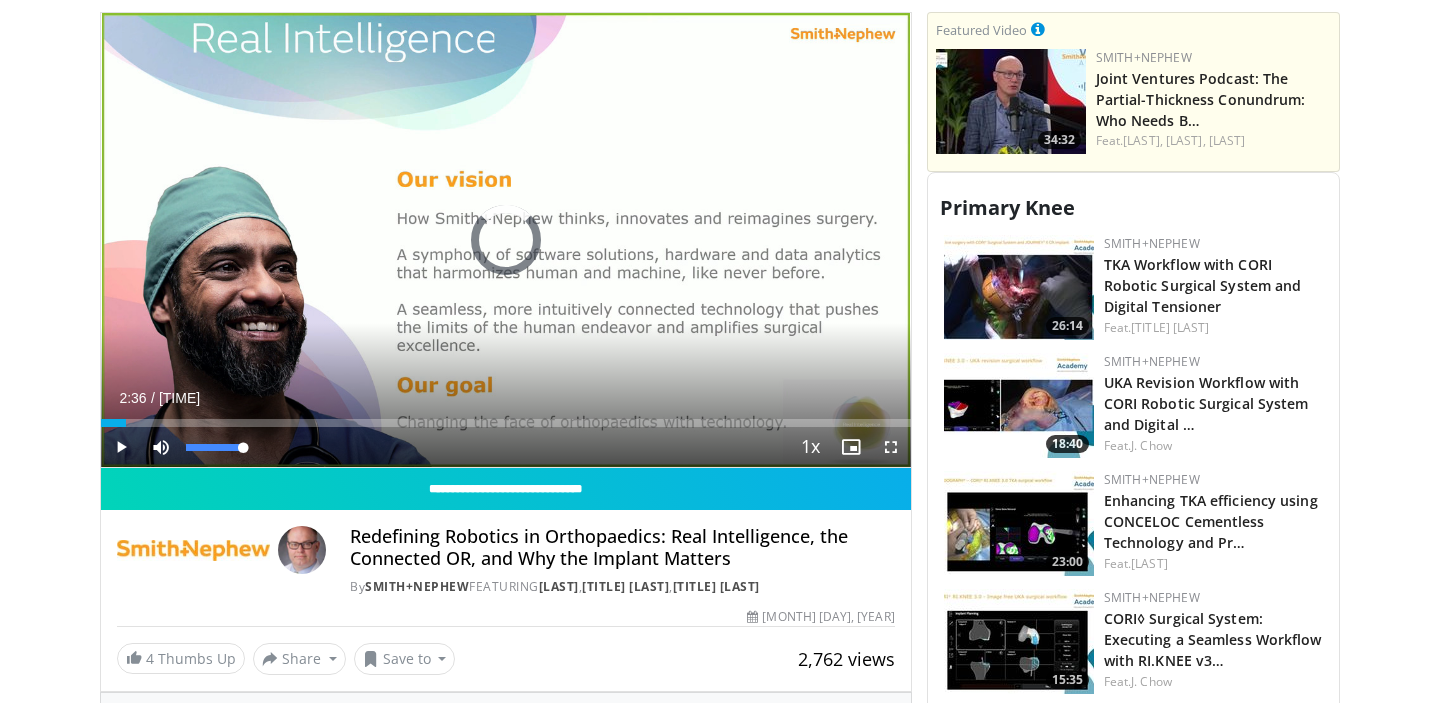 drag, startPoint x: 126, startPoint y: 425, endPoint x: 175, endPoint y: 428, distance: 49.09175 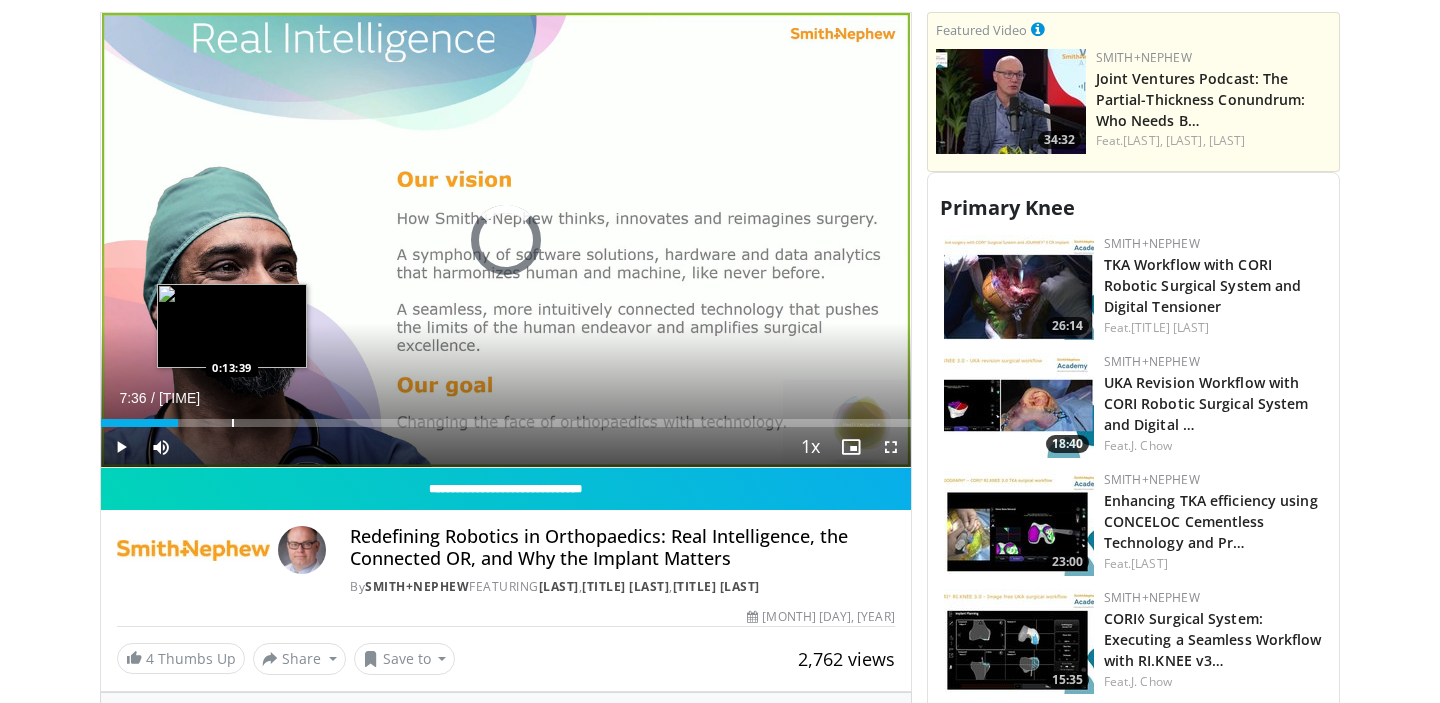 drag, startPoint x: 173, startPoint y: 421, endPoint x: 232, endPoint y: 418, distance: 59.07622 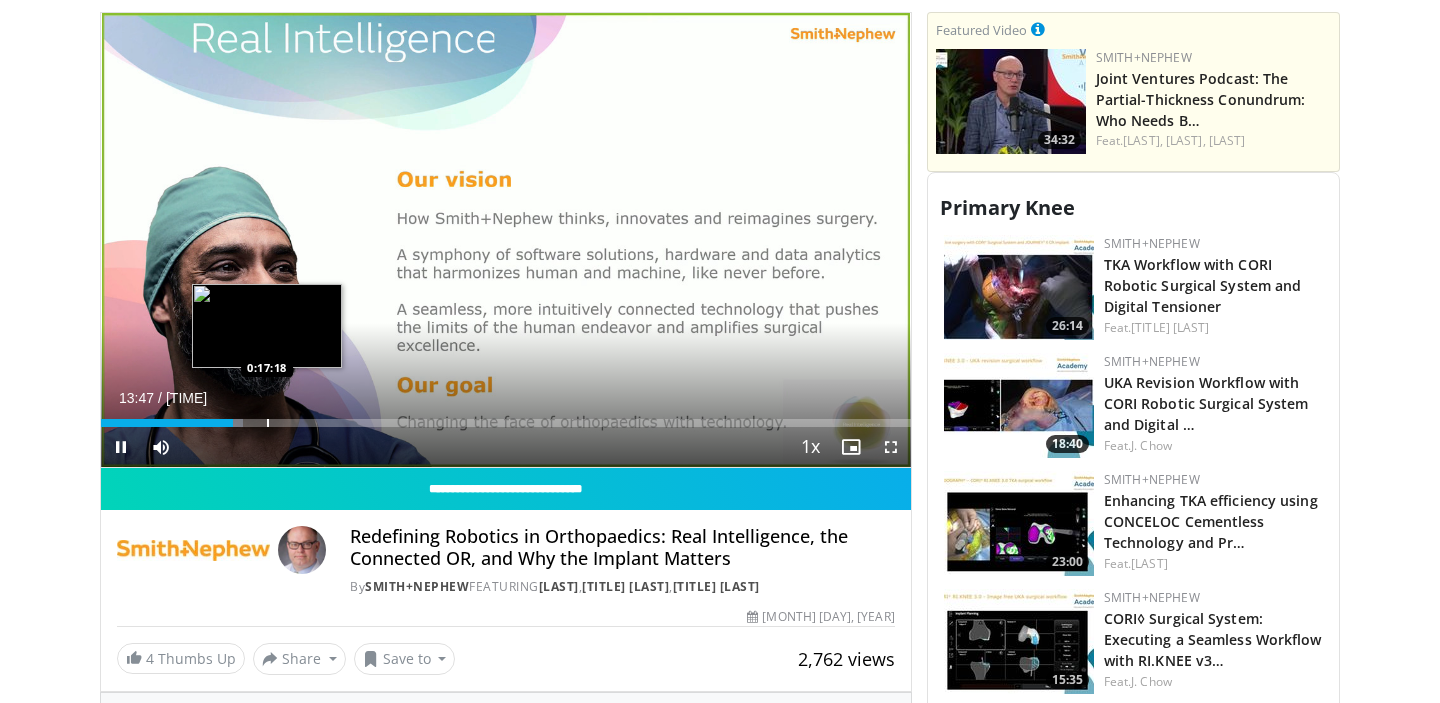 click at bounding box center (268, 423) 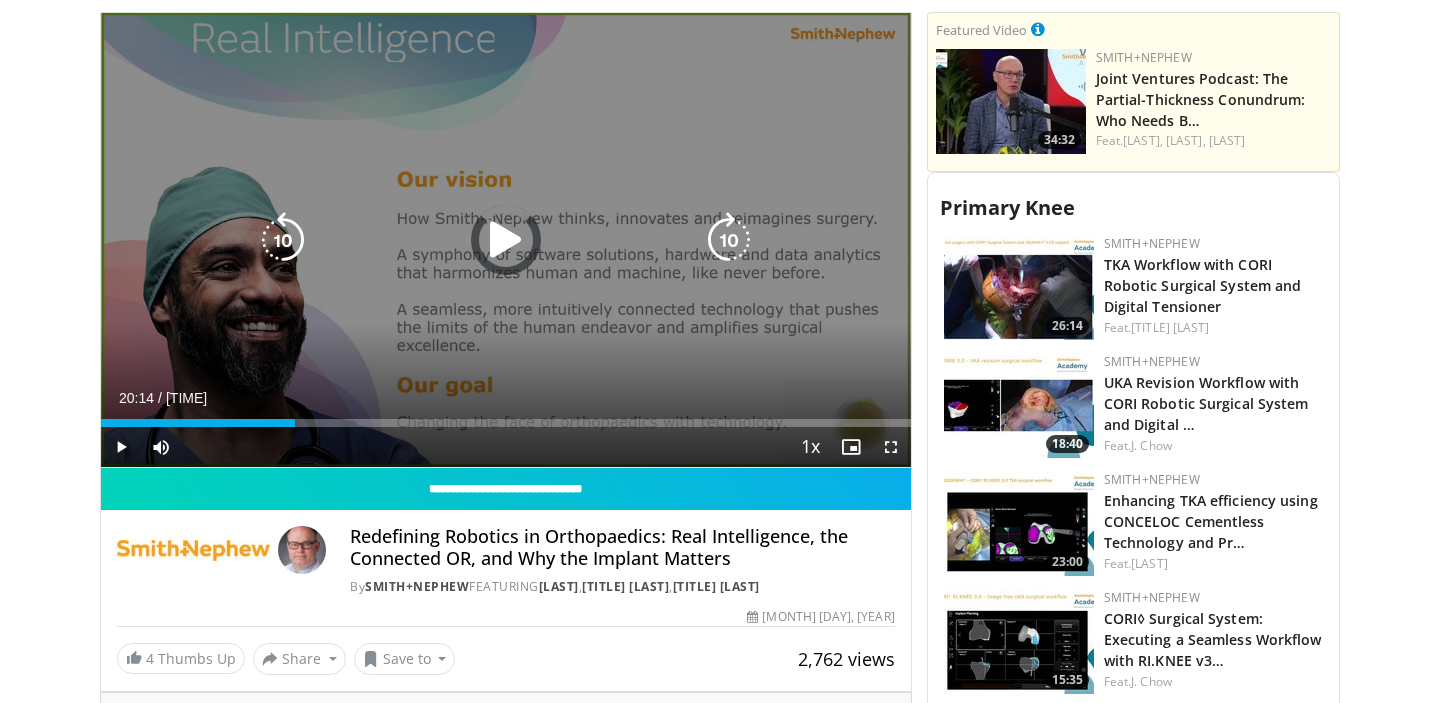 click at bounding box center [0, 0] 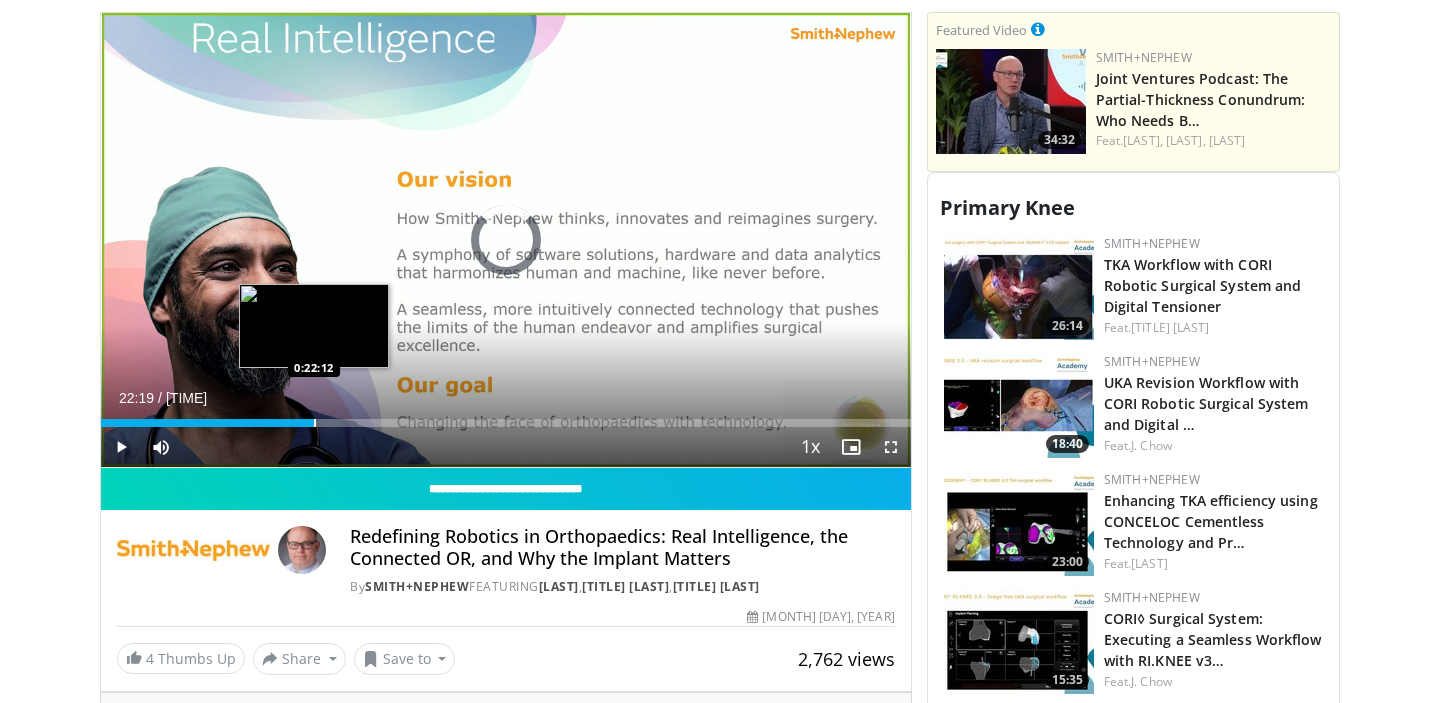 click at bounding box center [315, 423] 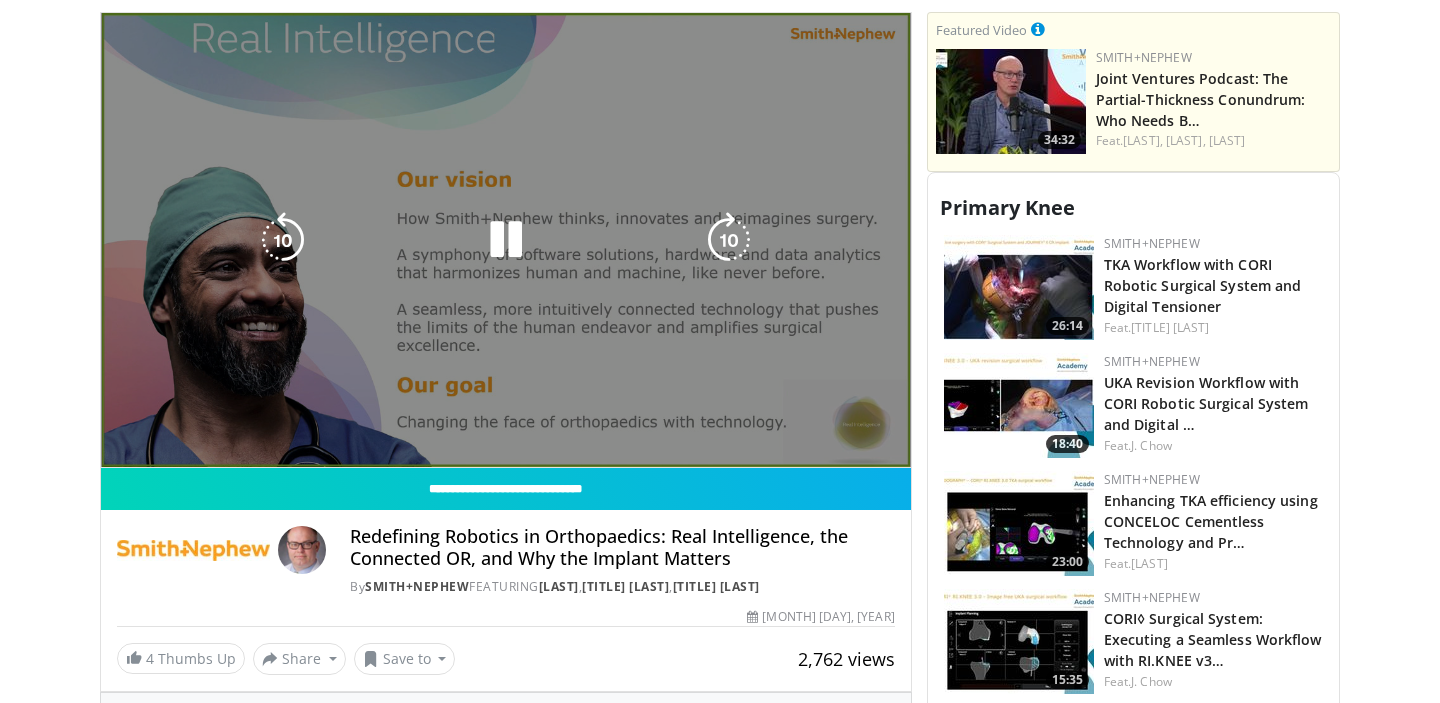 click on "**********" at bounding box center (506, 241) 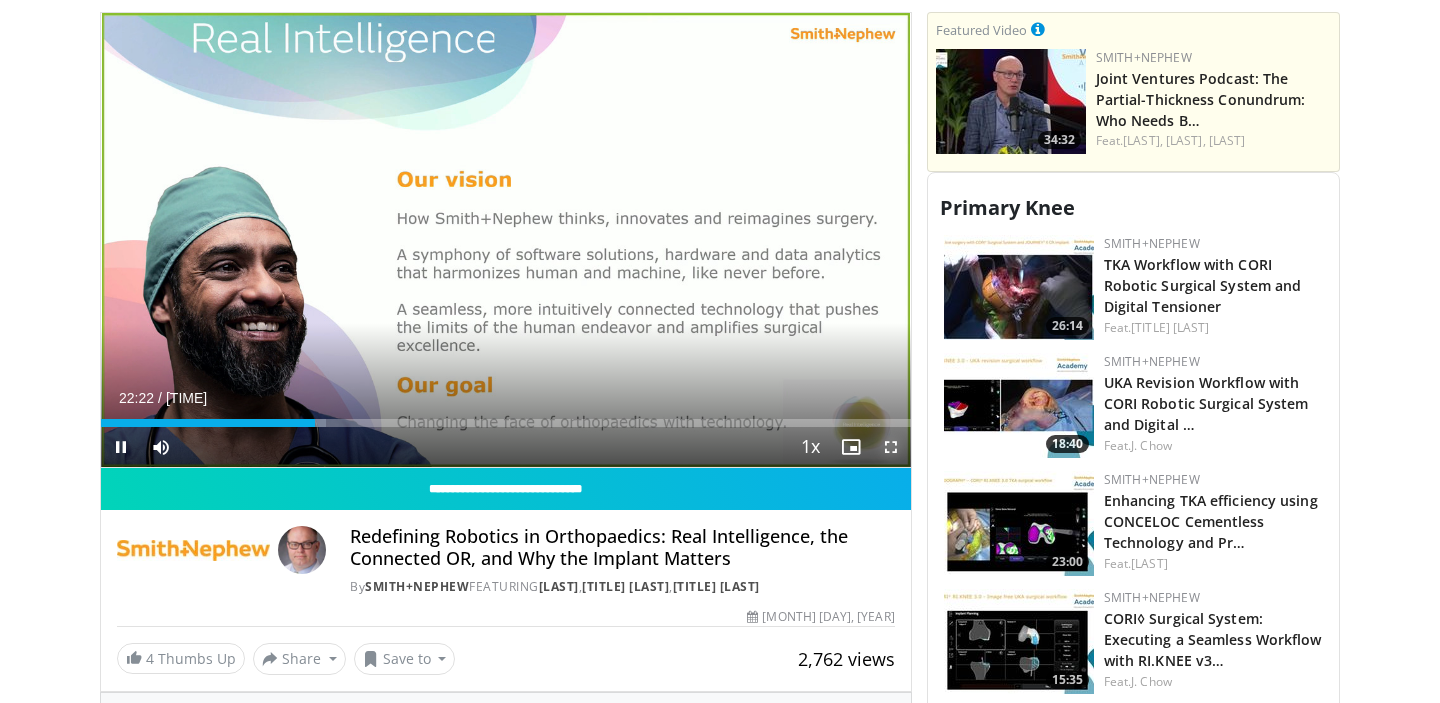 click at bounding box center [891, 447] 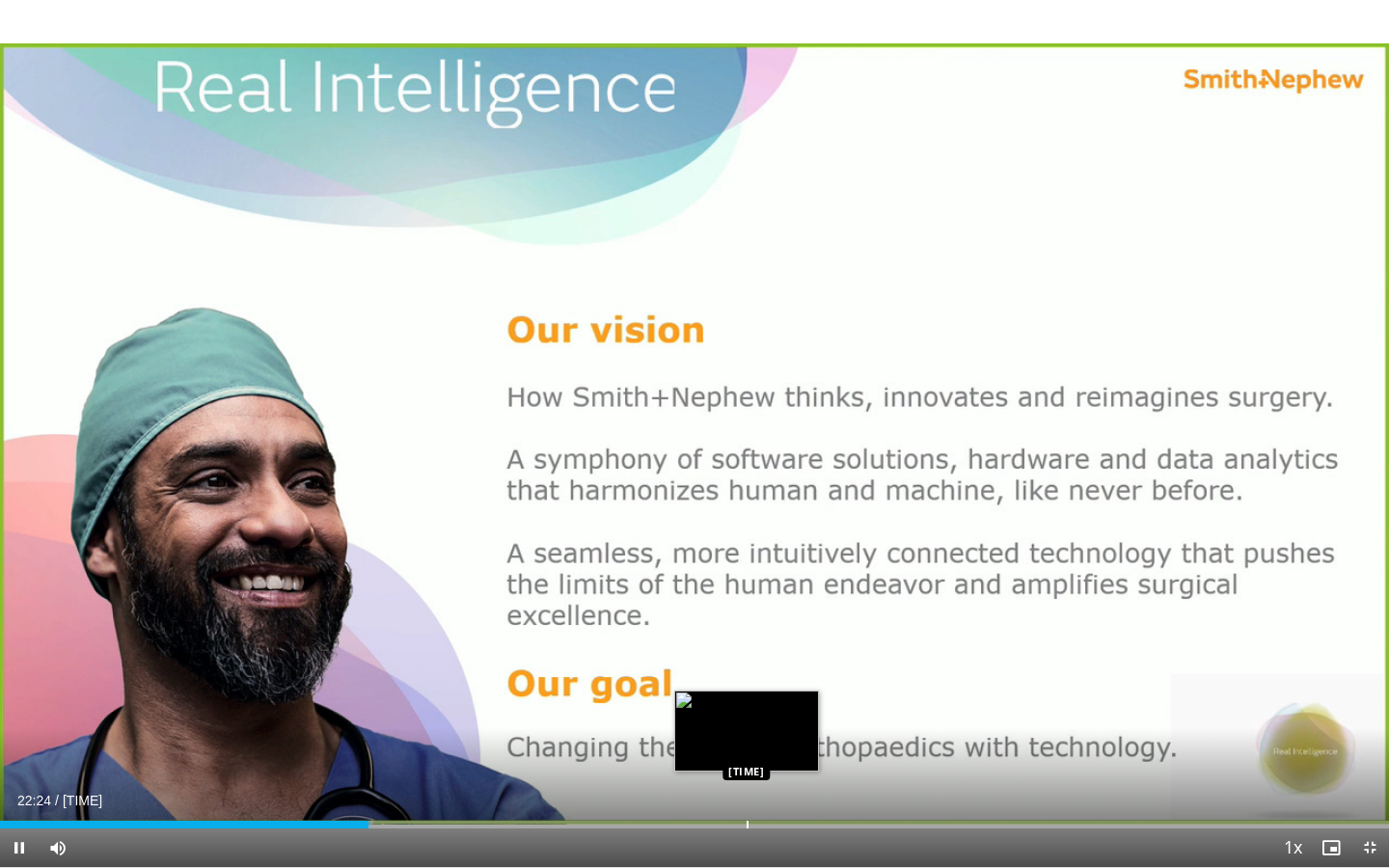 click at bounding box center [748, 825] 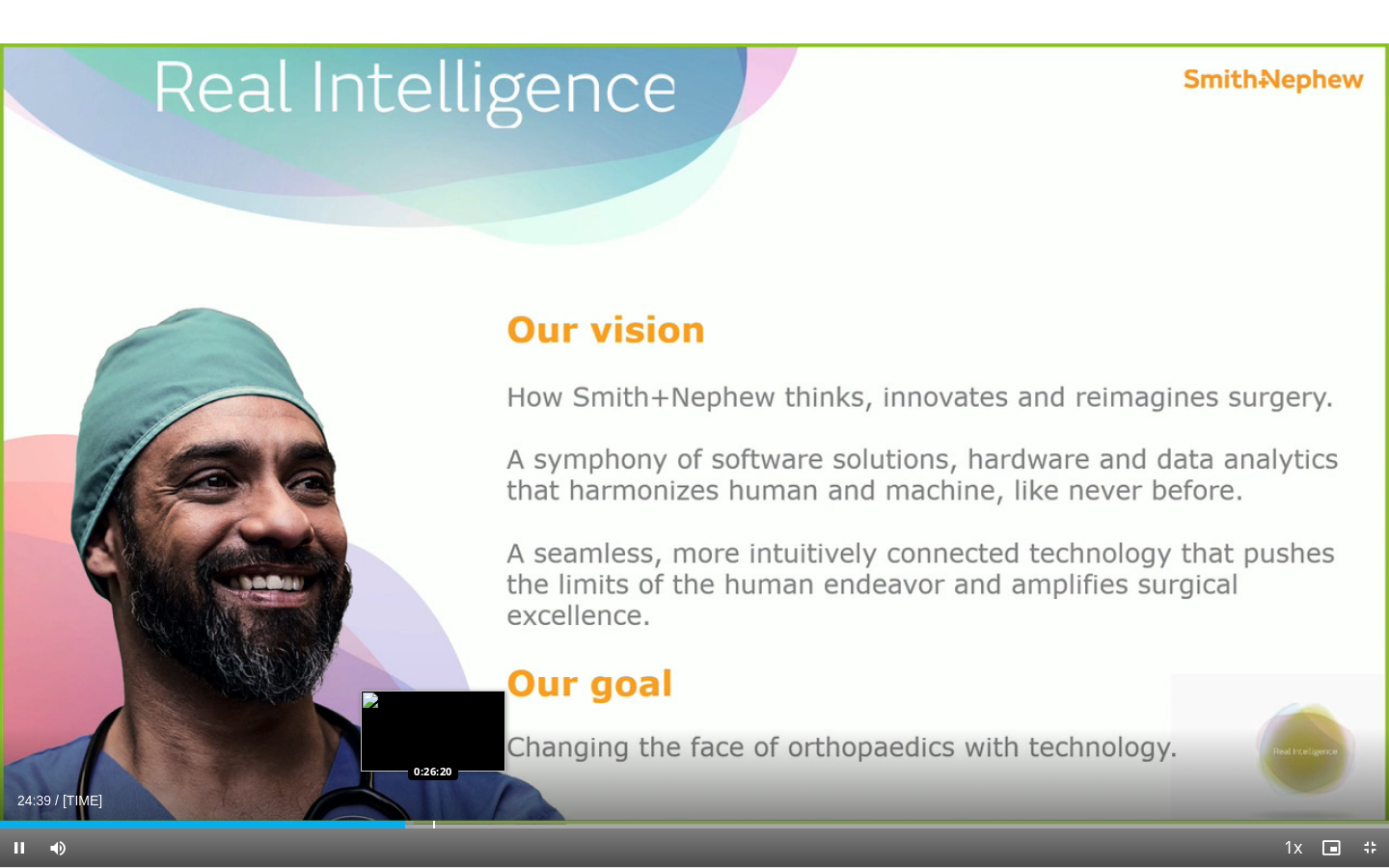 click at bounding box center (434, 825) 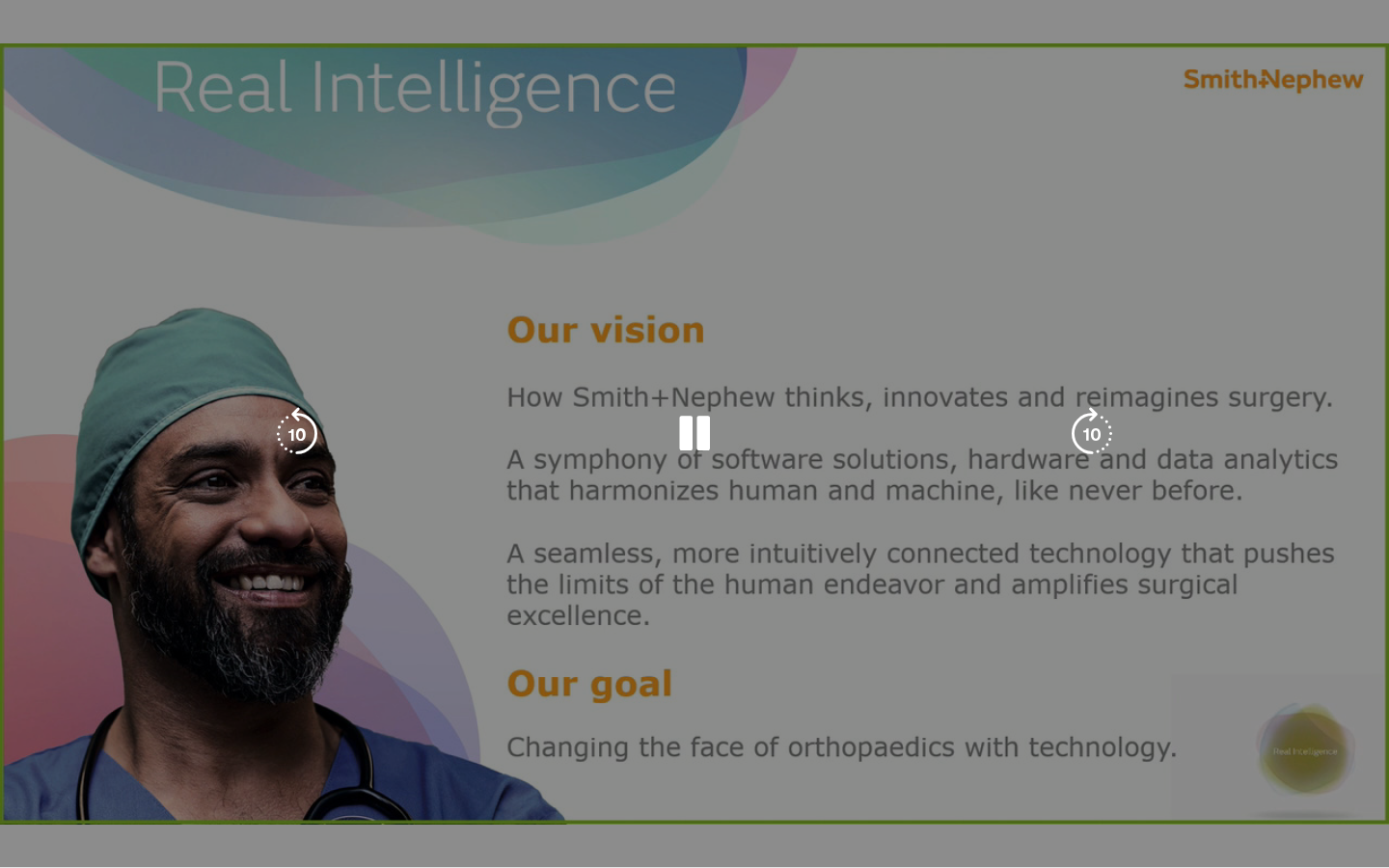 click on "**********" at bounding box center [694, 434] 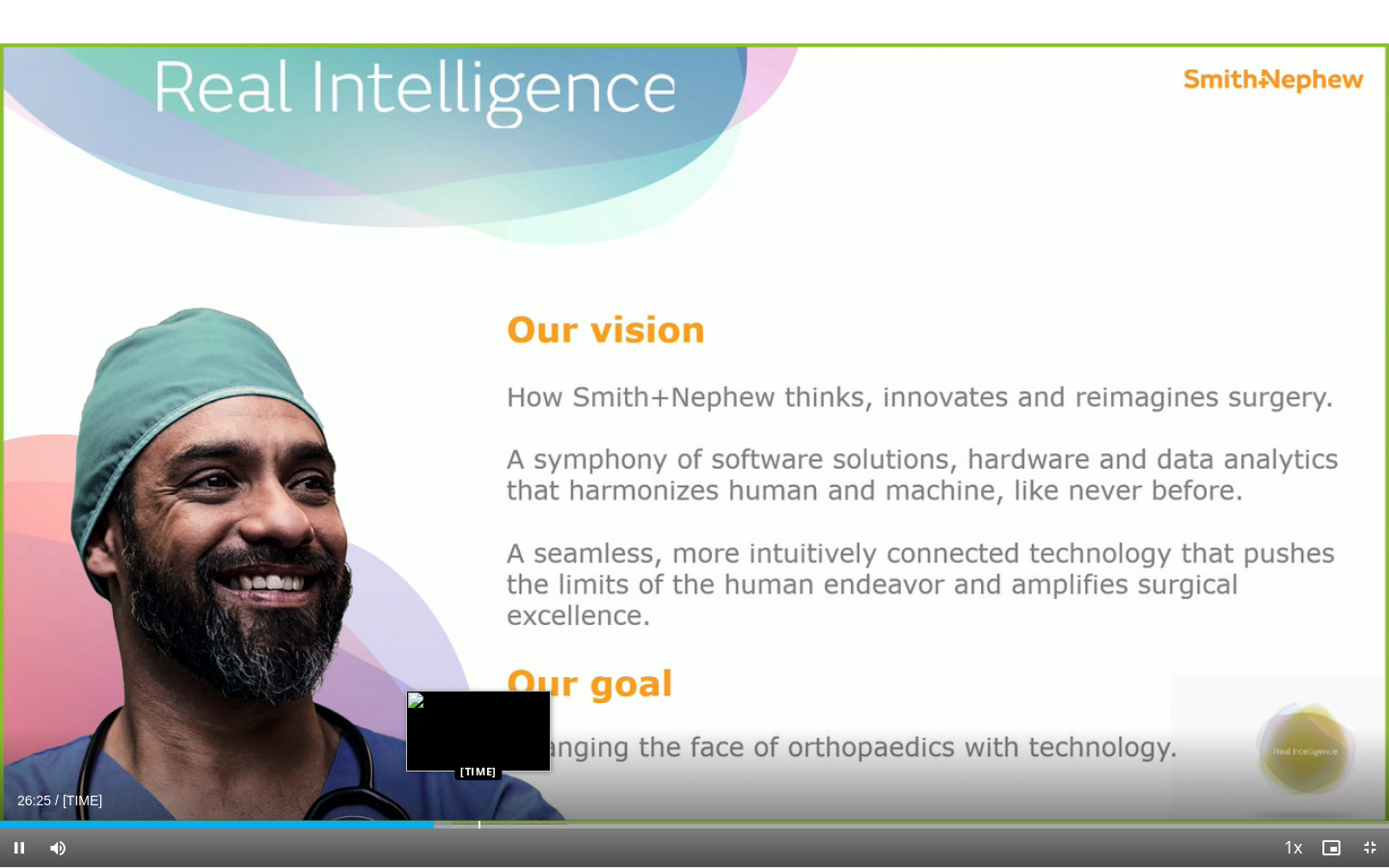 click at bounding box center [479, 825] 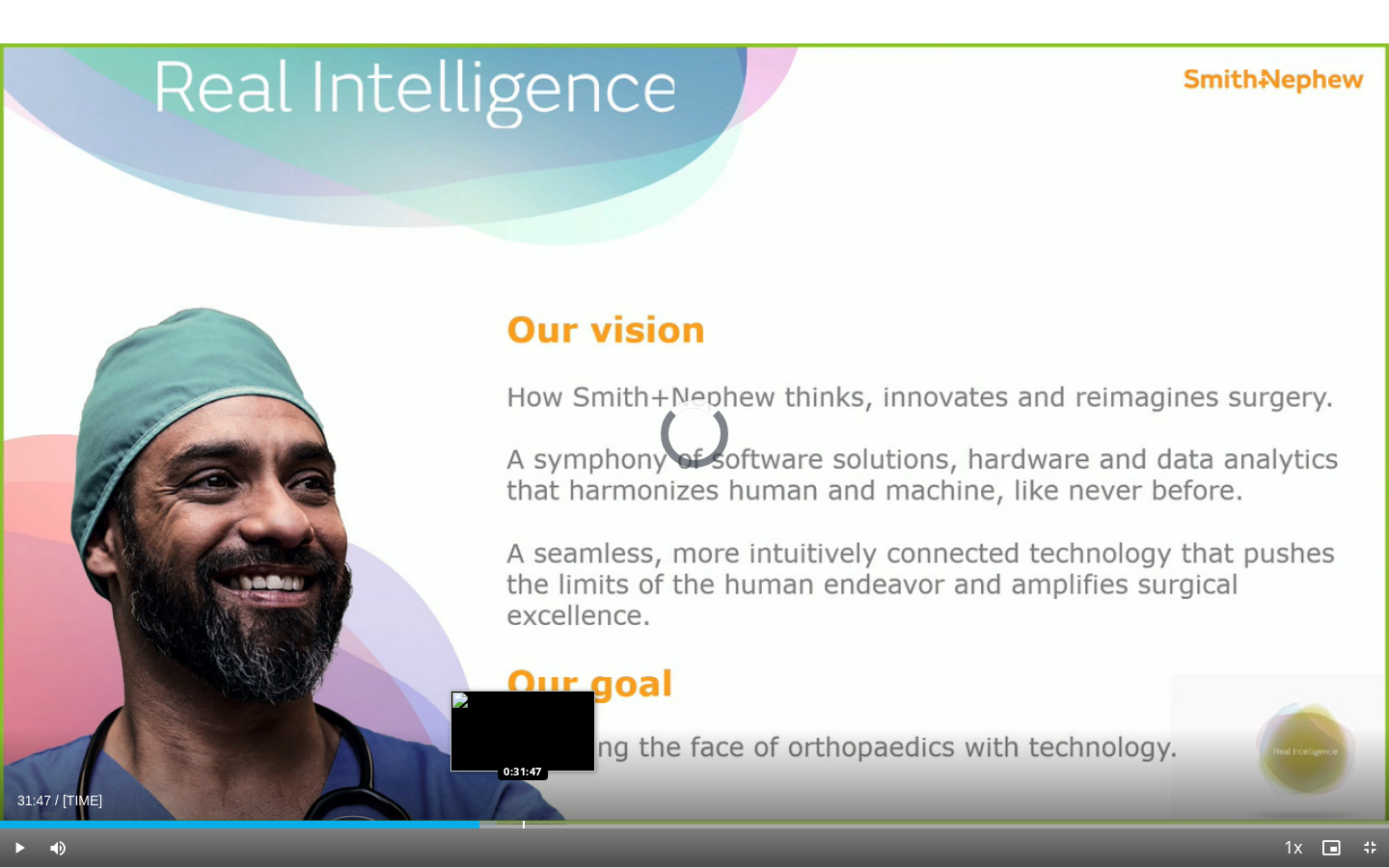 click at bounding box center [524, 825] 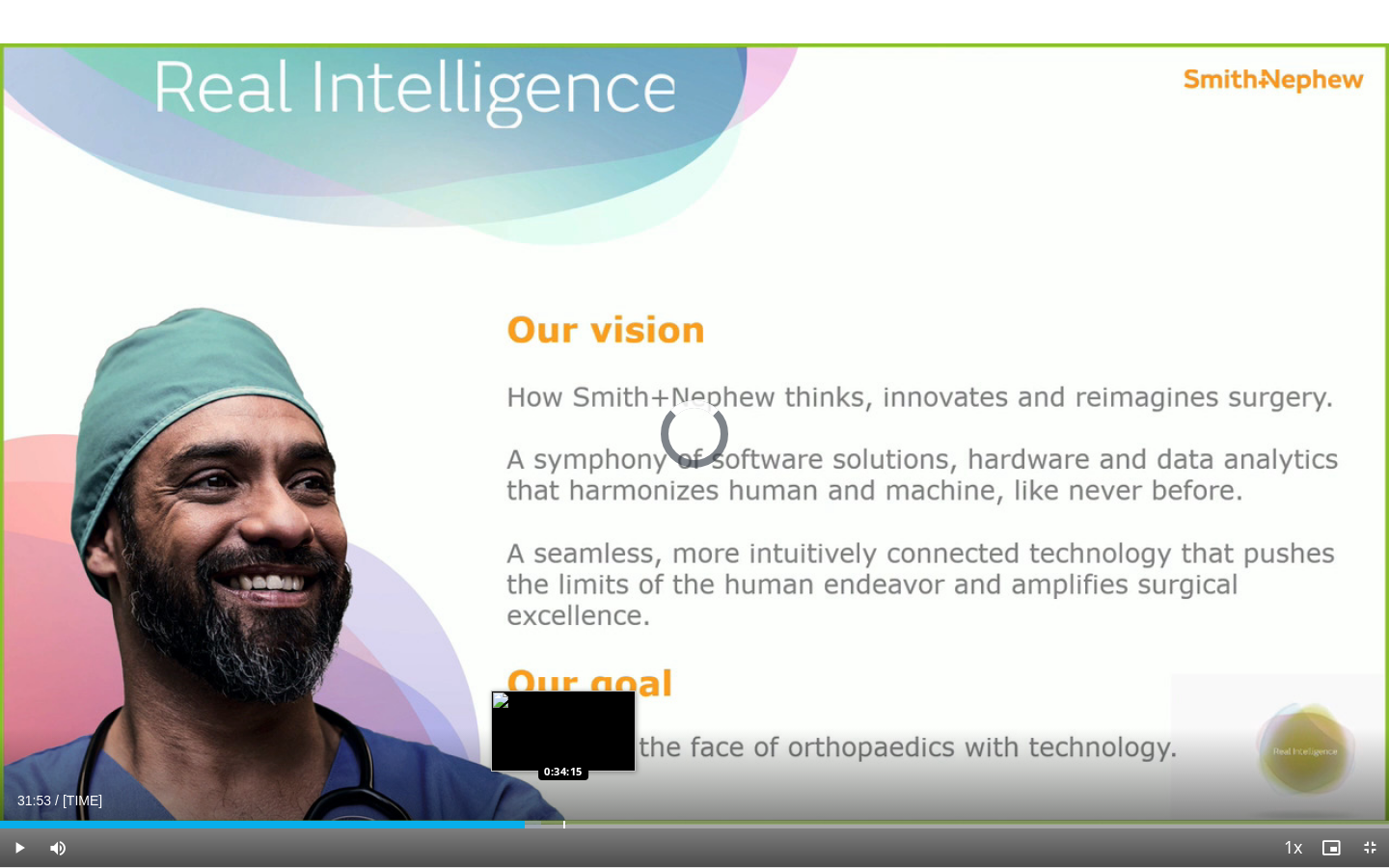 click at bounding box center (564, 825) 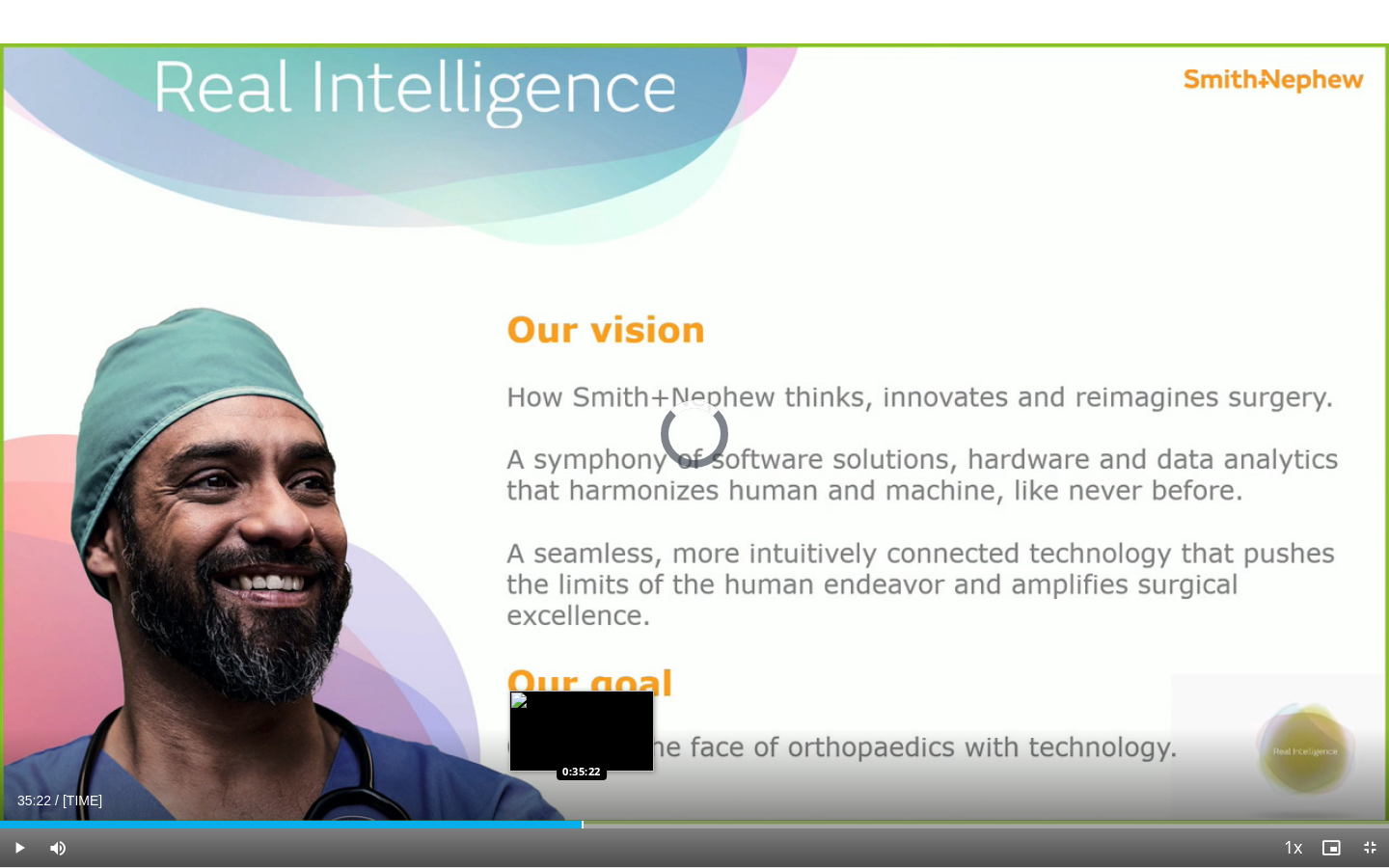 click at bounding box center [583, 825] 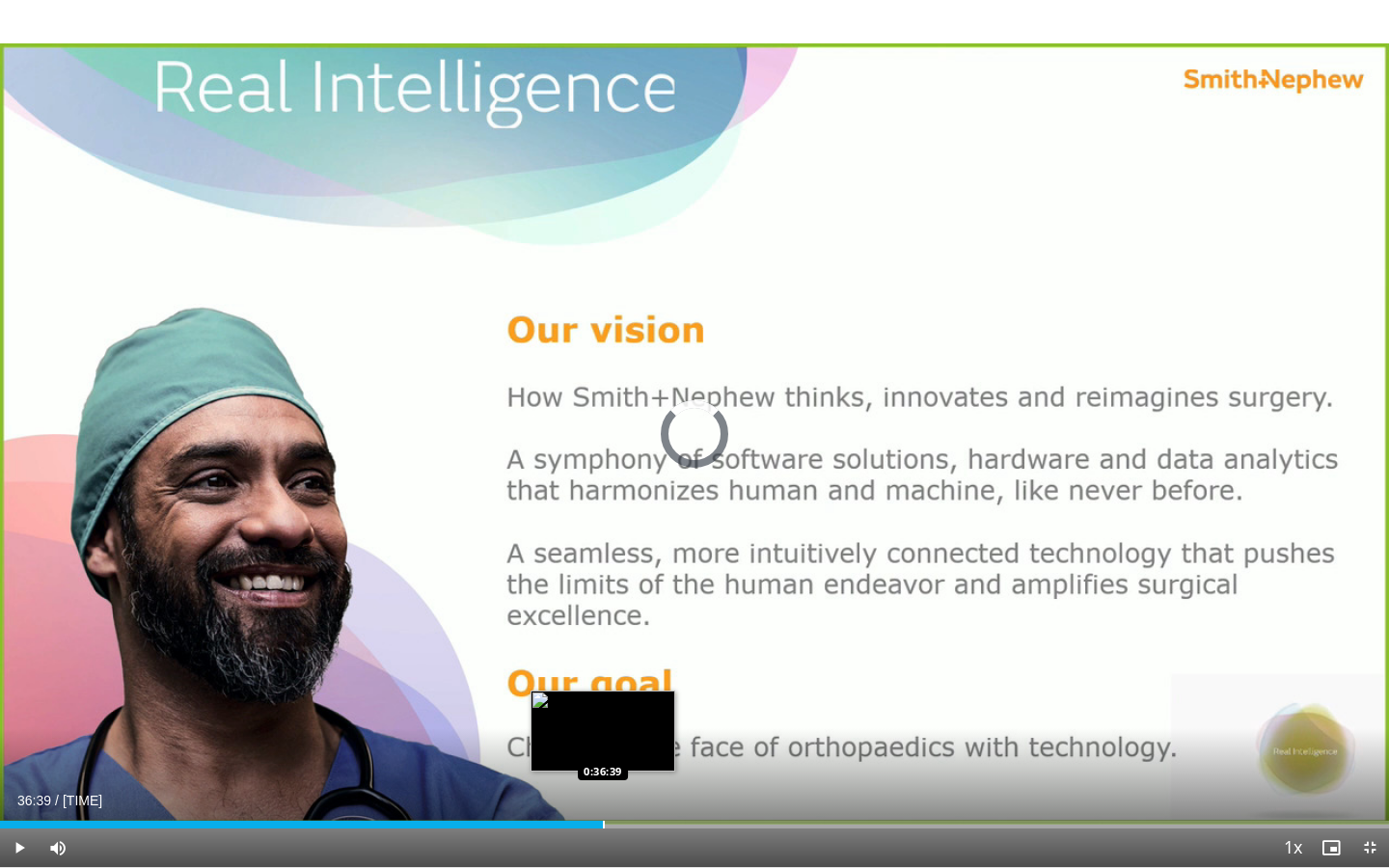 click at bounding box center (604, 825) 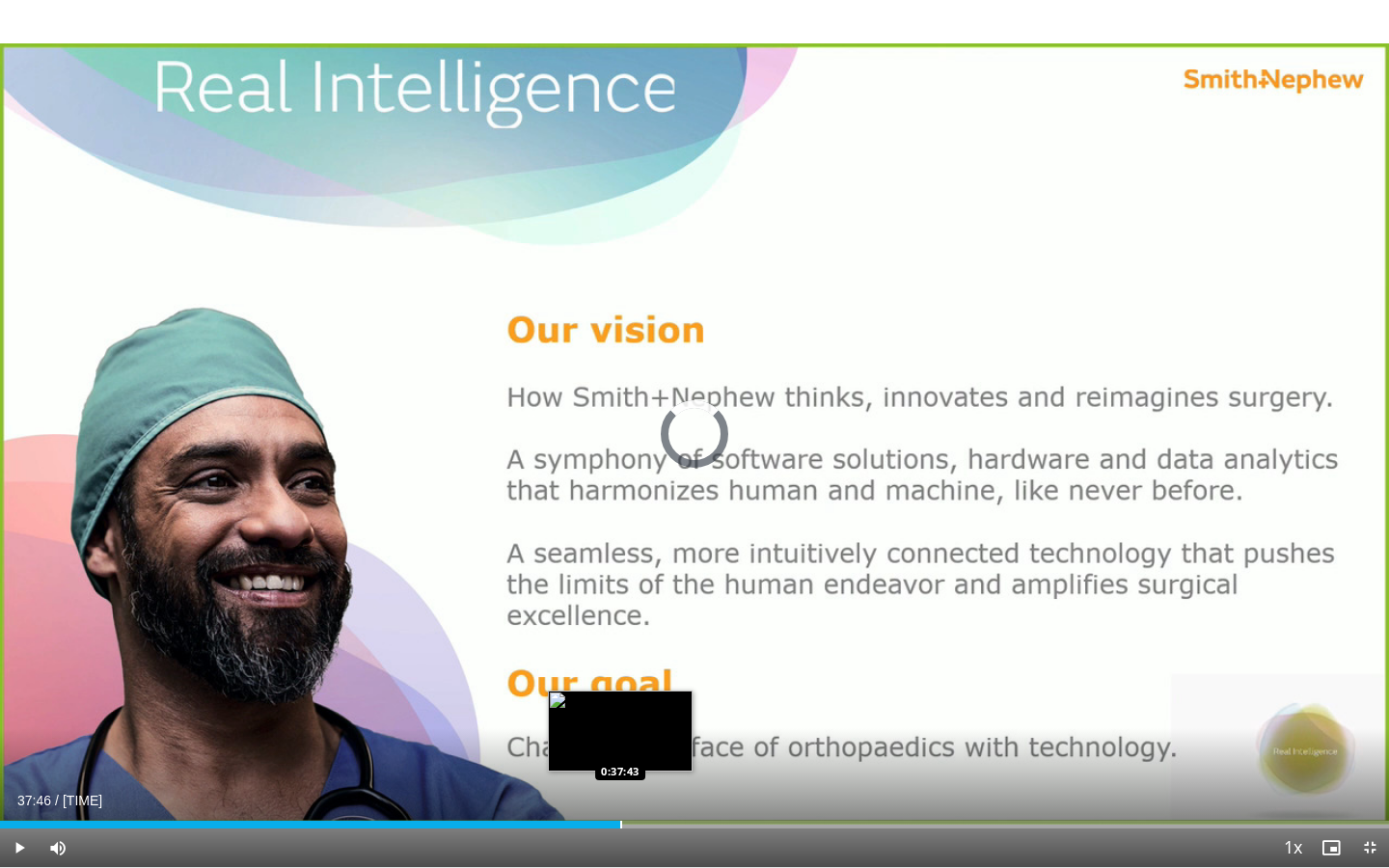 click at bounding box center [621, 825] 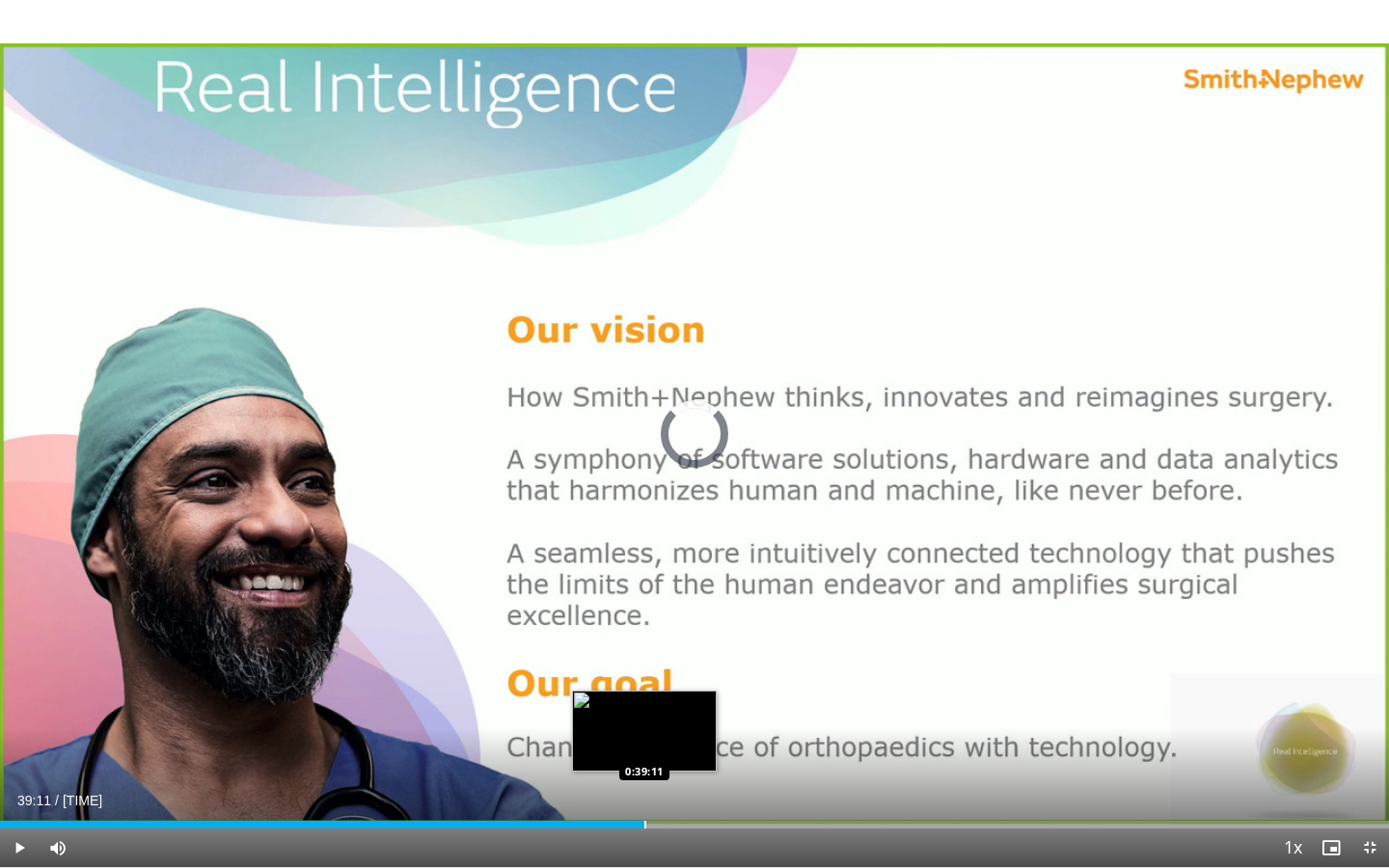 click at bounding box center [645, 825] 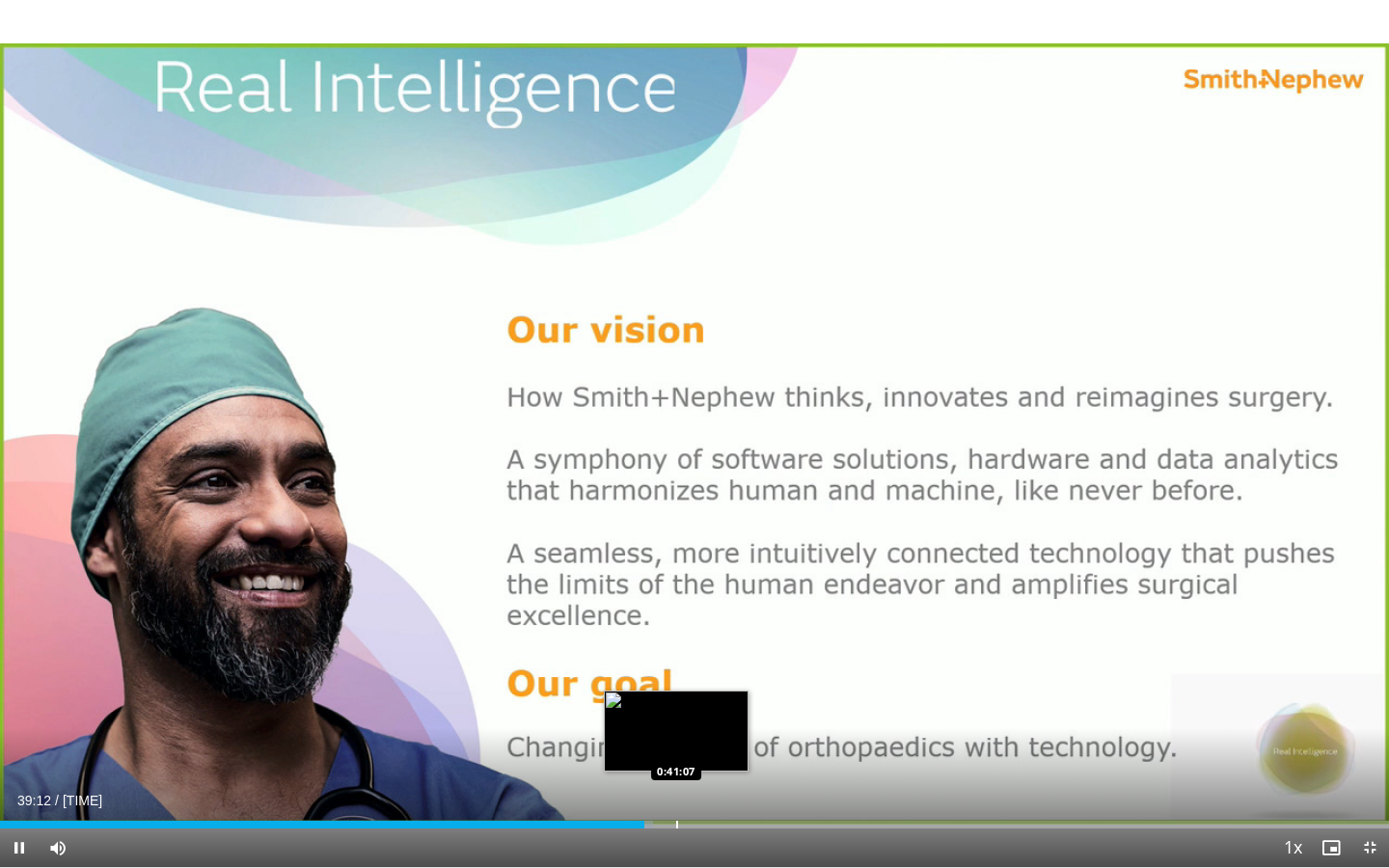 click on "Loaded :  [PERCENT]% [TIME] [TIME]" at bounding box center (694, 819) 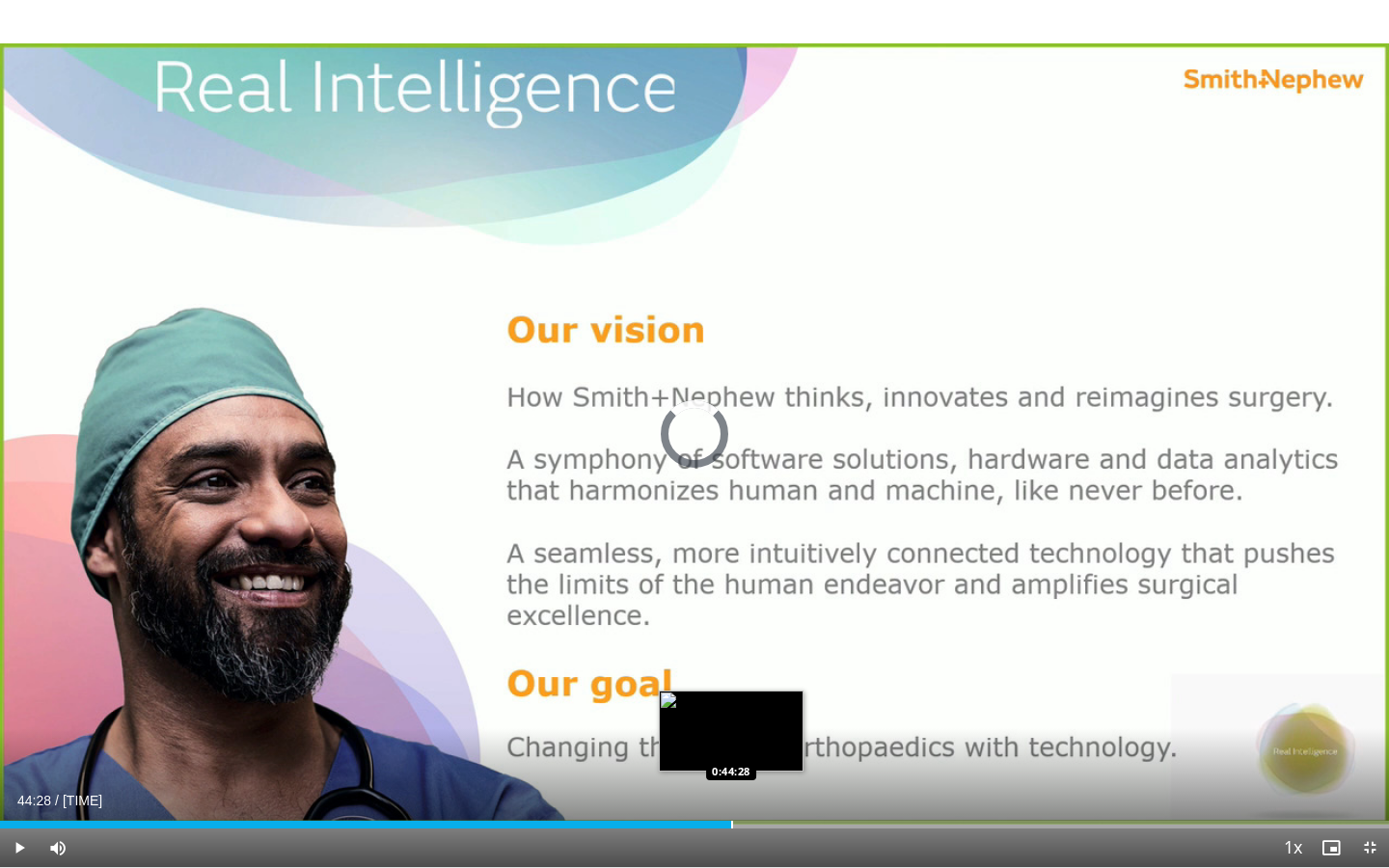 click on "Loaded :  [PERCENT]% [TIME] [TIME]" at bounding box center (694, 819) 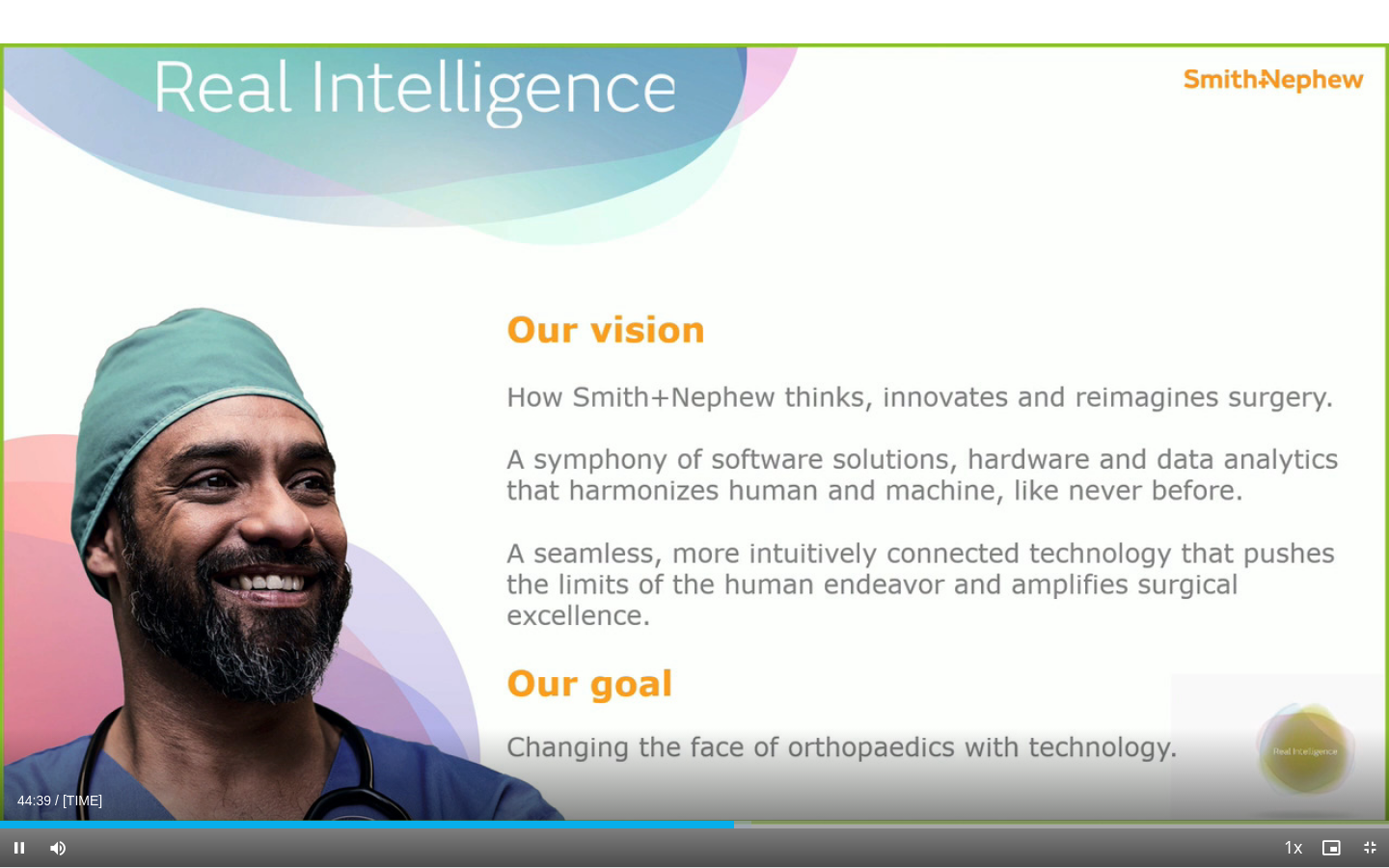 click on "Current Time  [TIME] / Duration  [TIME] Pause Skip Backward Skip Forward Mute 0% Loaded :  [PERCENT] [TIME] [TIME] Stream Type  LIVE Seek to live, currently behind live LIVE   1x Playback Rate 0.5x 0.75x 1x , selected 1.25x 1.5x 1.75x 2x Chapters Chapters Descriptions descriptions off , selected Captions captions settings , opens captions settings dialog captions off , selected Audio Track en (Main) , selected Fullscreen Enable picture-in-picture mode" at bounding box center (694, 848) 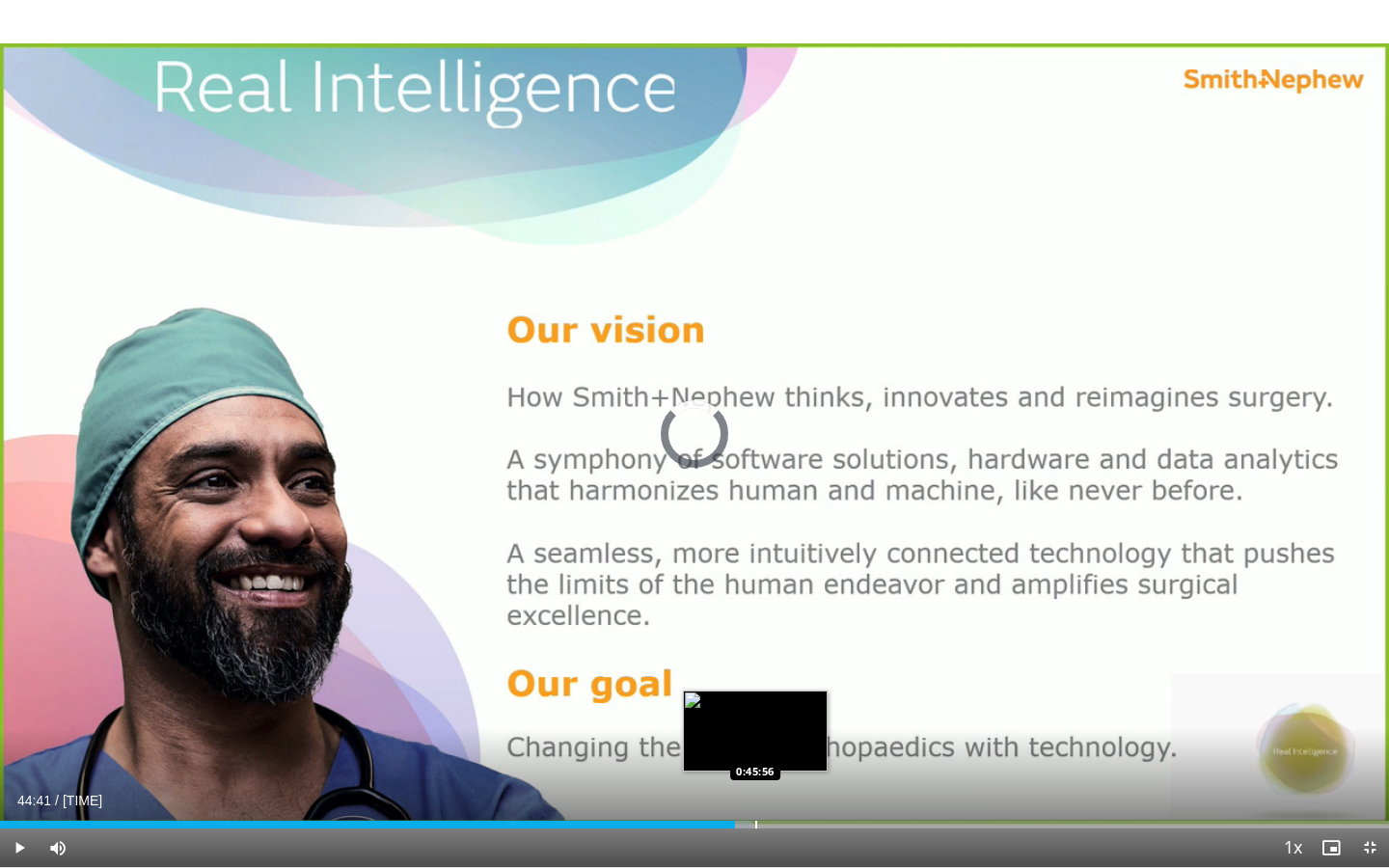 click at bounding box center (756, 825) 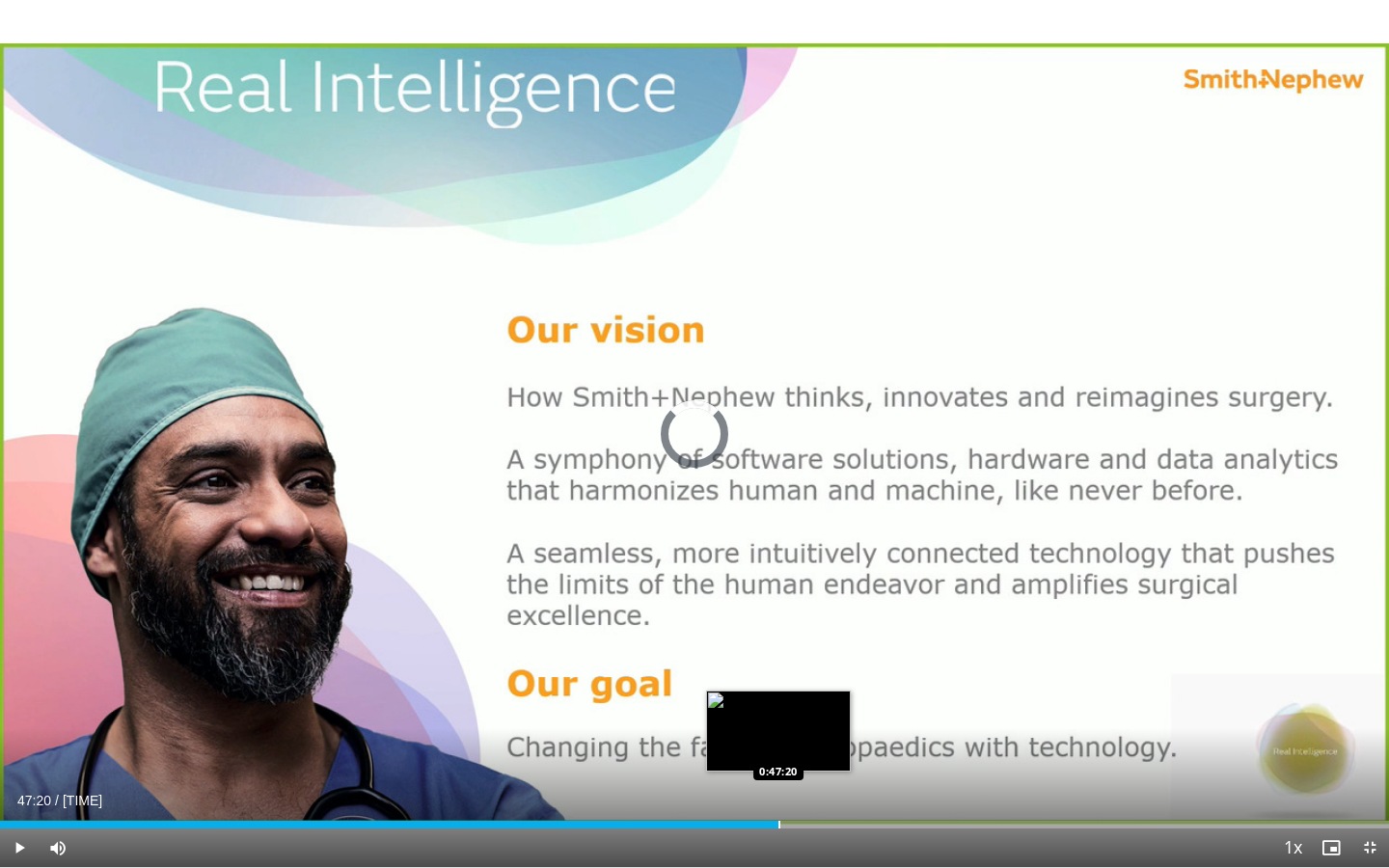 click at bounding box center (779, 825) 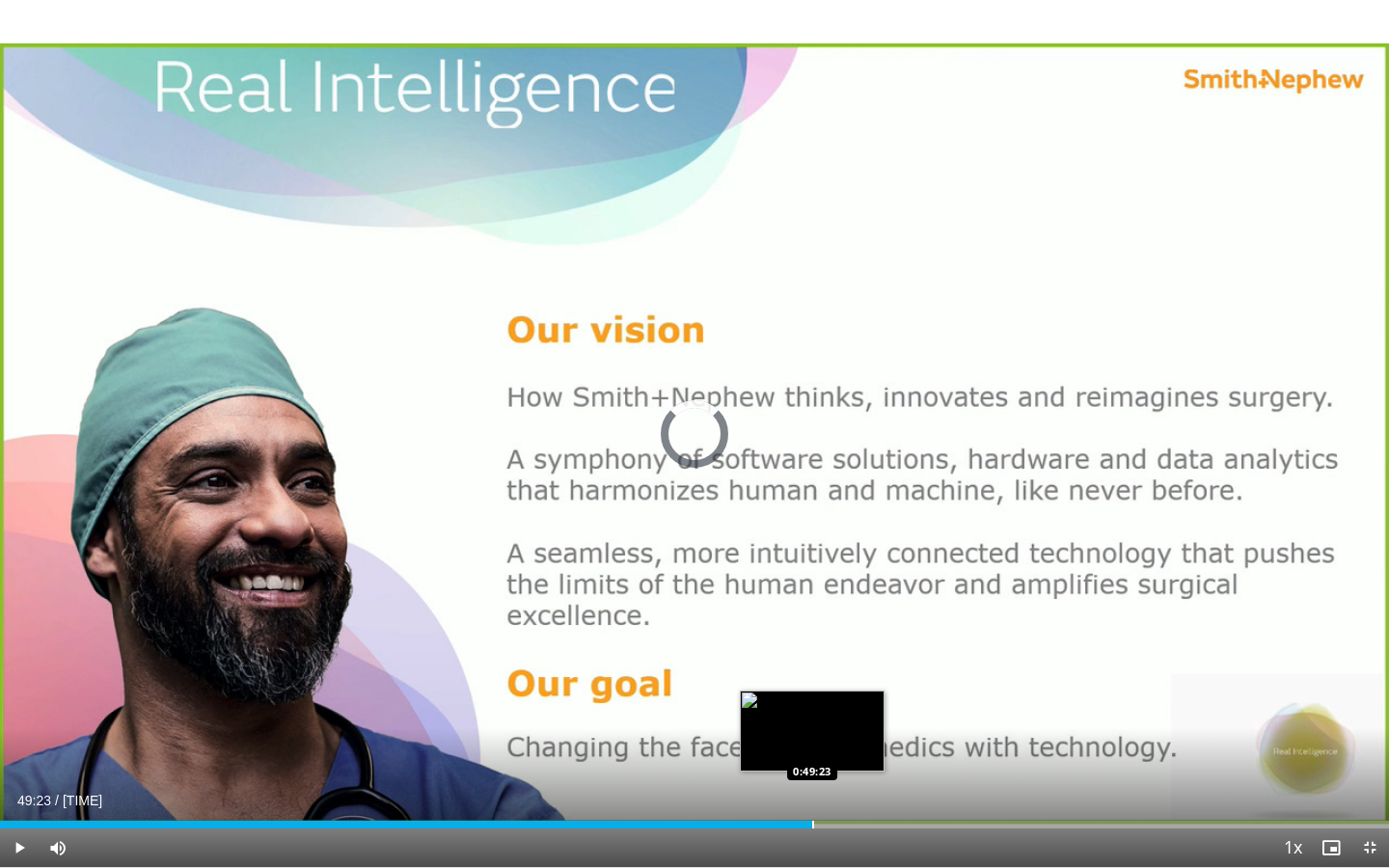 click at bounding box center (813, 825) 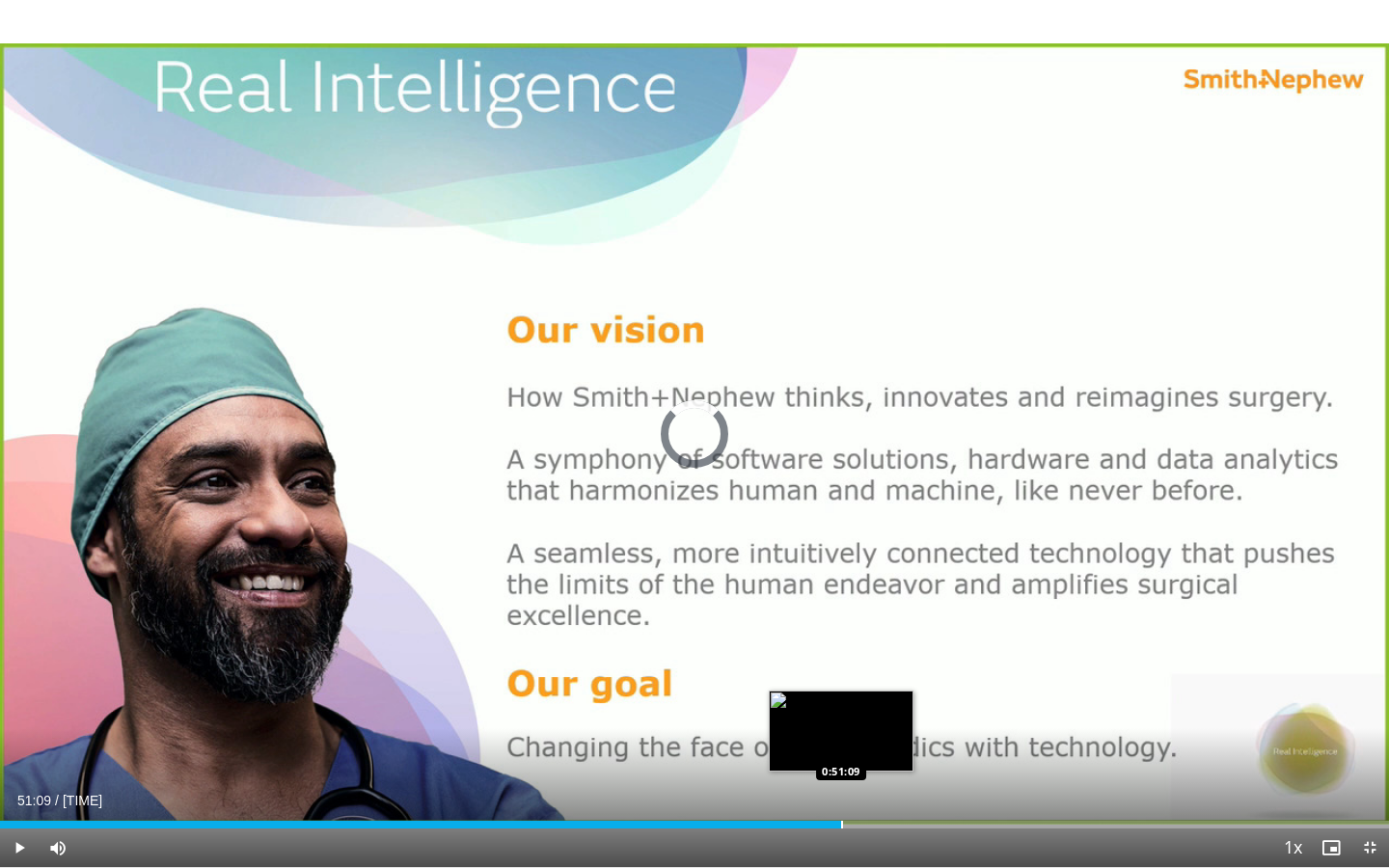 click at bounding box center (842, 825) 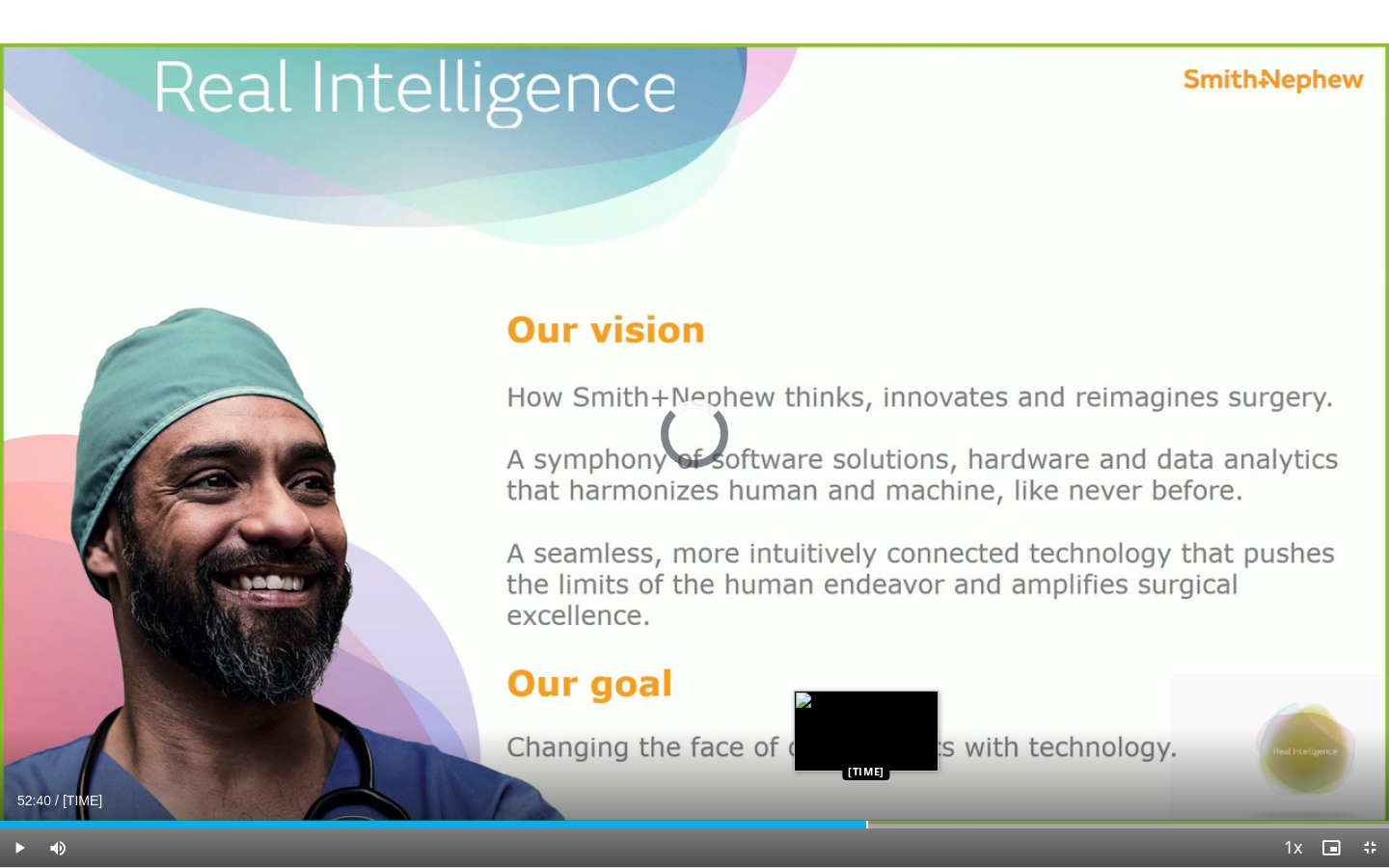 click at bounding box center [867, 825] 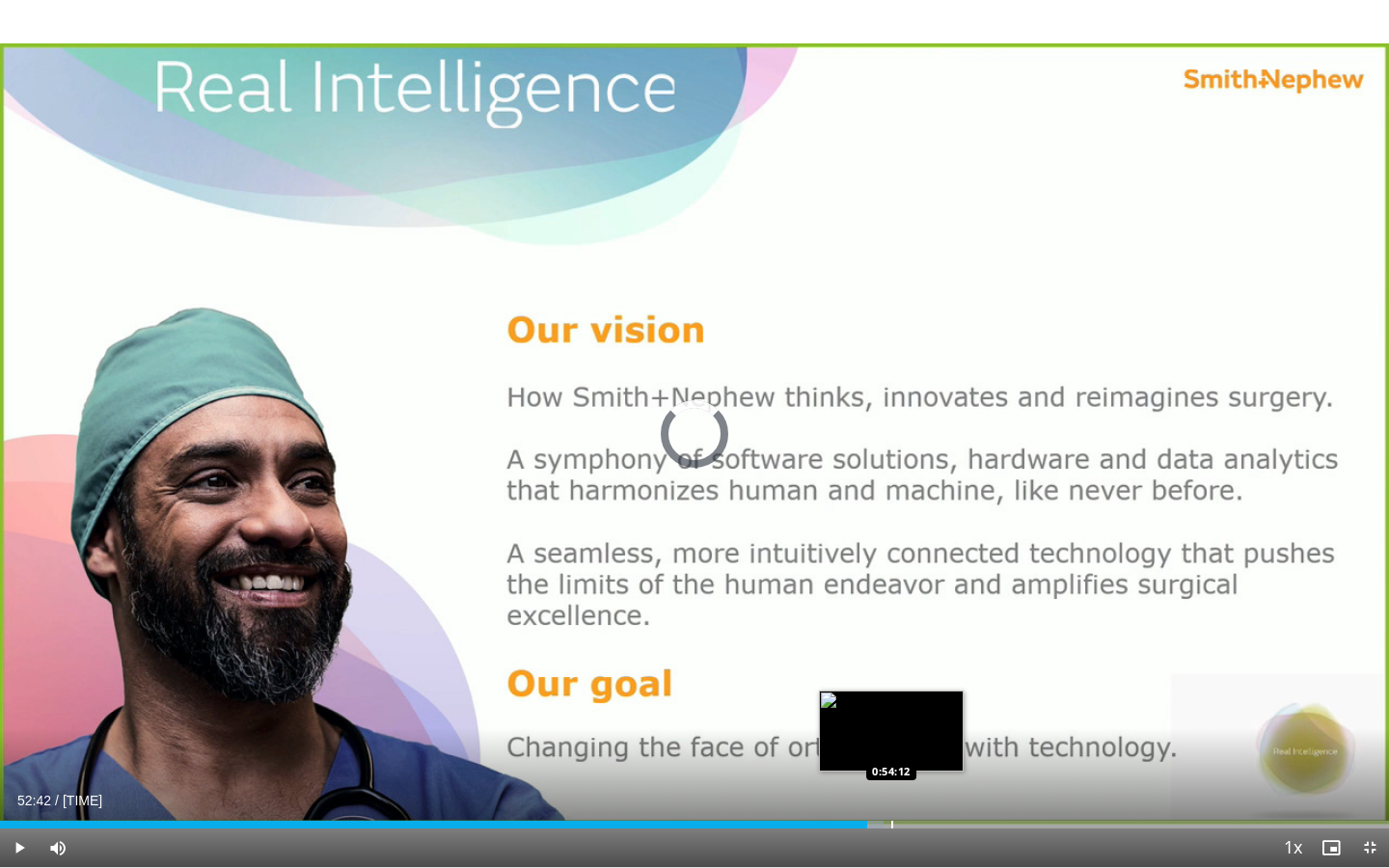 click at bounding box center [892, 825] 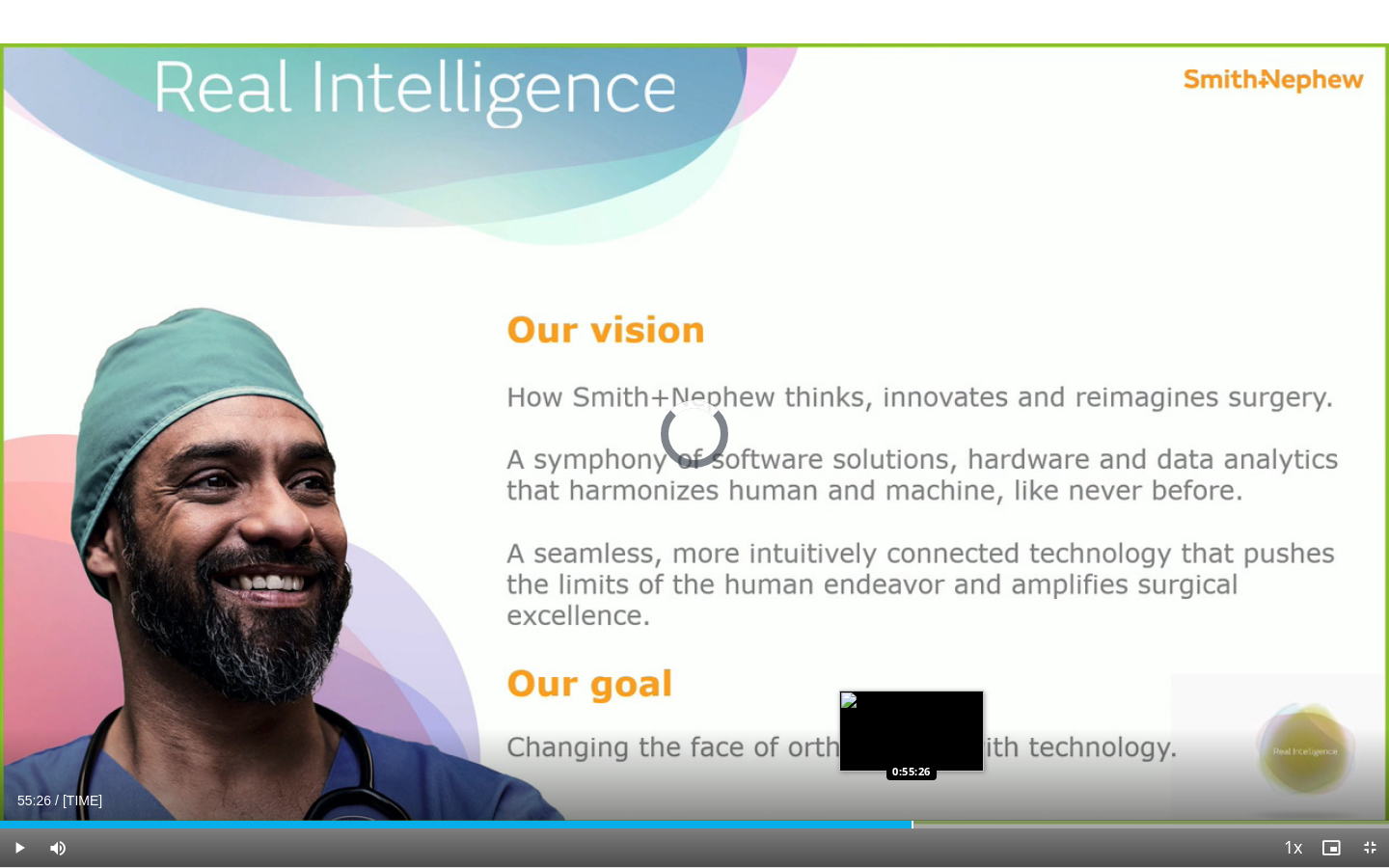 click at bounding box center [912, 825] 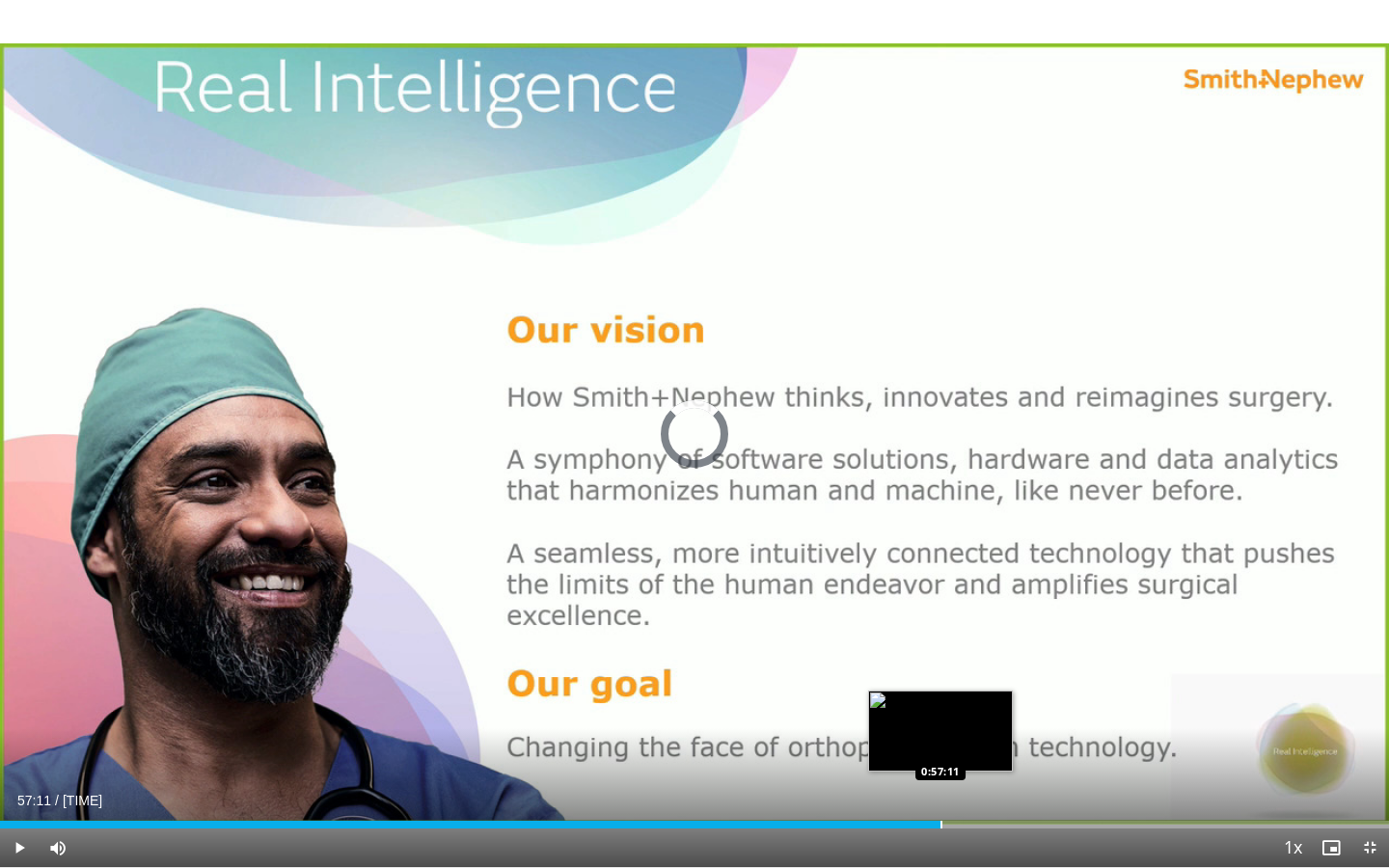 click at bounding box center (941, 825) 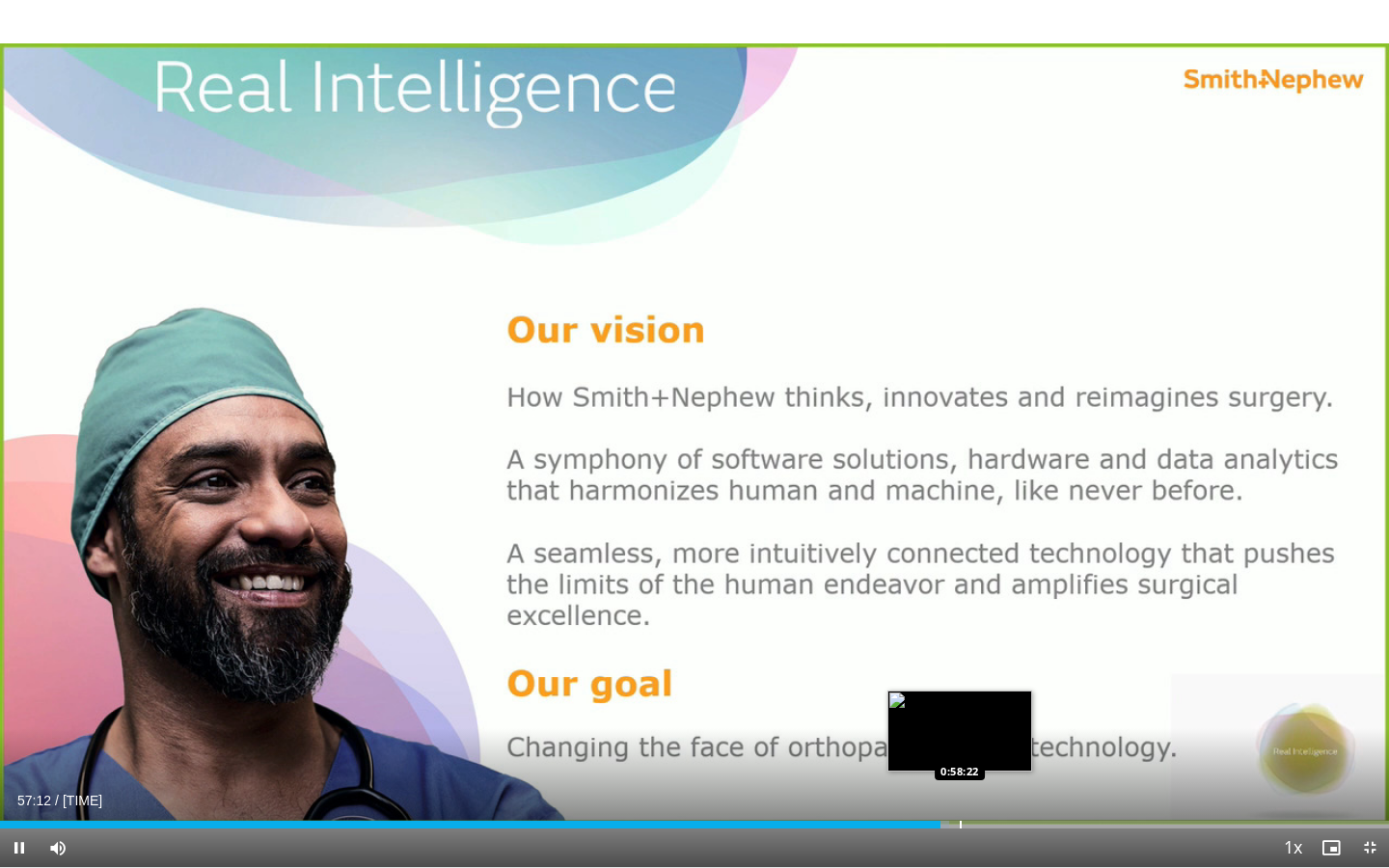 click at bounding box center (961, 825) 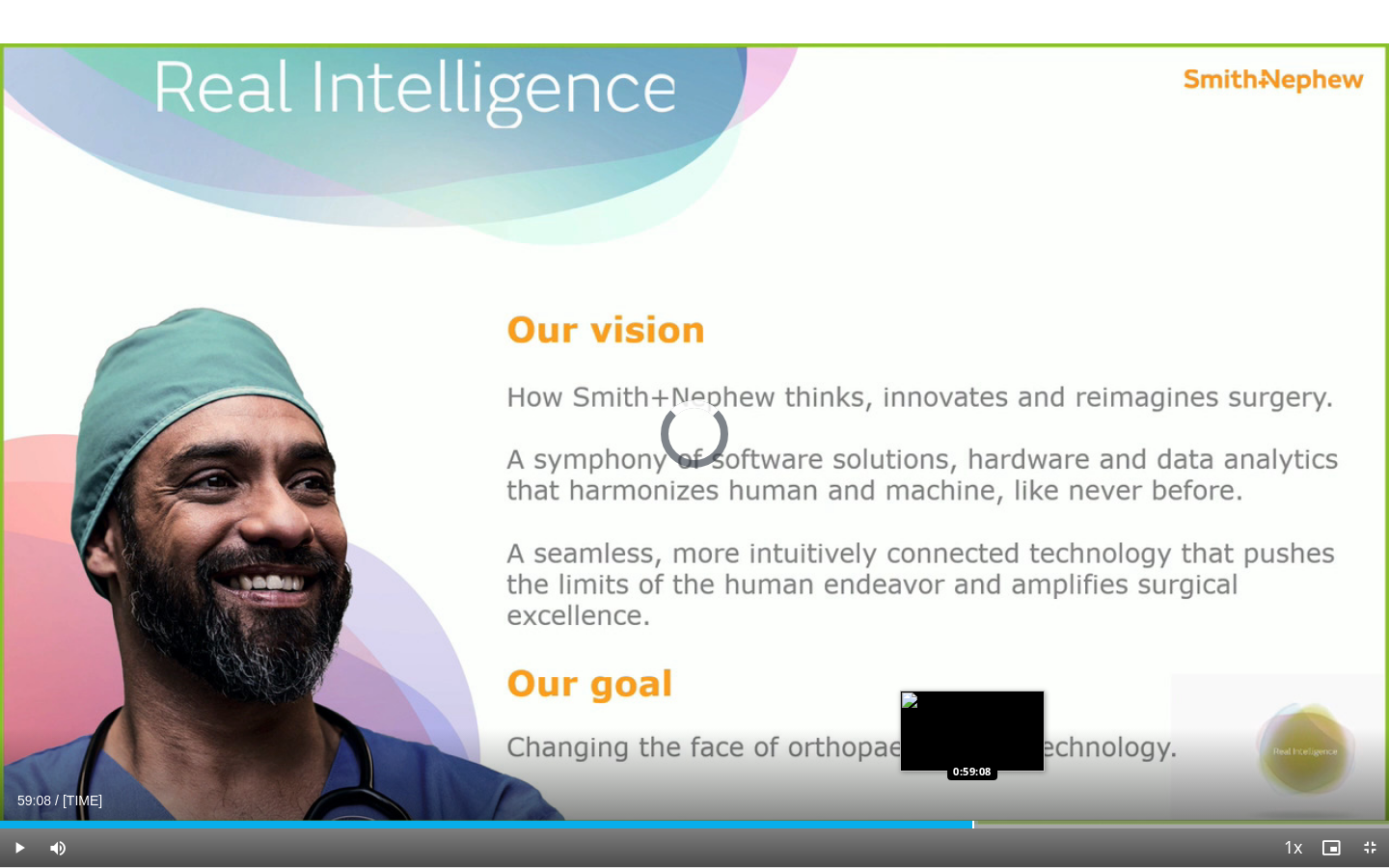 click at bounding box center (973, 825) 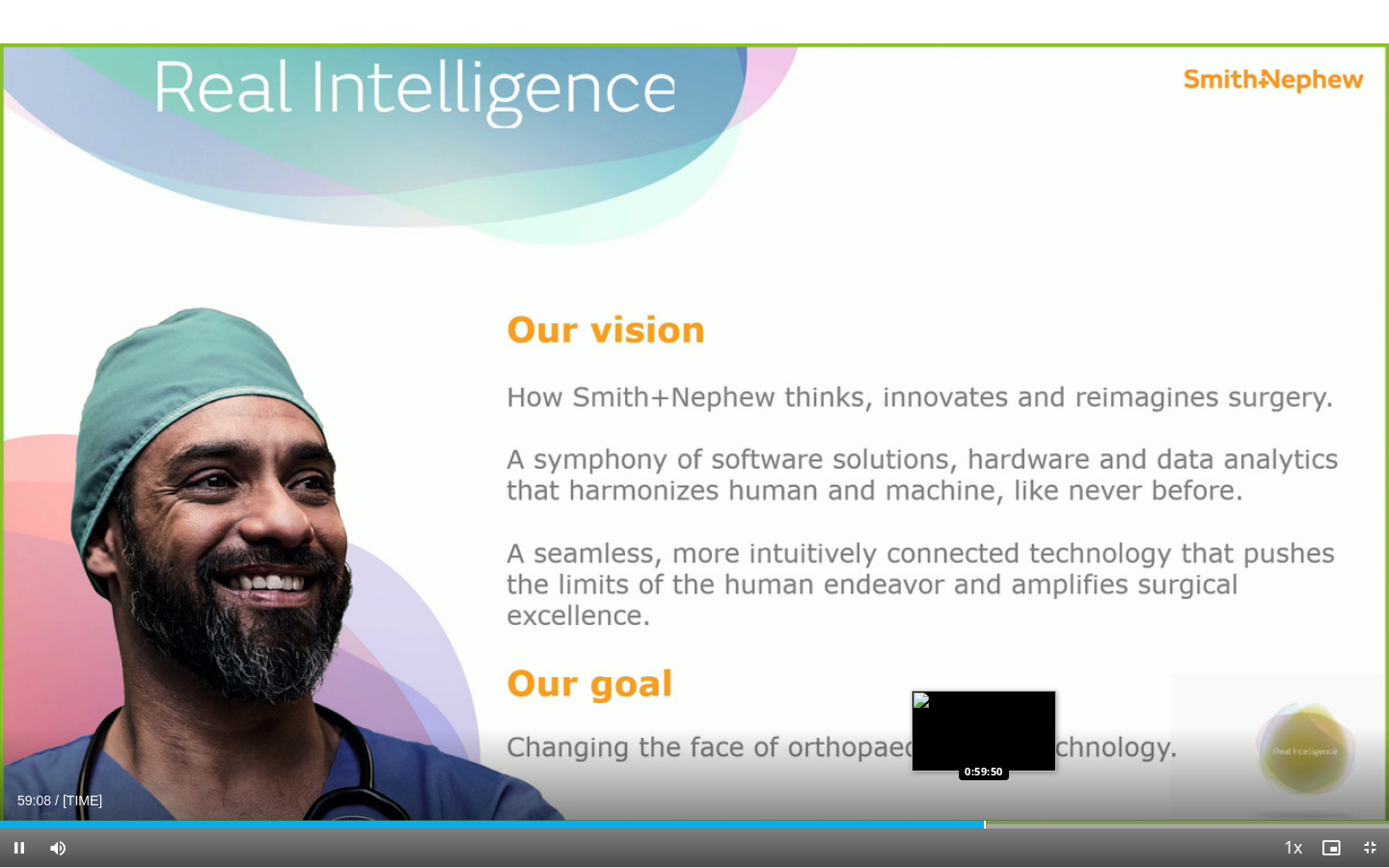 click at bounding box center (985, 825) 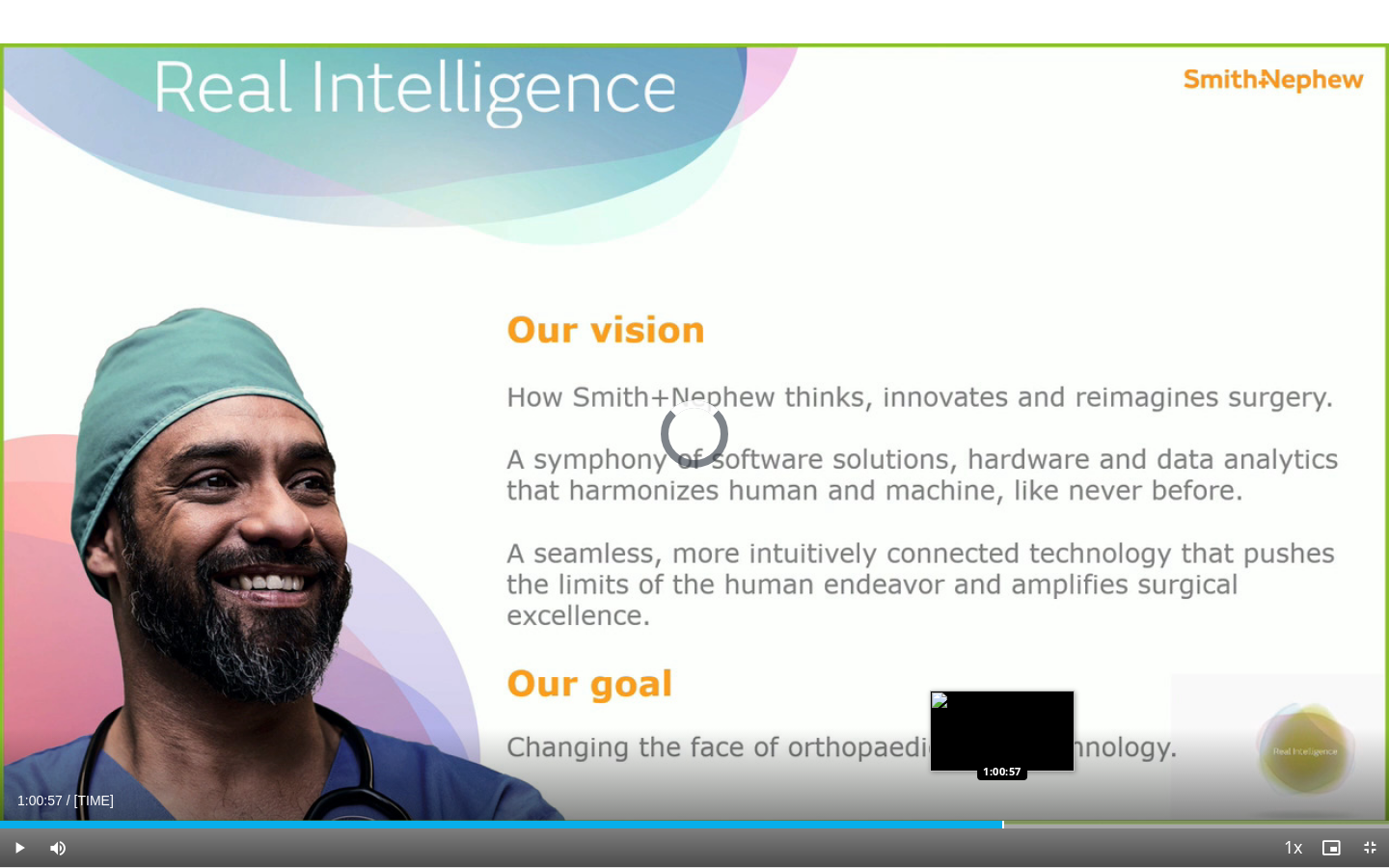click at bounding box center (1003, 825) 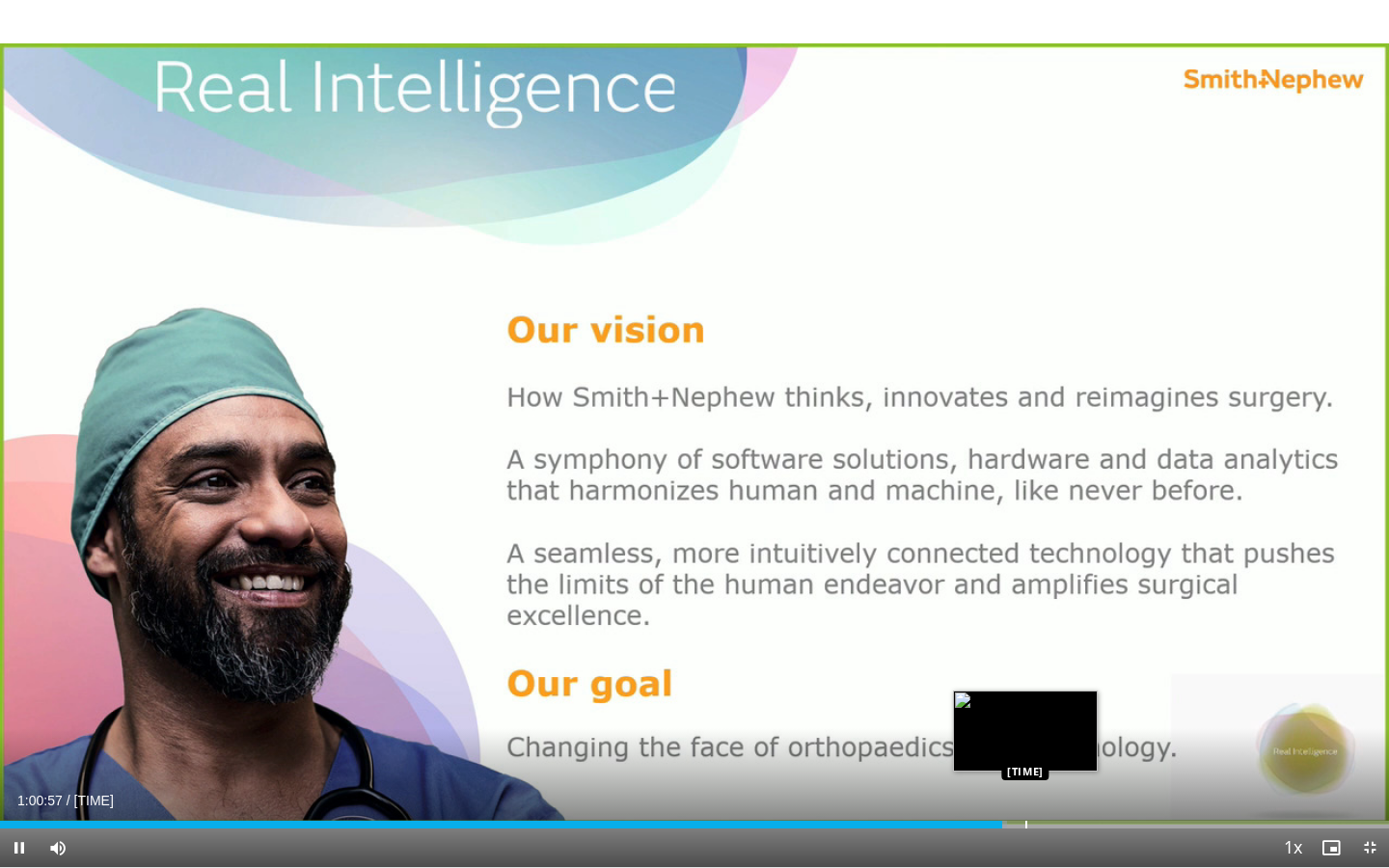 click at bounding box center (1026, 825) 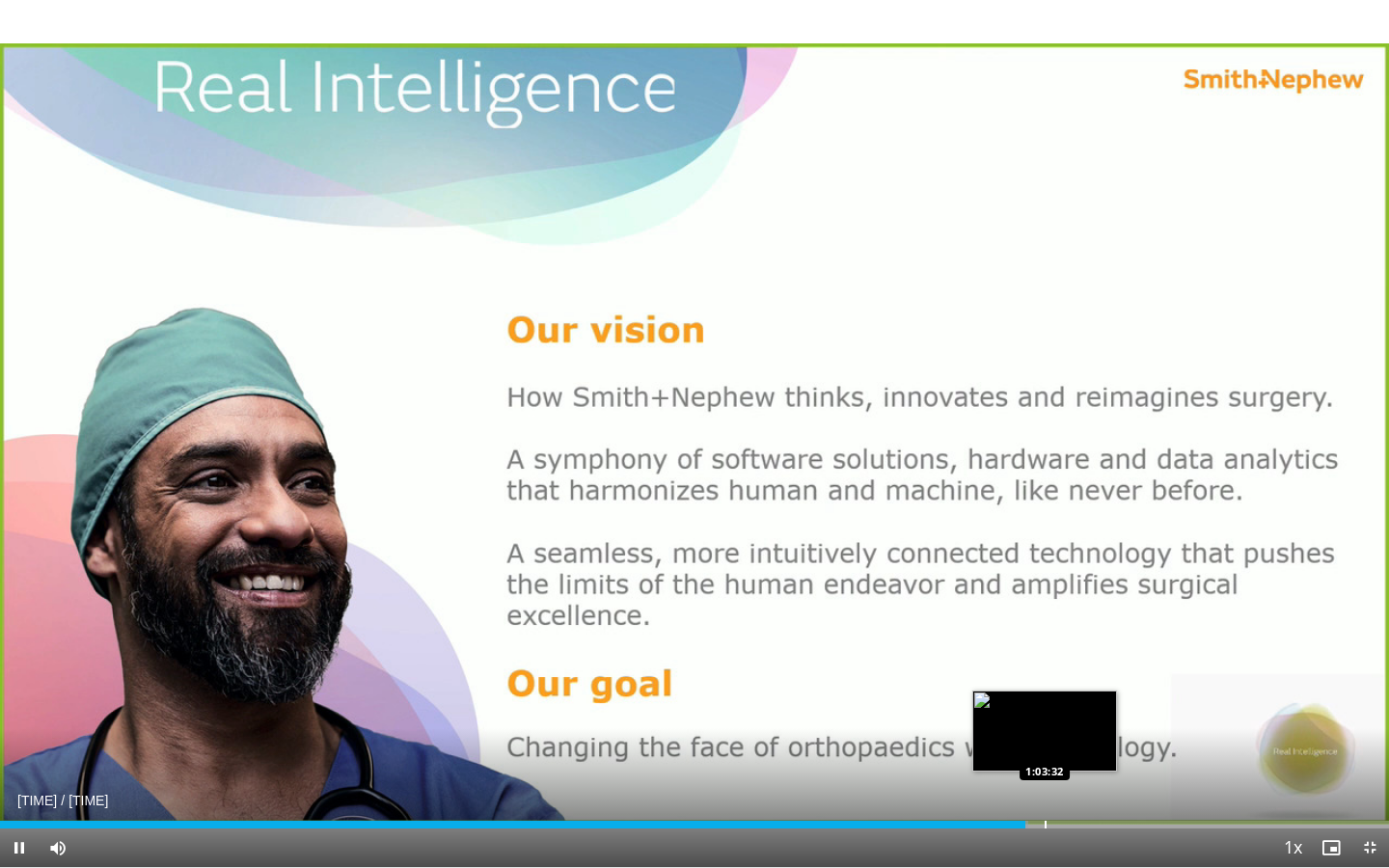 click at bounding box center [1046, 825] 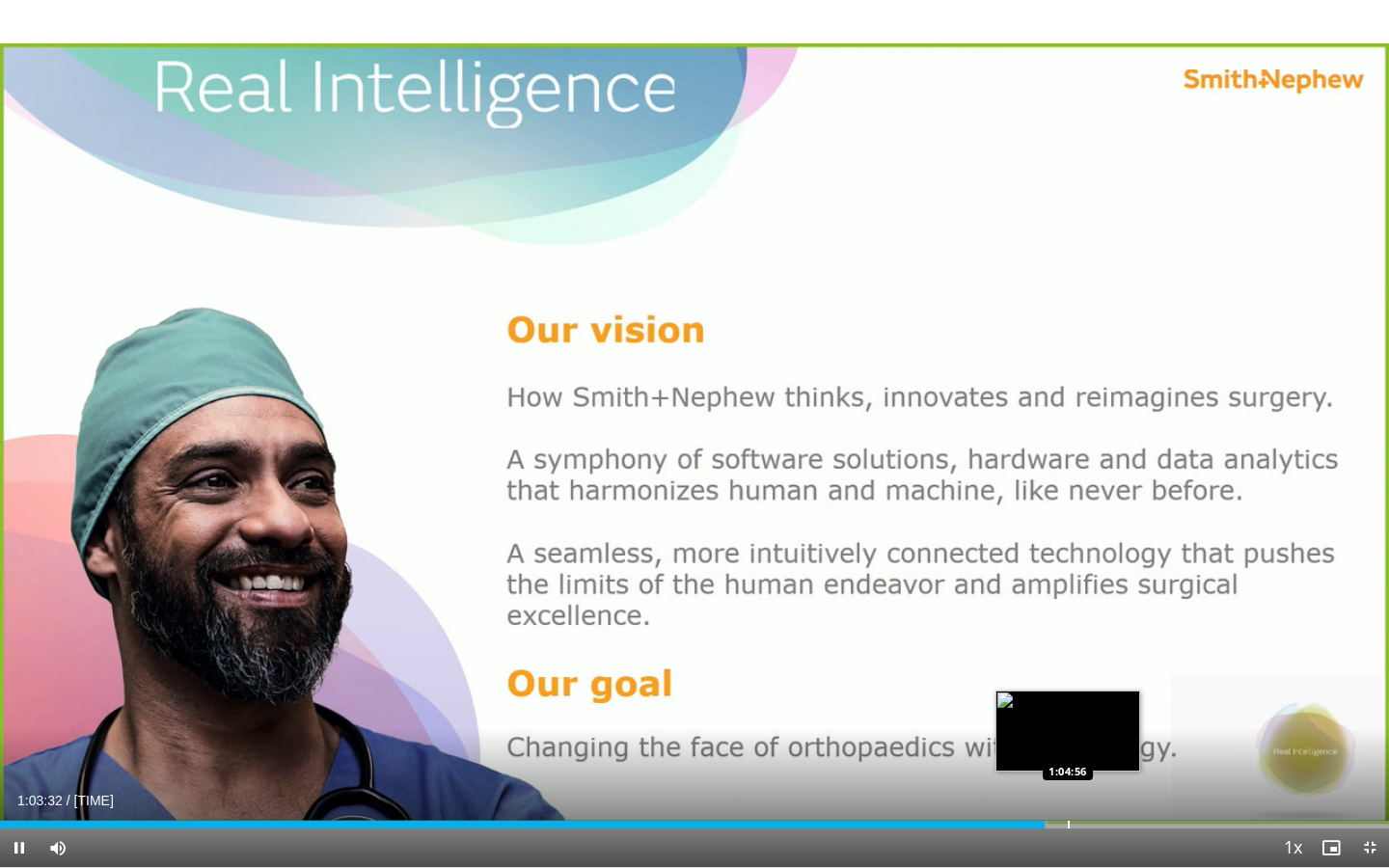 click at bounding box center [1069, 825] 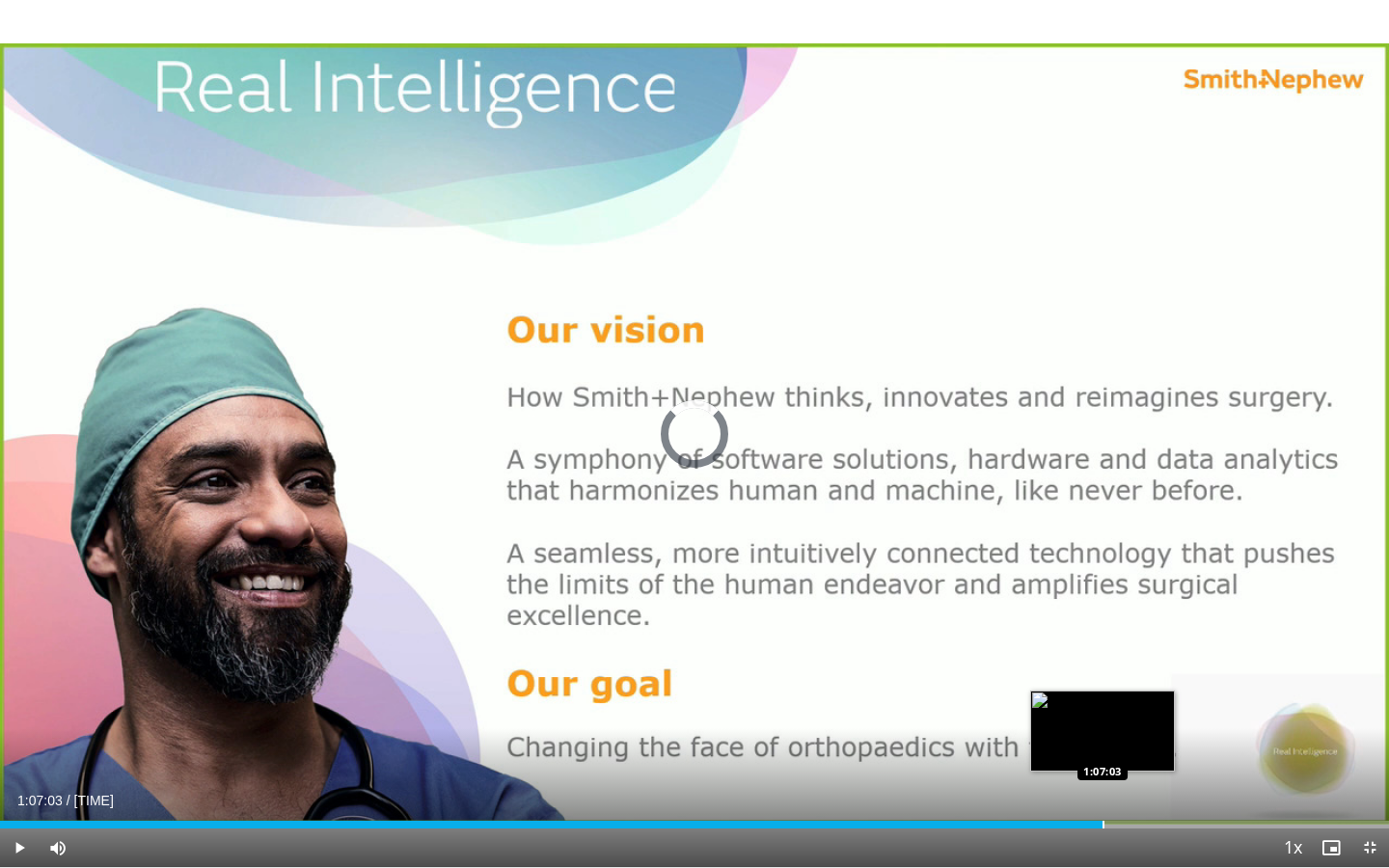 click at bounding box center [1103, 825] 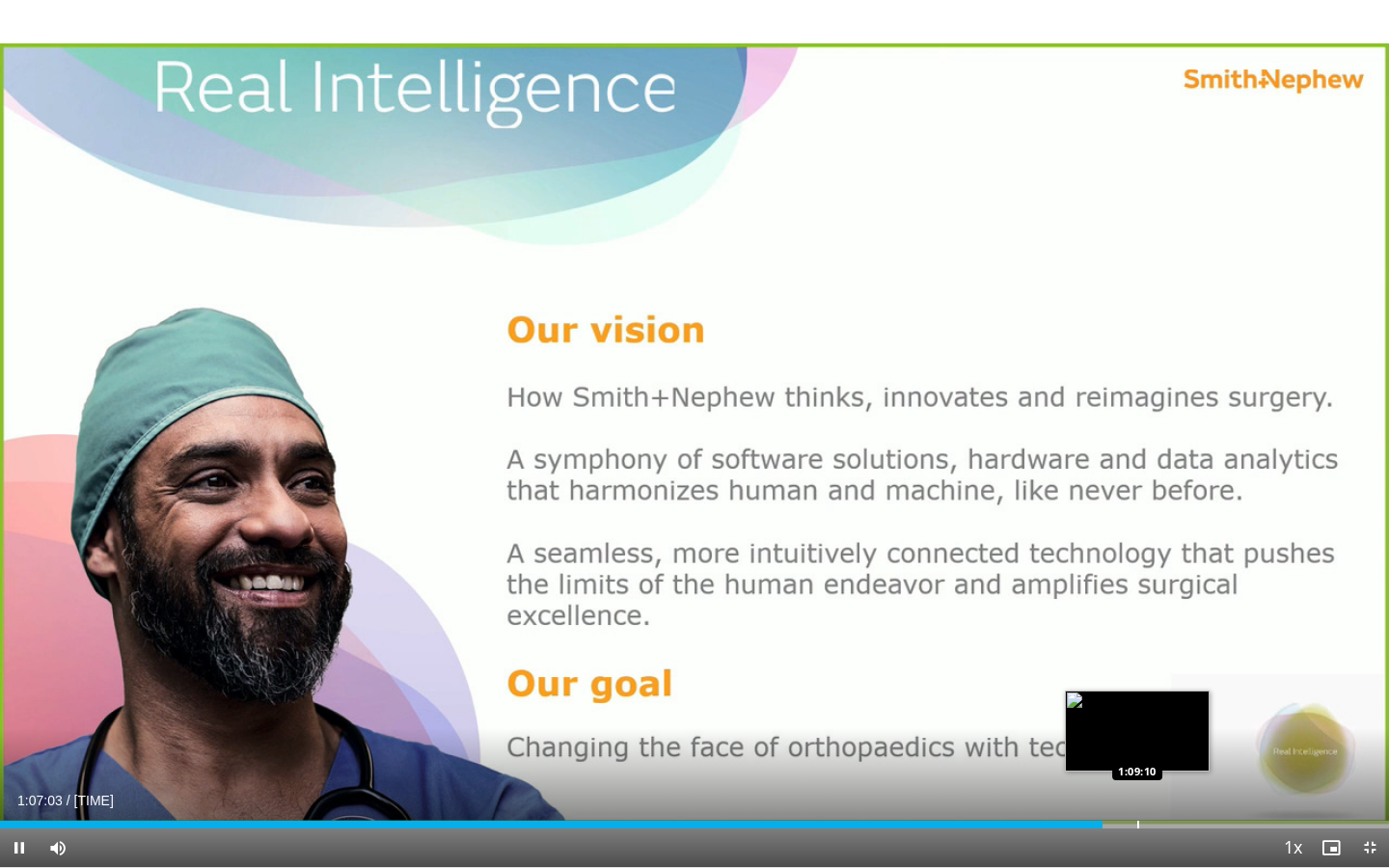 click at bounding box center [1138, 825] 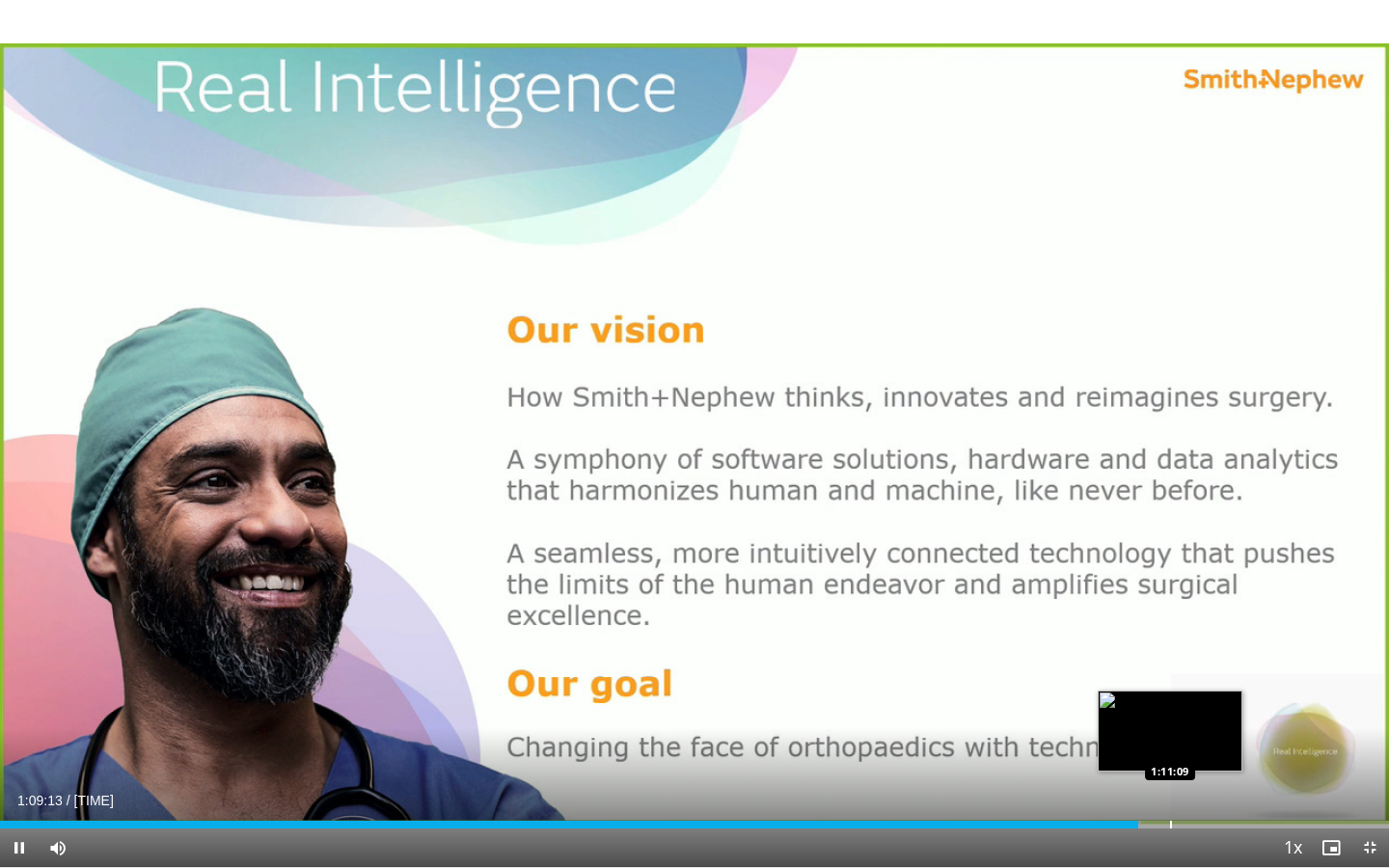 click on "Loaded :  [PERCENT]% [TIME] [TIME]" at bounding box center [694, 819] 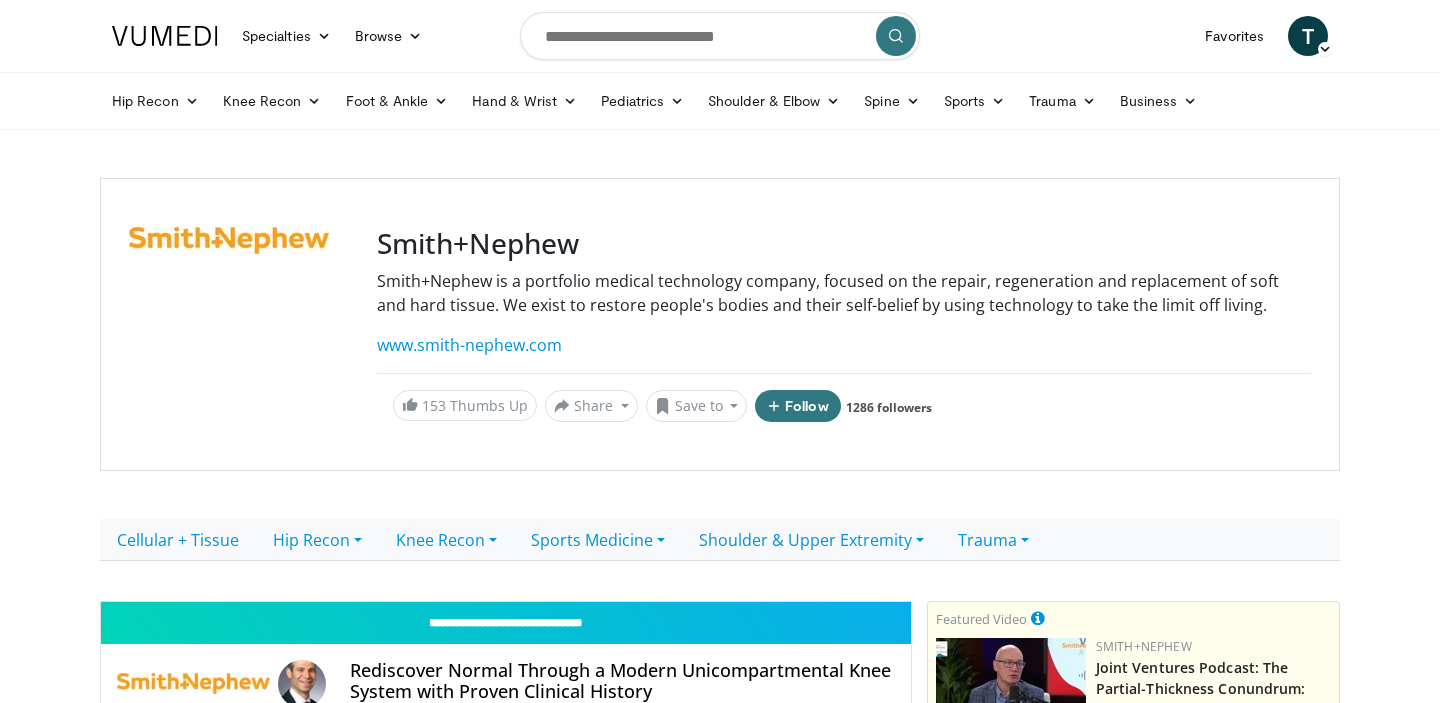 scroll, scrollTop: 0, scrollLeft: 0, axis: both 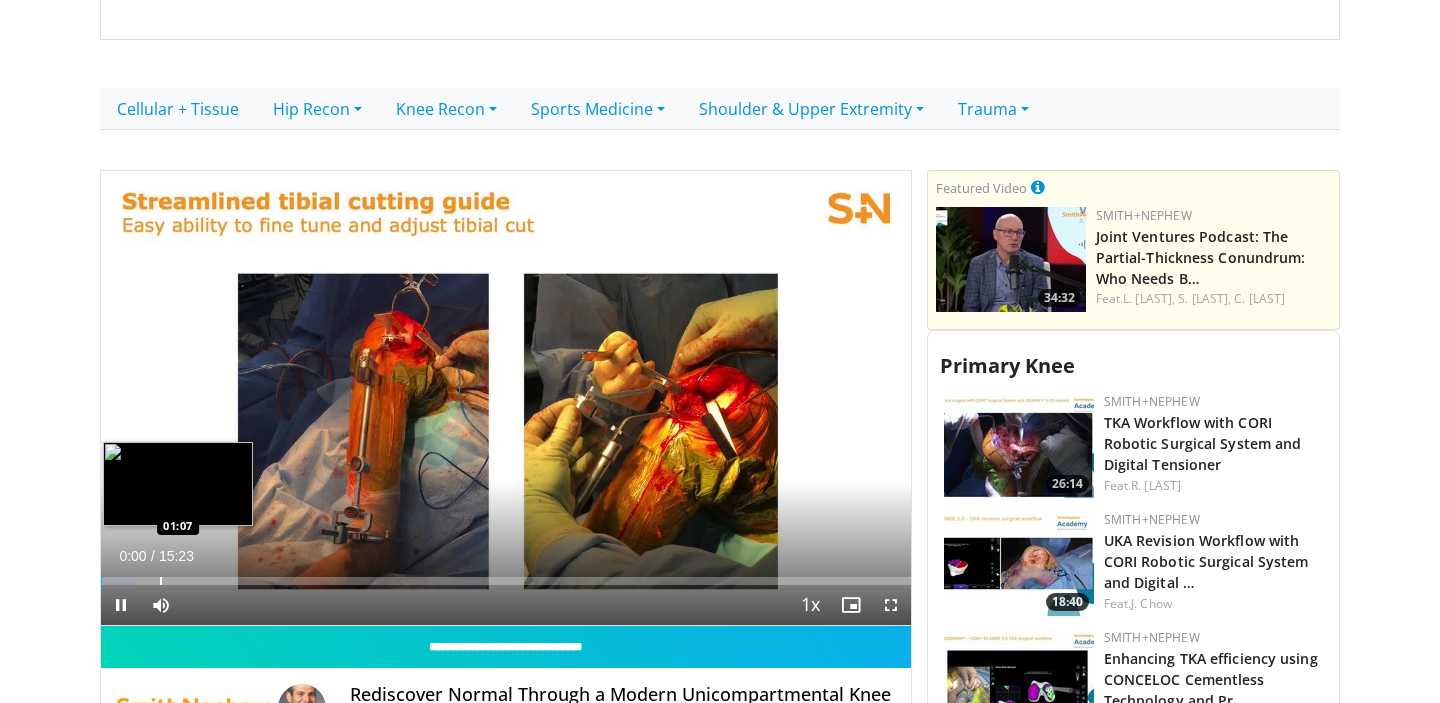 click at bounding box center (161, 581) 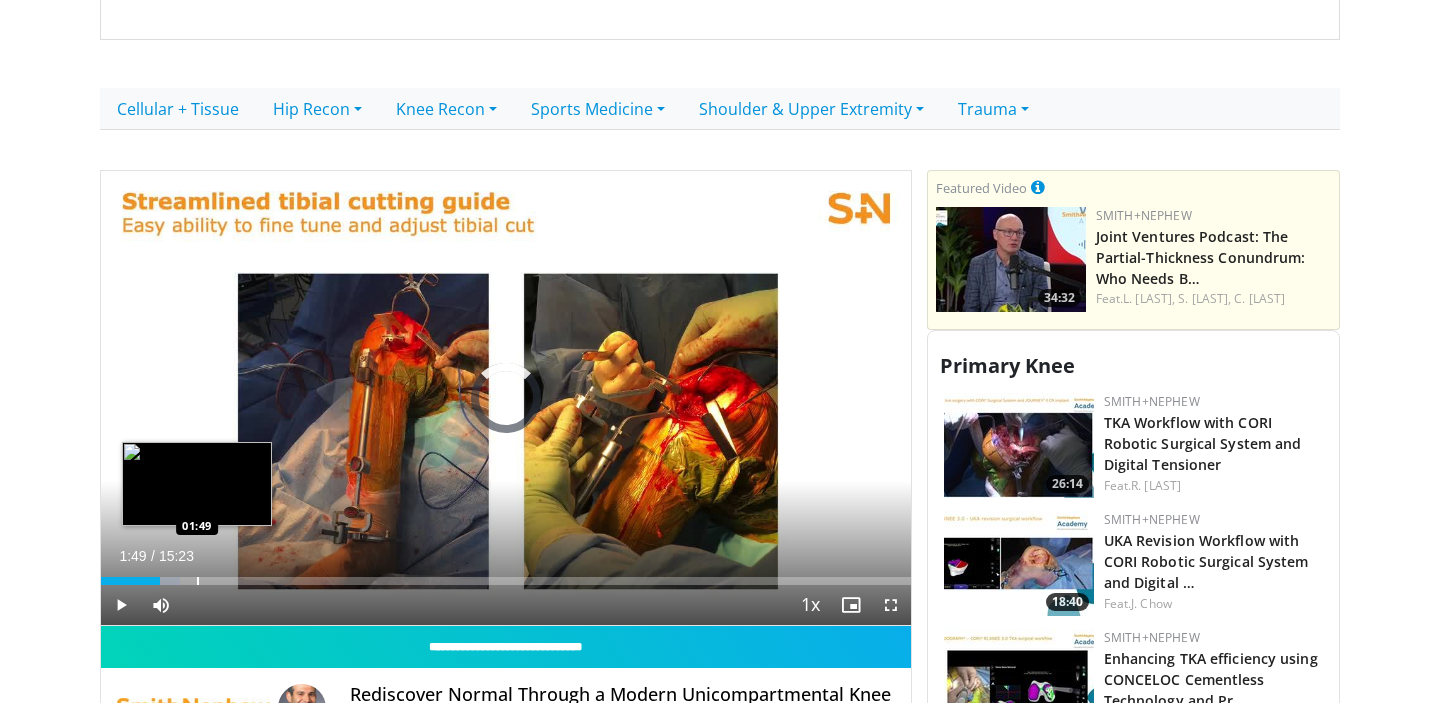 click at bounding box center [198, 581] 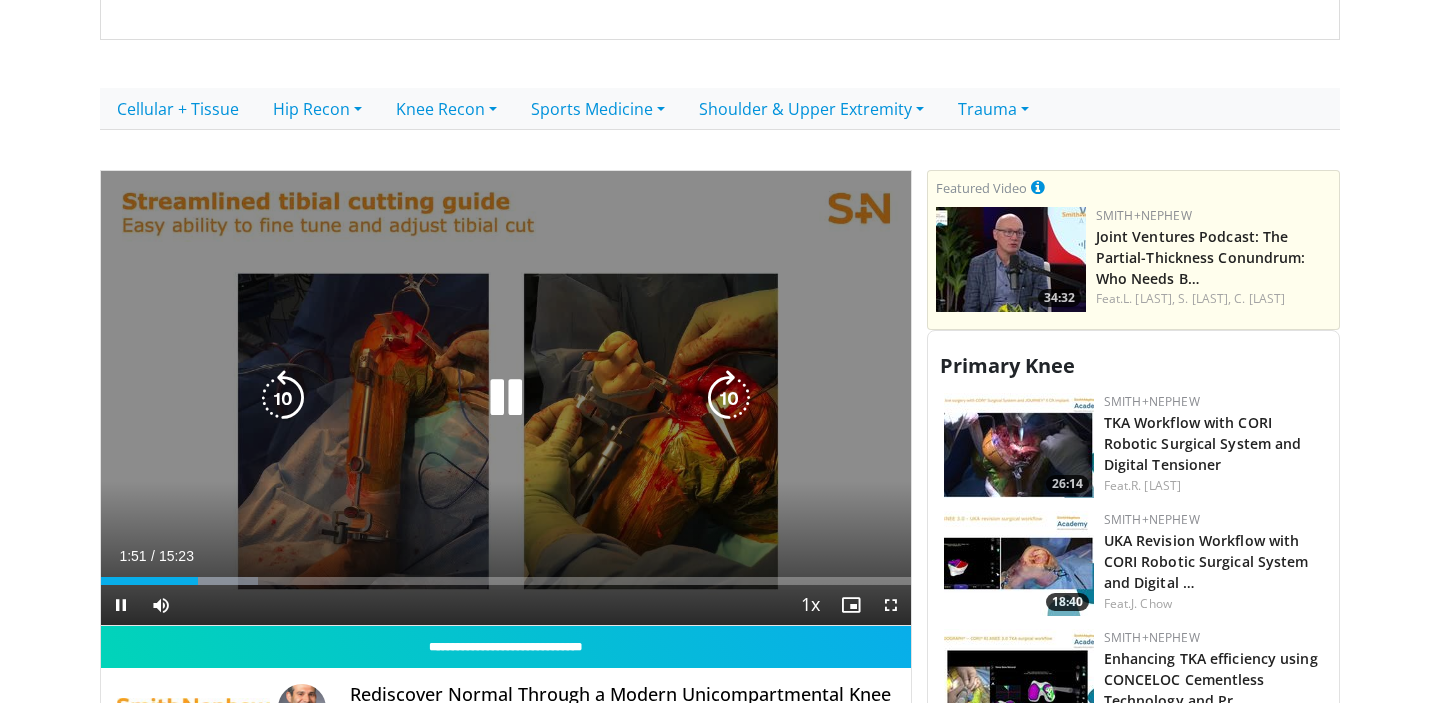 click at bounding box center [0, 0] 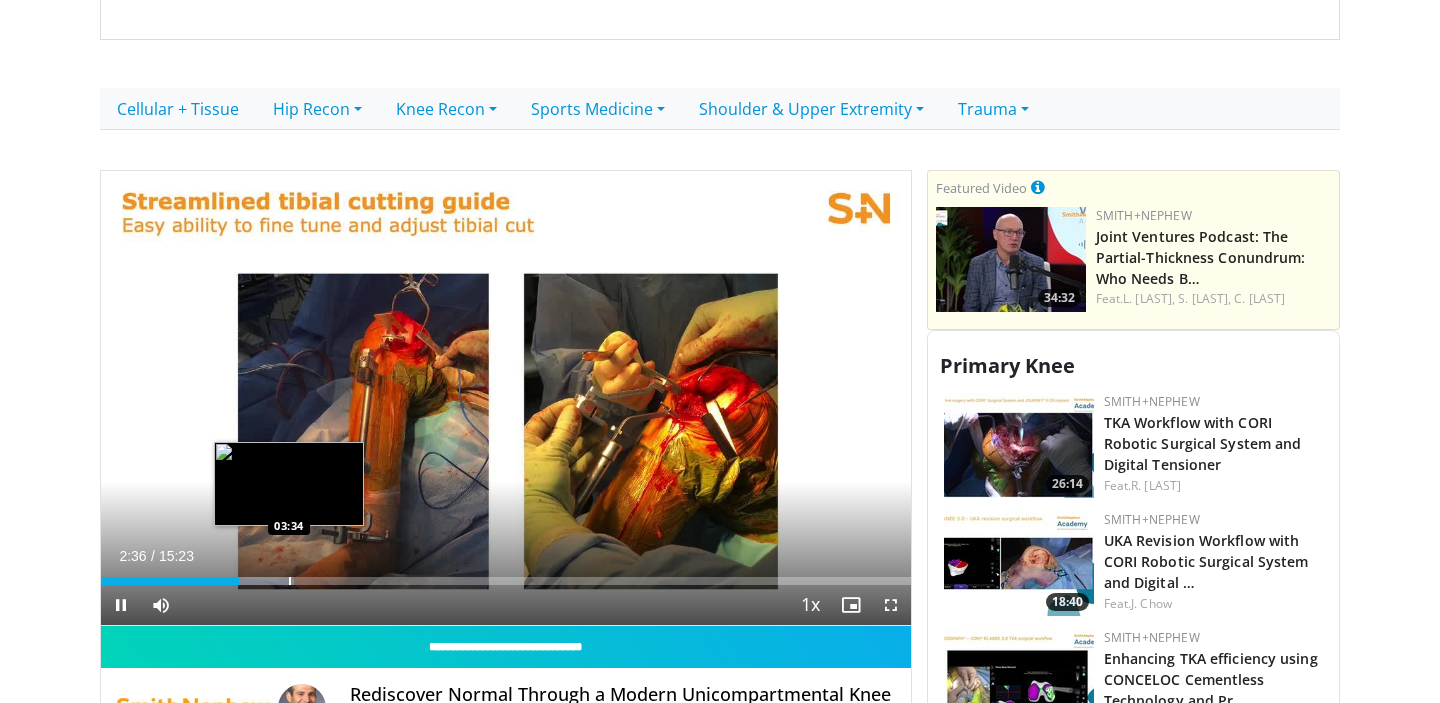 click on "**********" at bounding box center (506, 399) 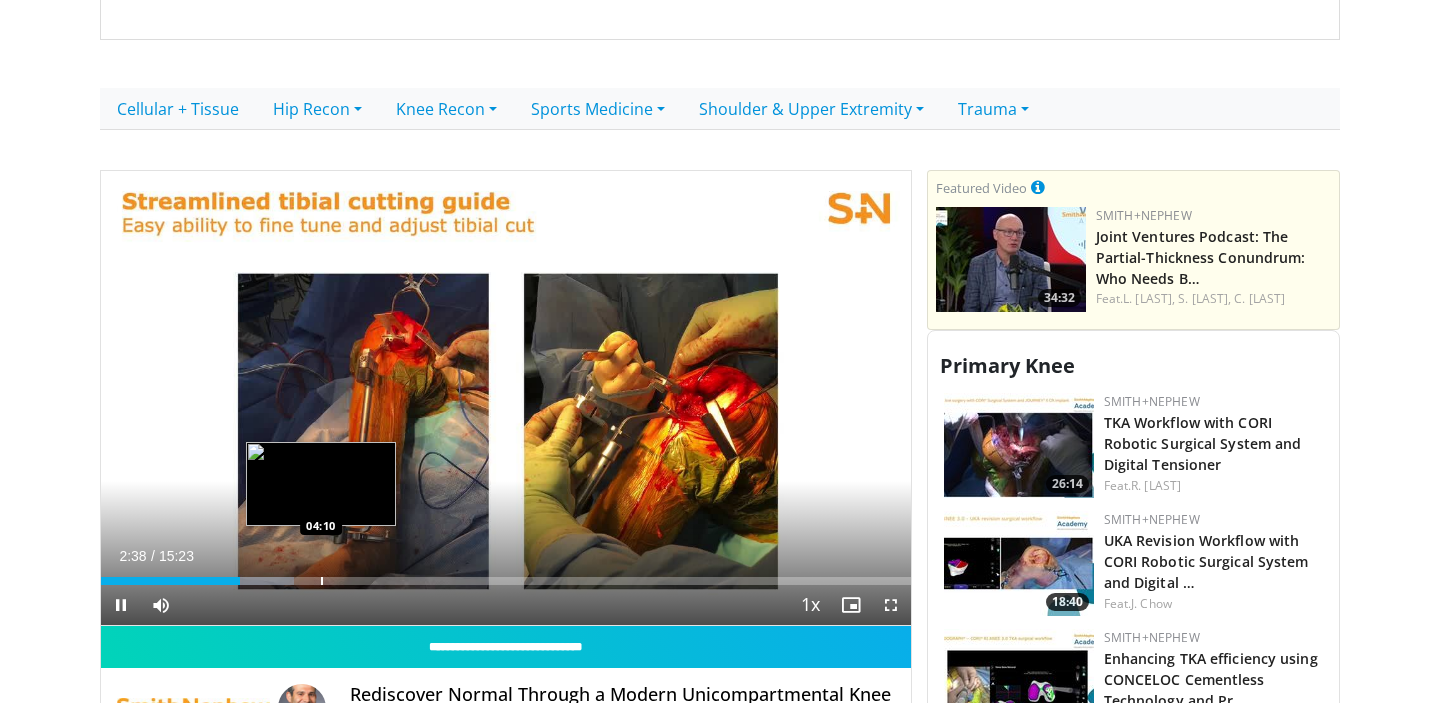 click at bounding box center (322, 581) 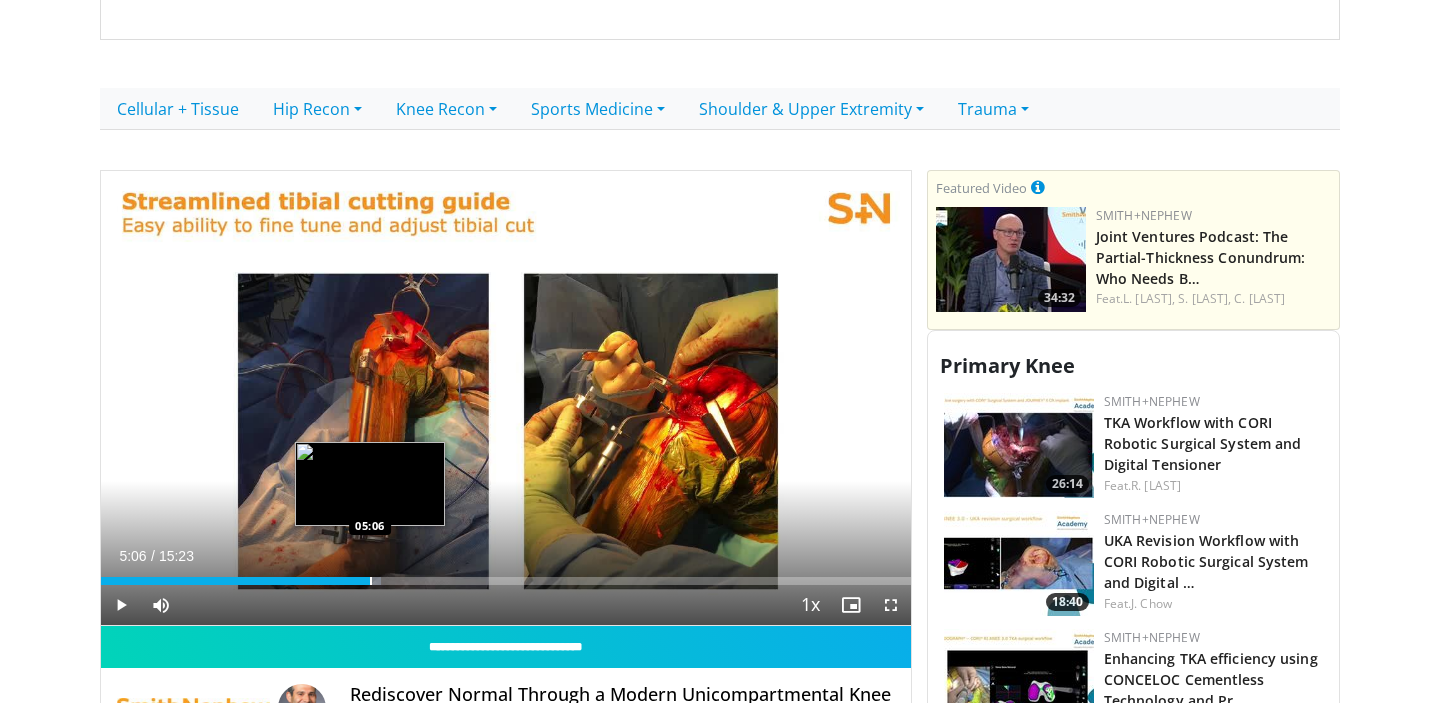 click at bounding box center [371, 581] 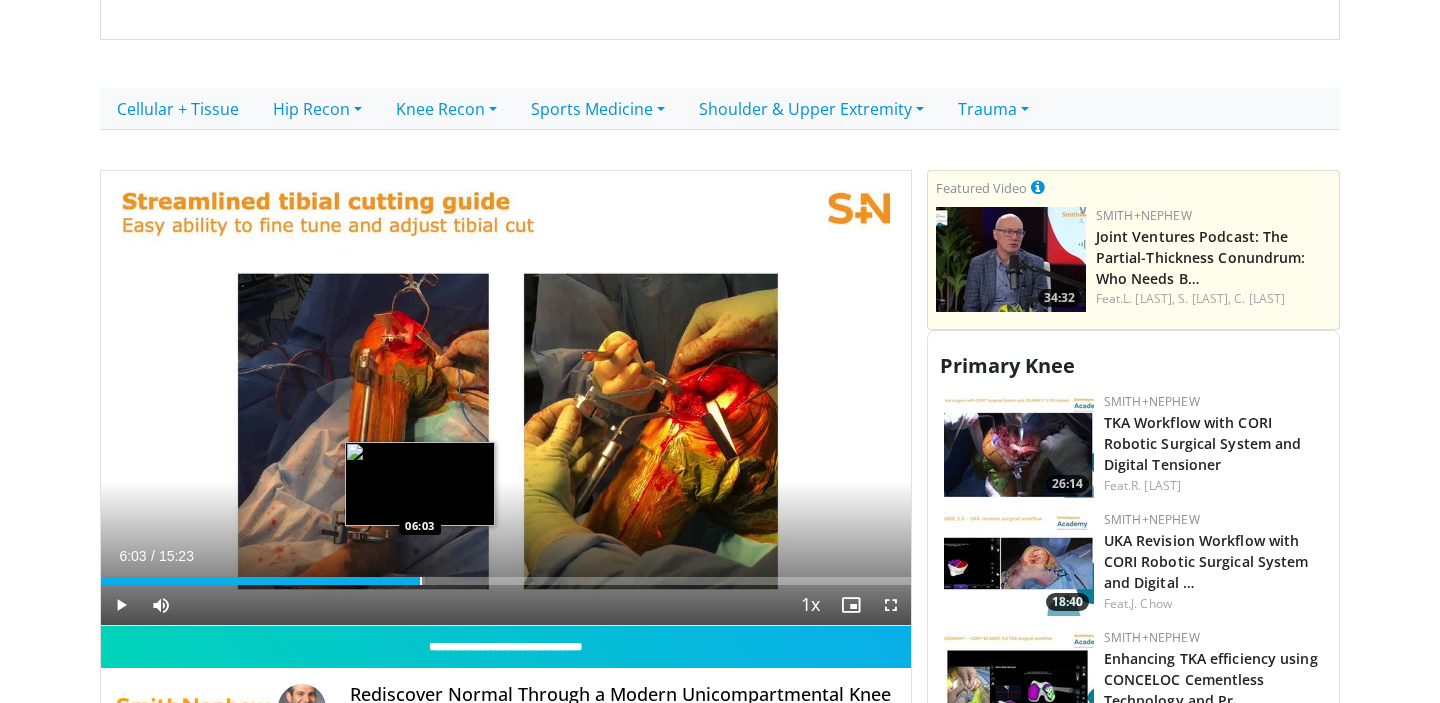 click at bounding box center [421, 581] 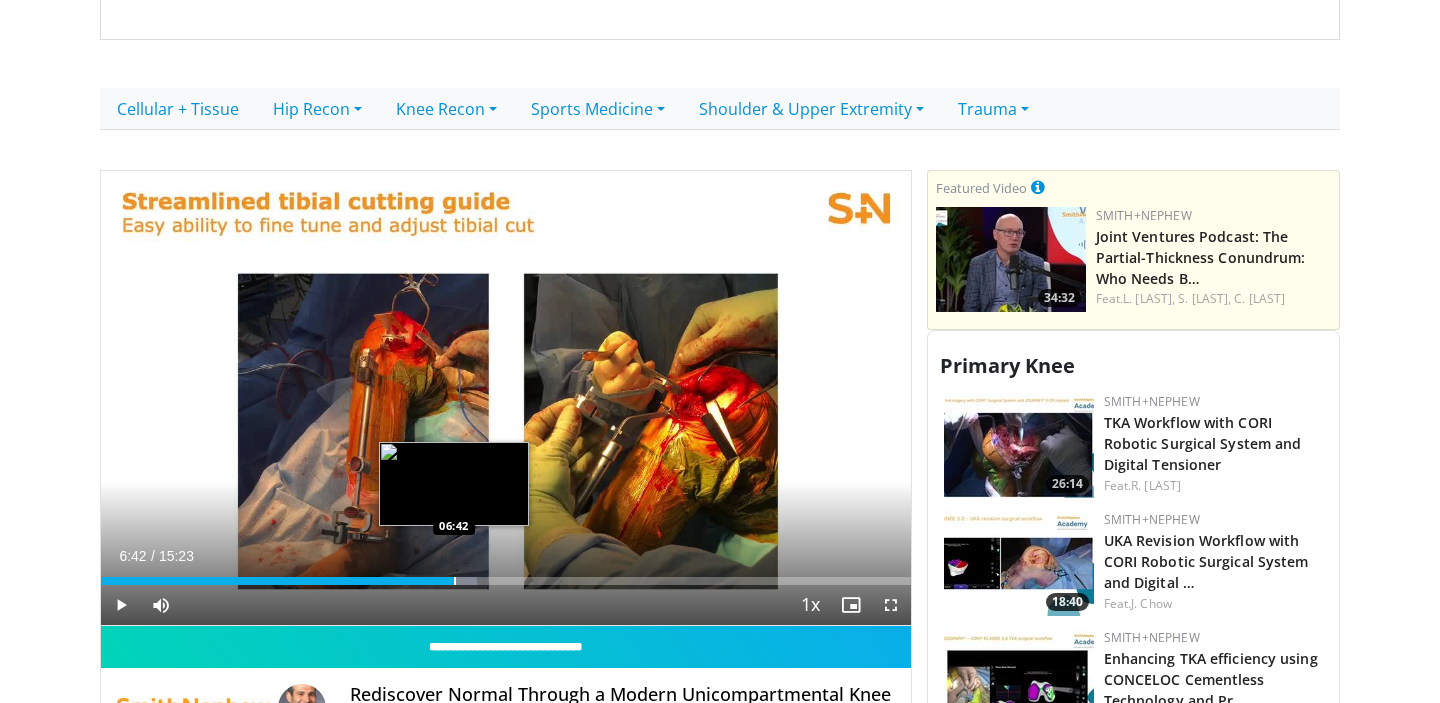 click at bounding box center [455, 581] 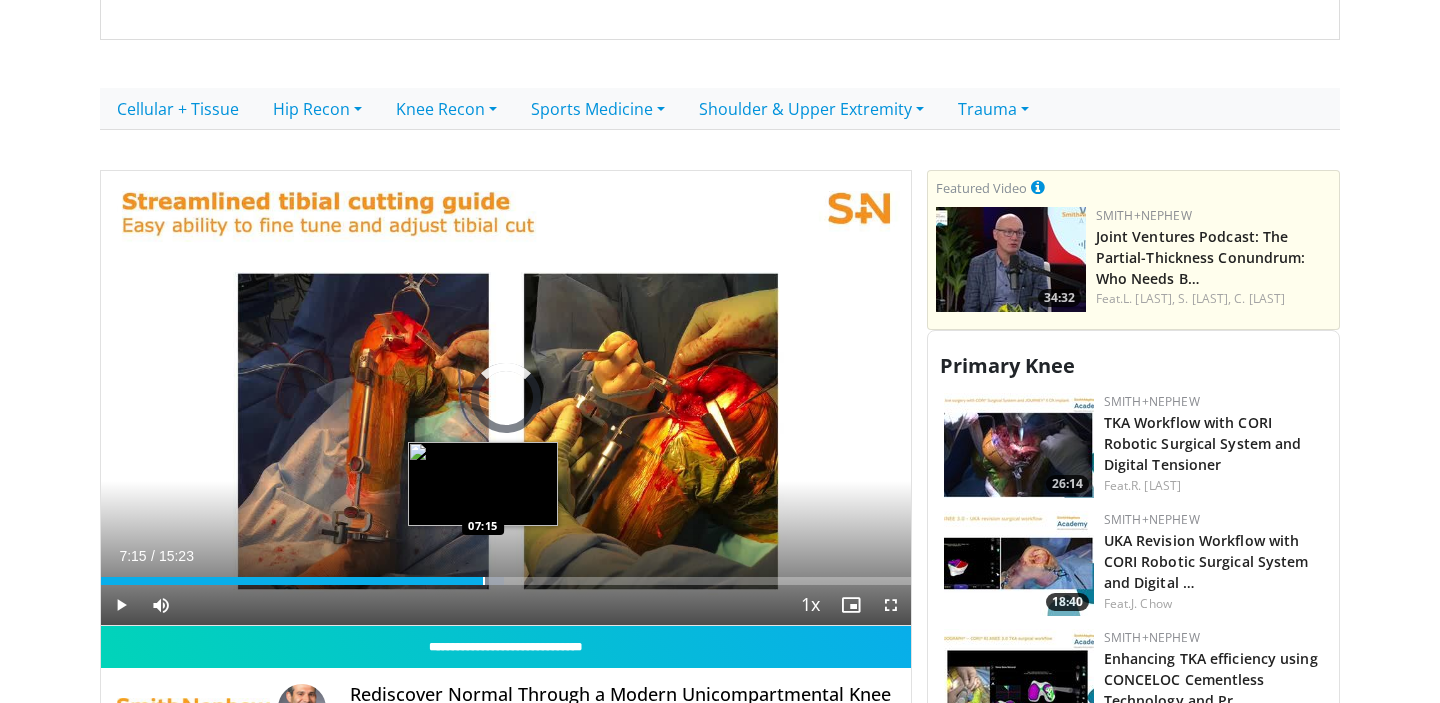 click at bounding box center (484, 581) 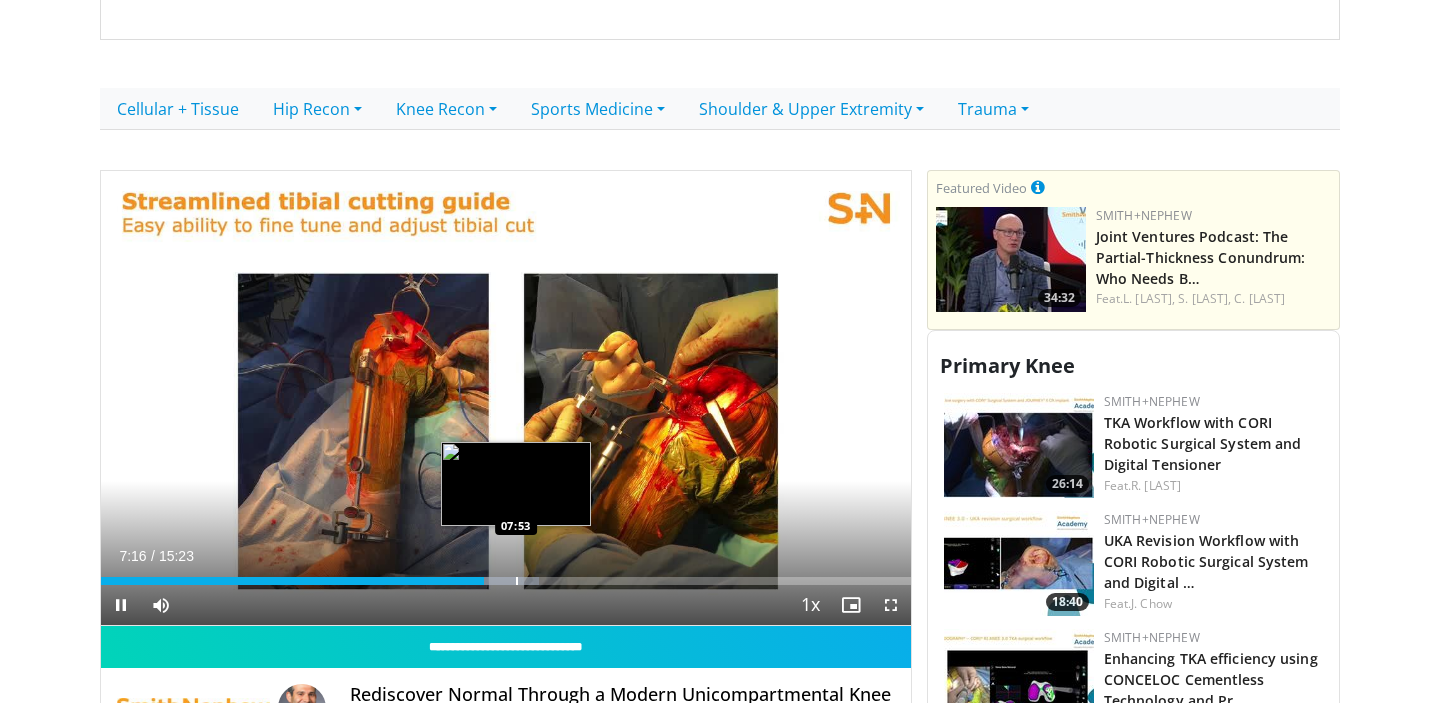 click at bounding box center (517, 581) 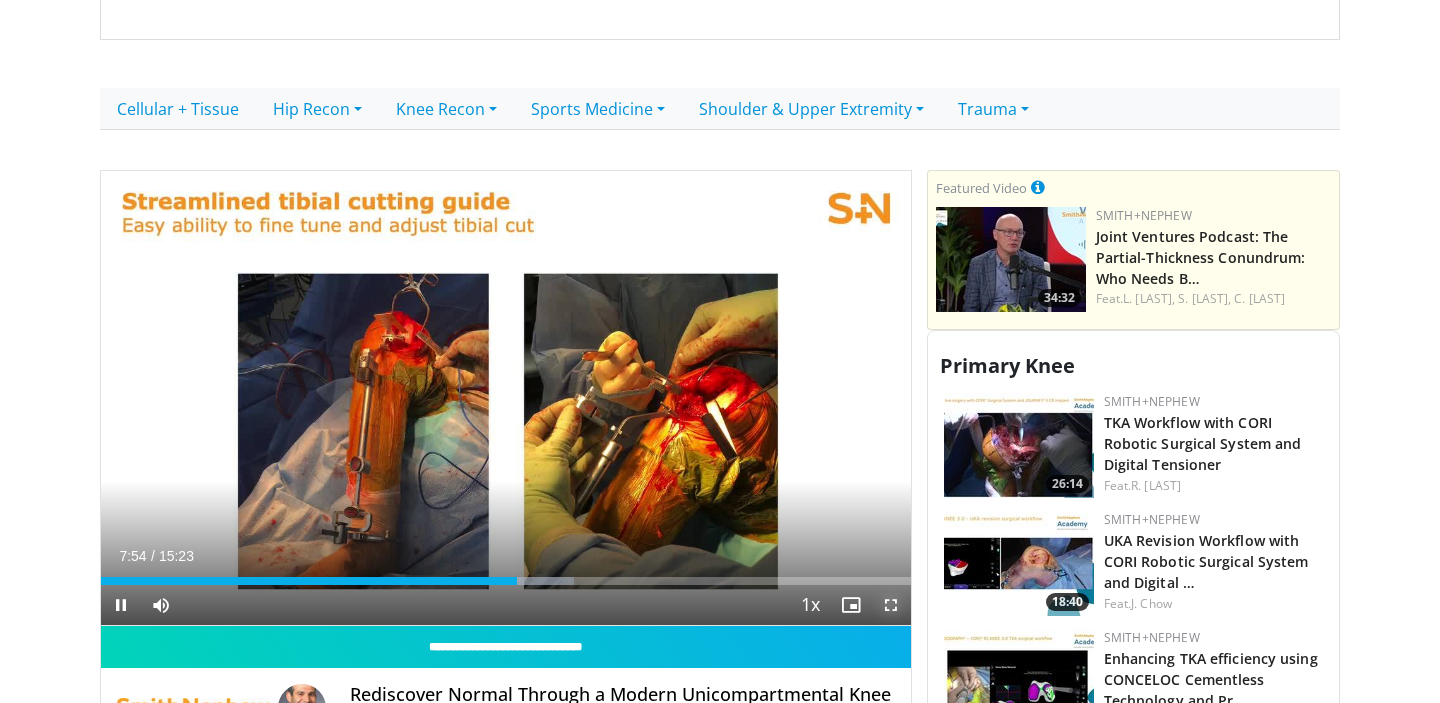 click at bounding box center [891, 605] 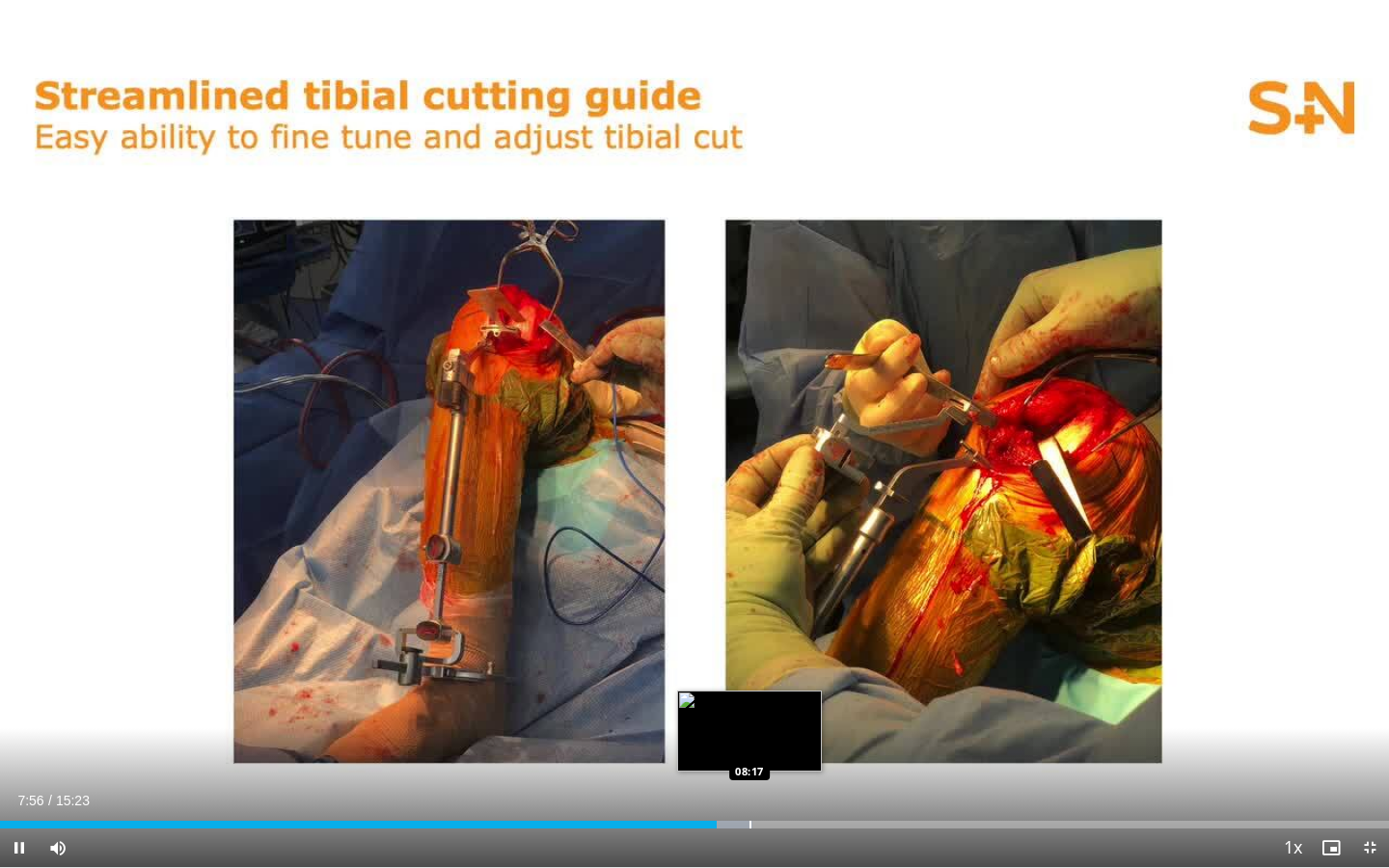 click at bounding box center (750, 825) 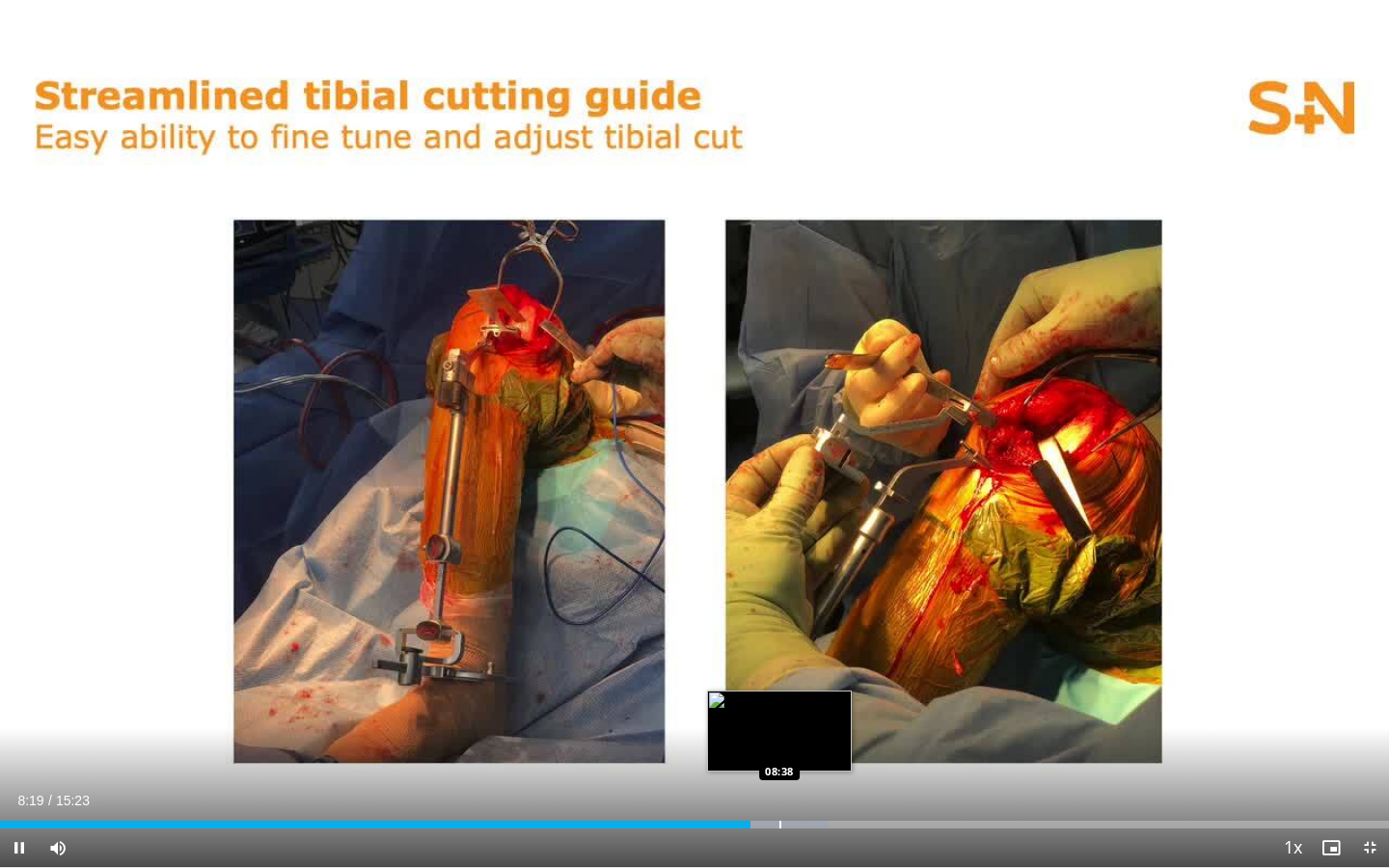 click at bounding box center (780, 825) 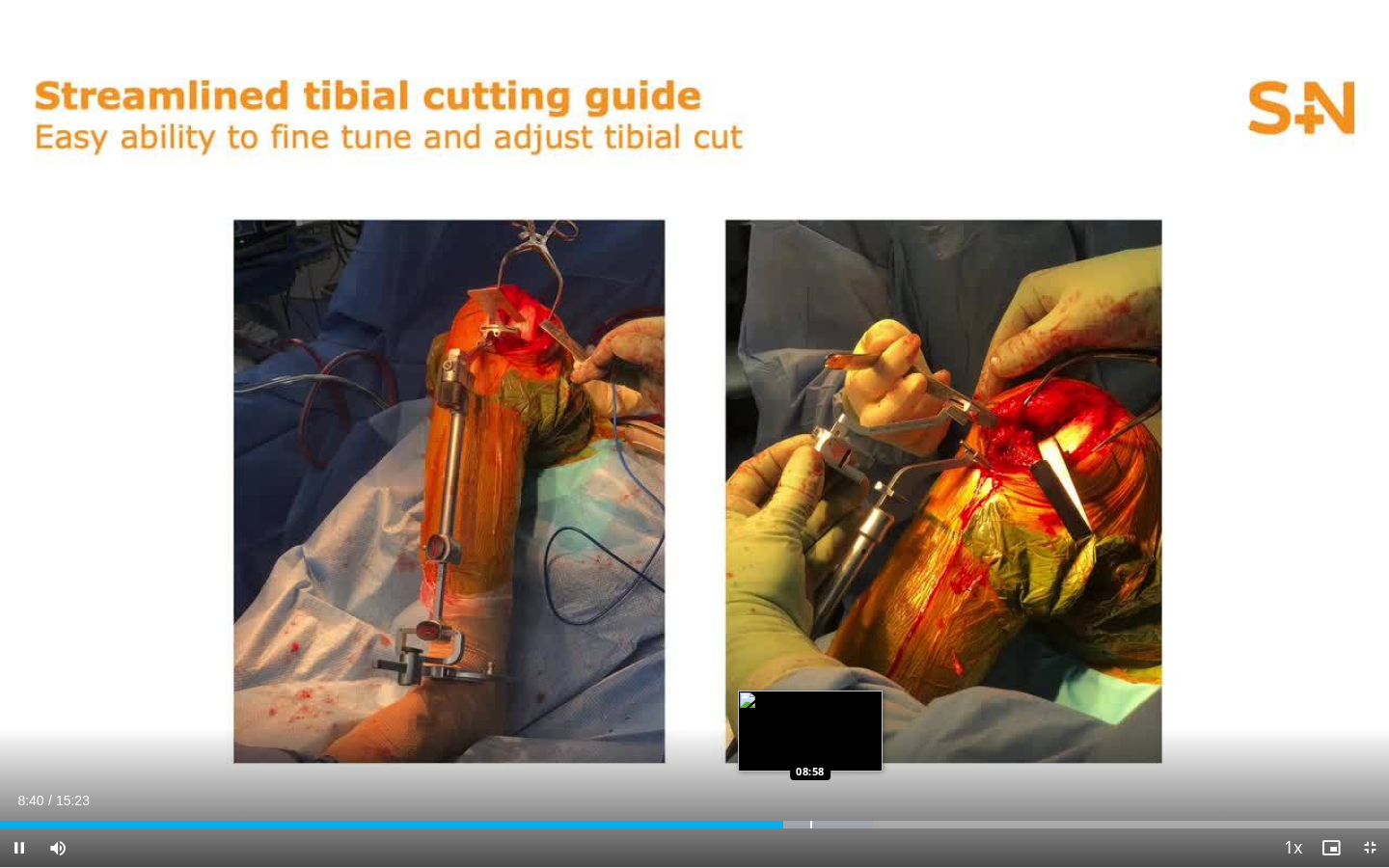 click at bounding box center (811, 825) 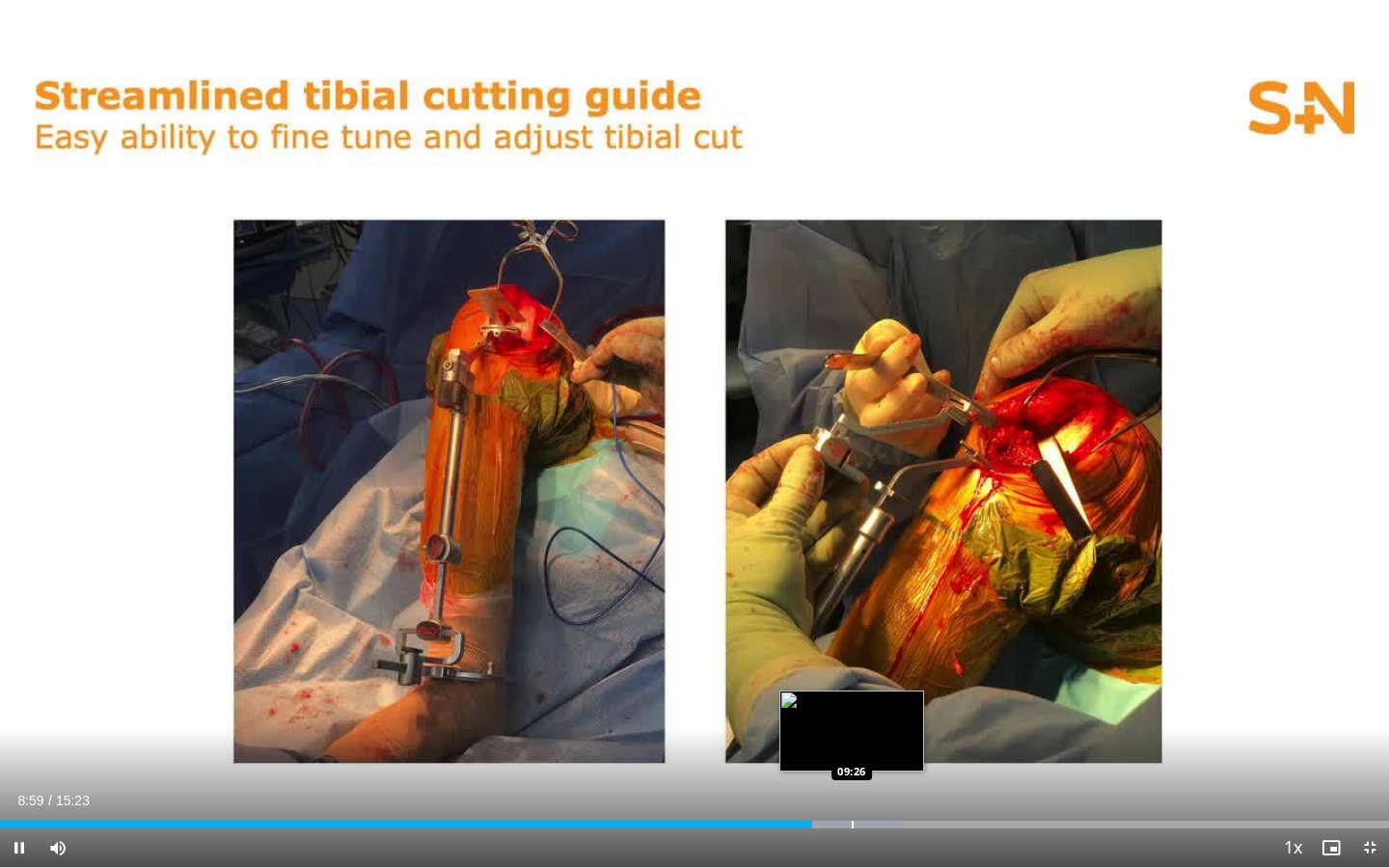click at bounding box center (853, 825) 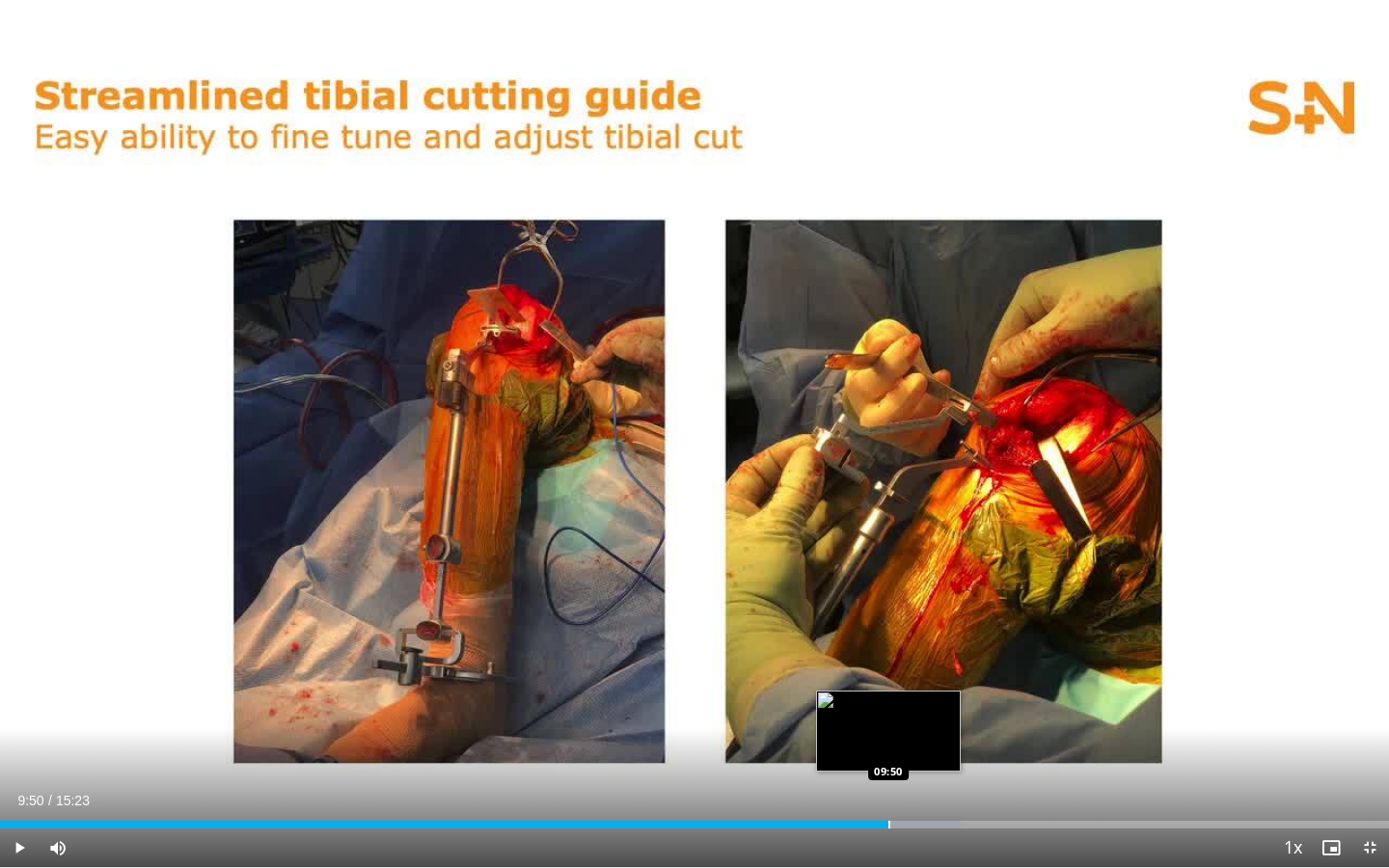 click at bounding box center (889, 825) 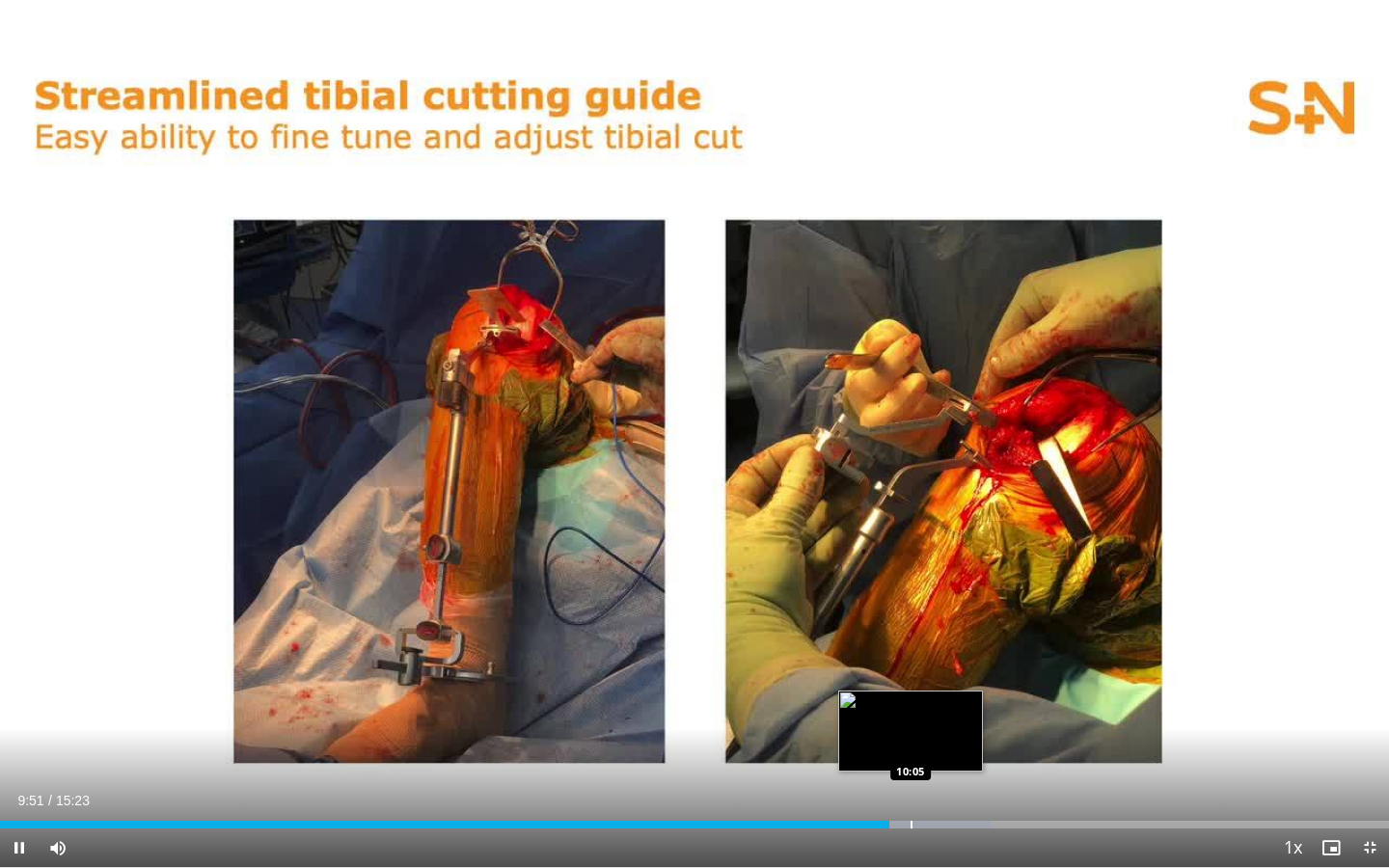 click at bounding box center [912, 825] 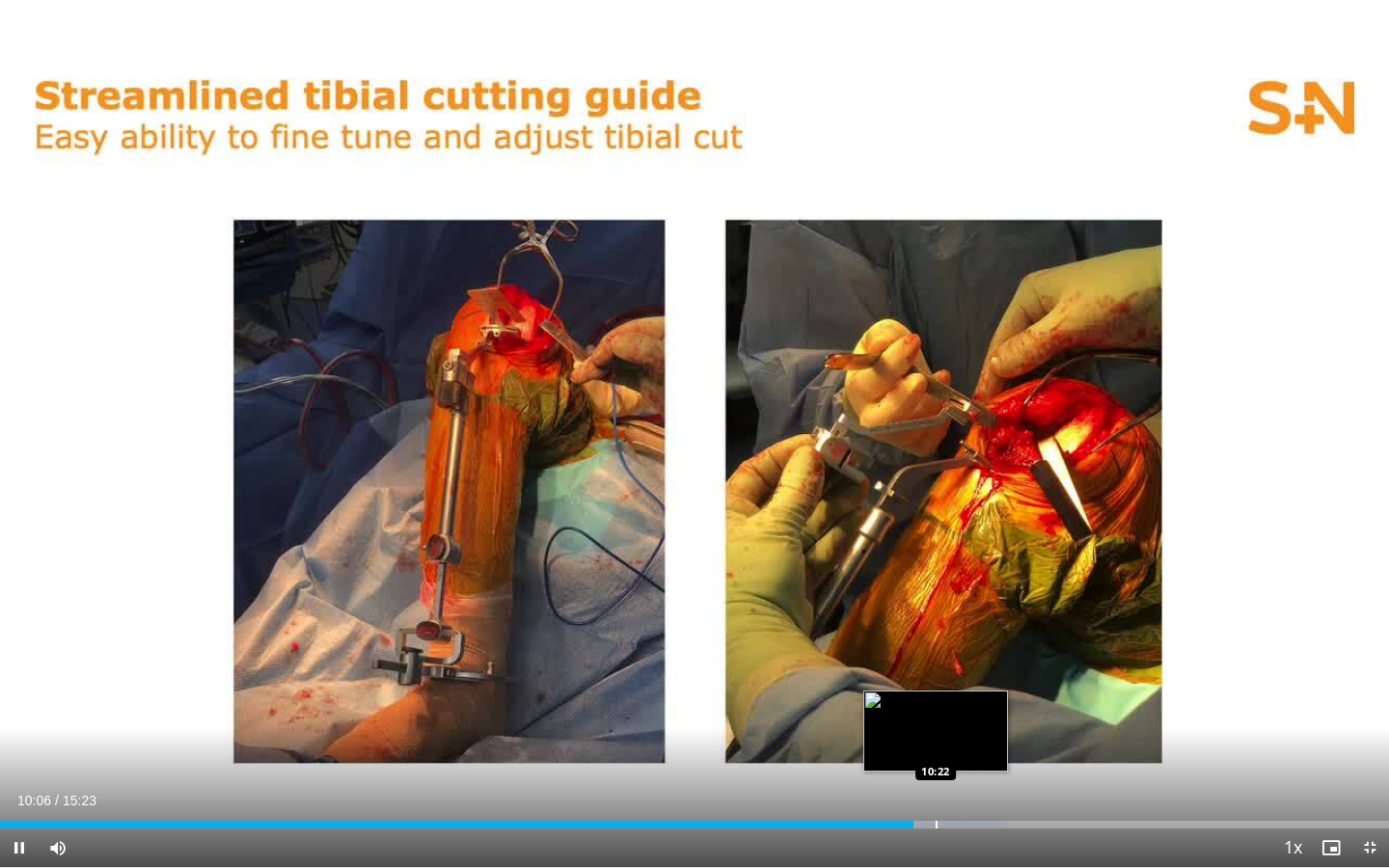 click at bounding box center [937, 825] 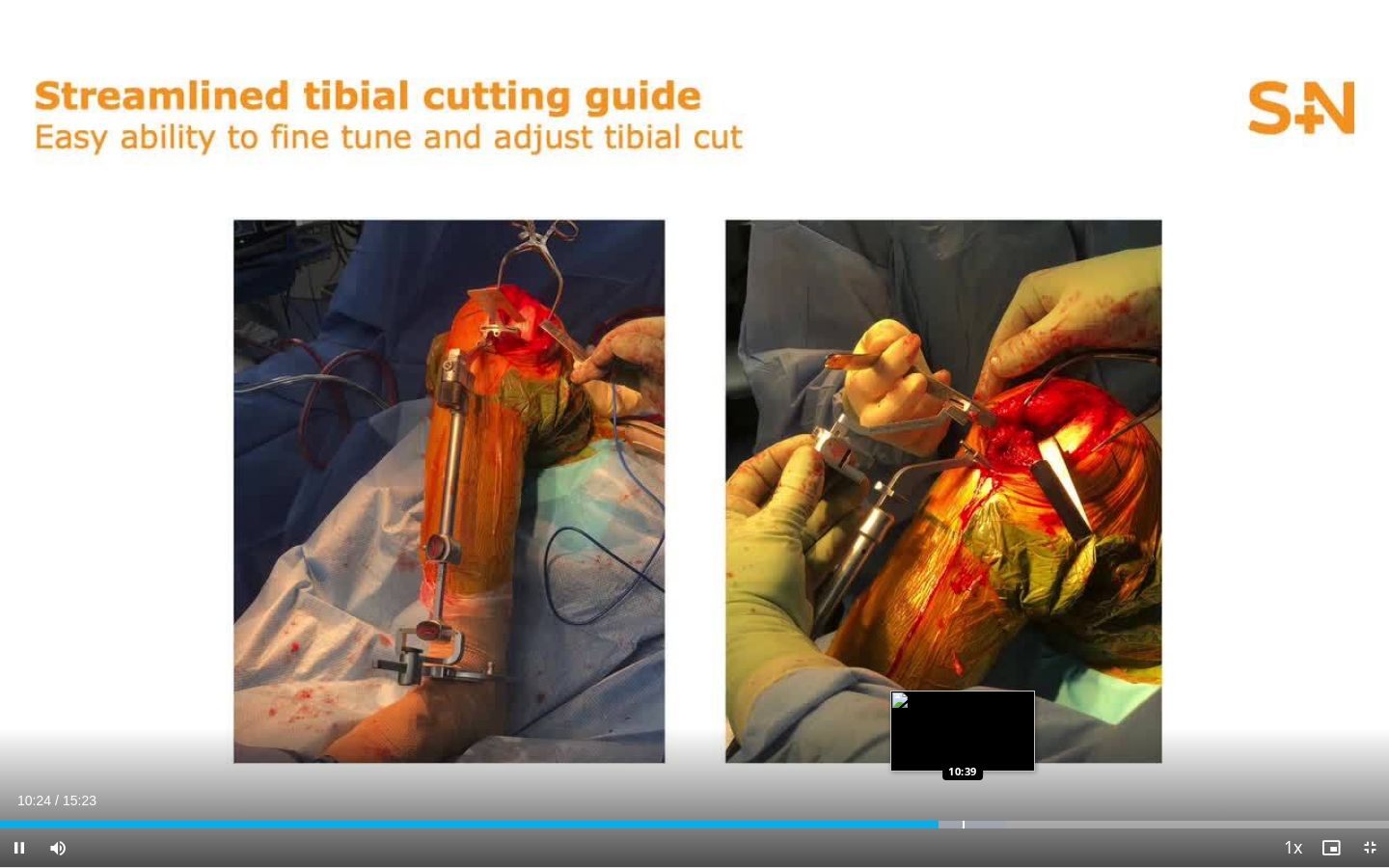 click at bounding box center [964, 825] 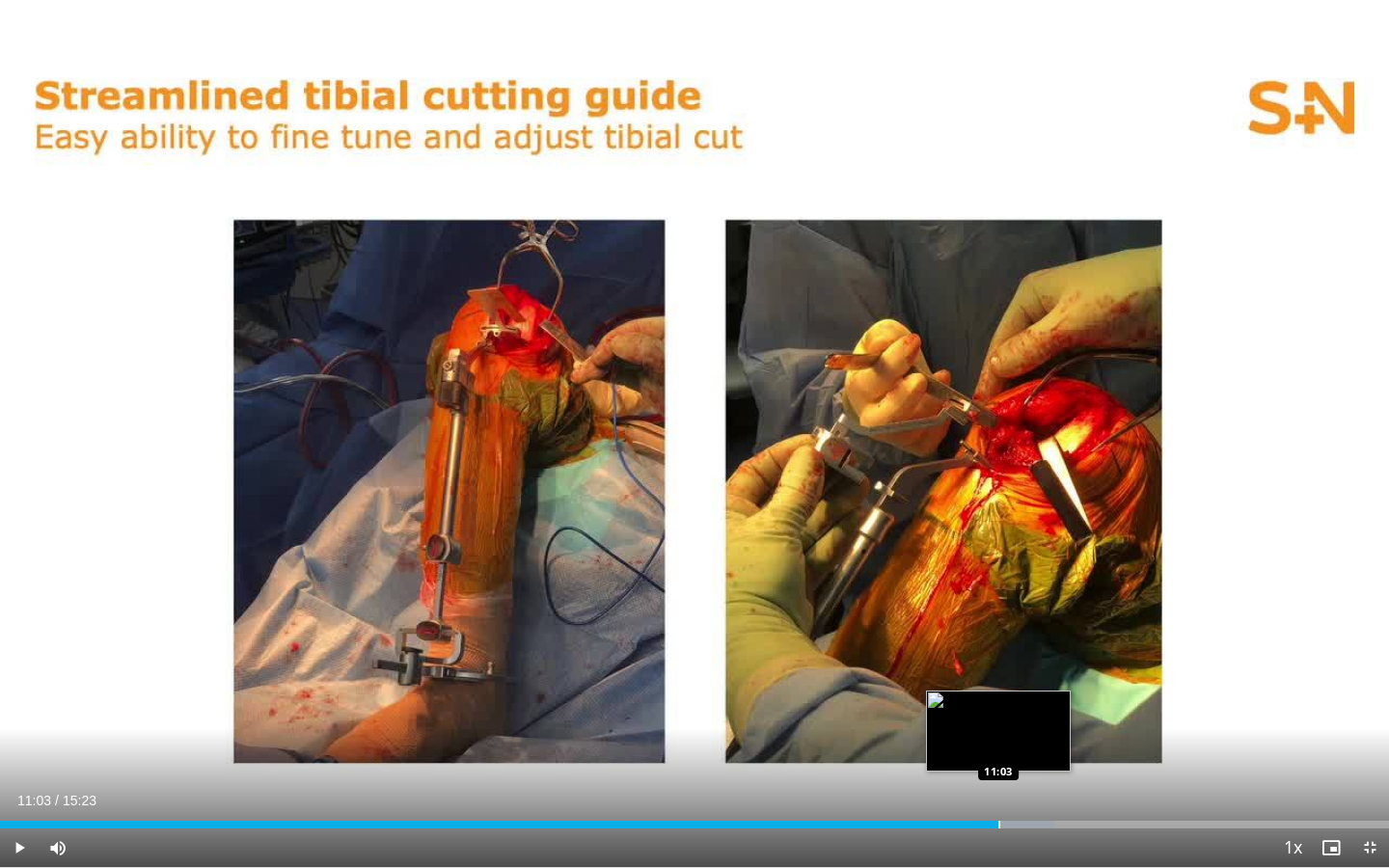 click at bounding box center [999, 825] 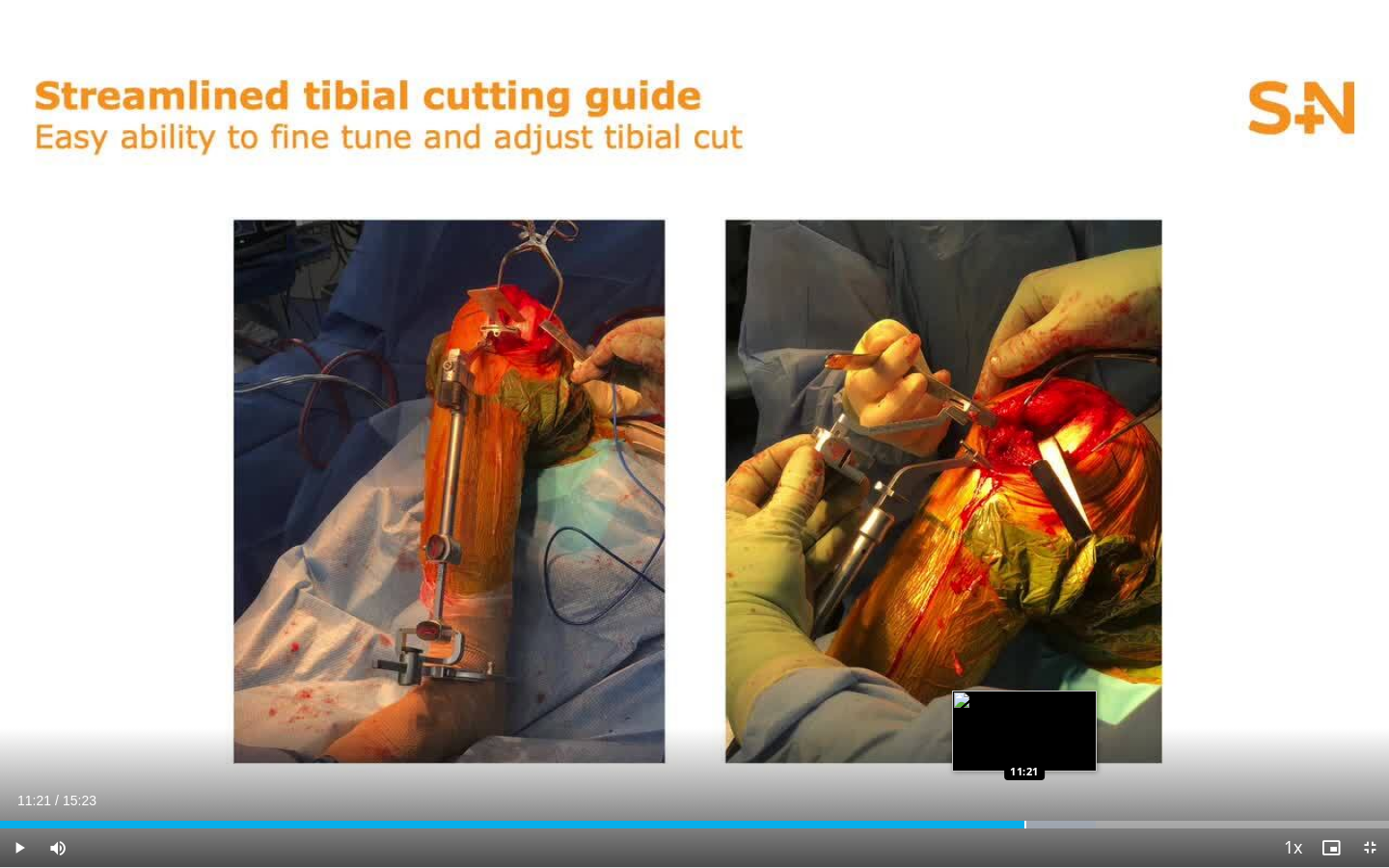 click on "Loaded :  78.92% 11:21 11:21" at bounding box center [694, 819] 